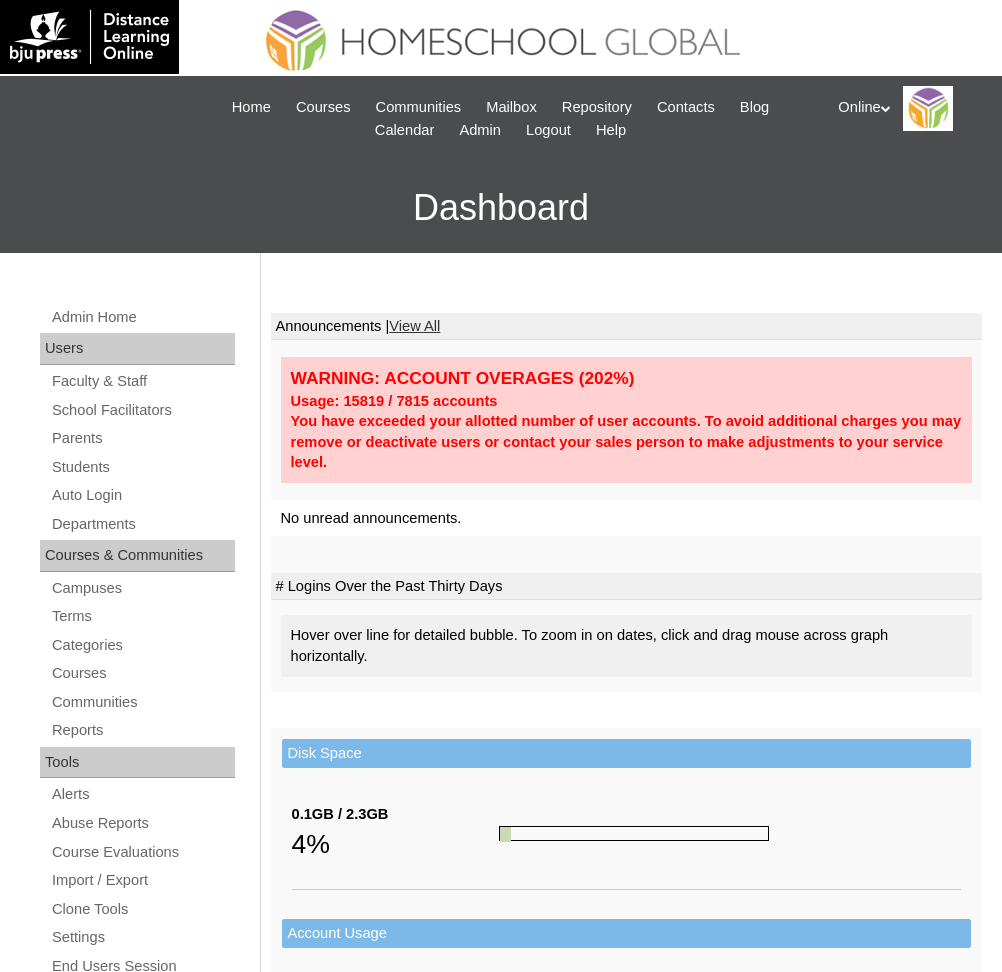 scroll, scrollTop: 0, scrollLeft: 0, axis: both 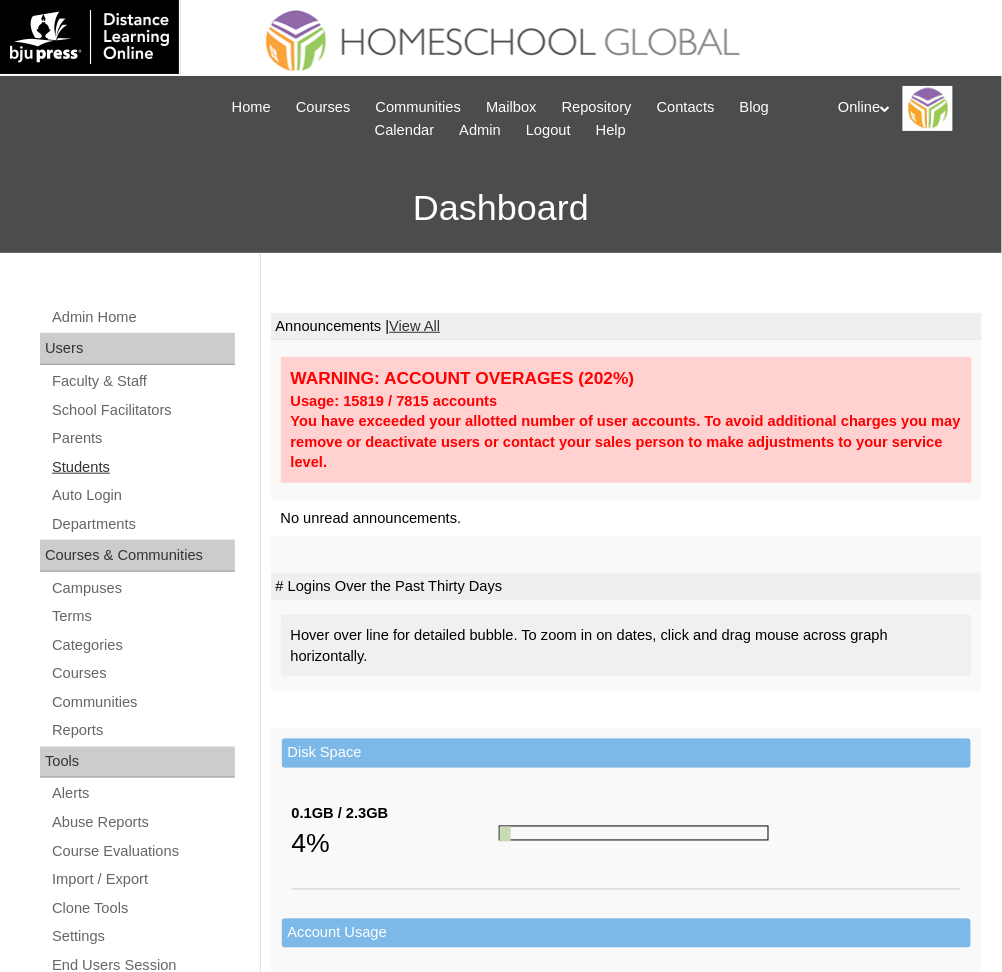click on "Students" at bounding box center [142, 467] 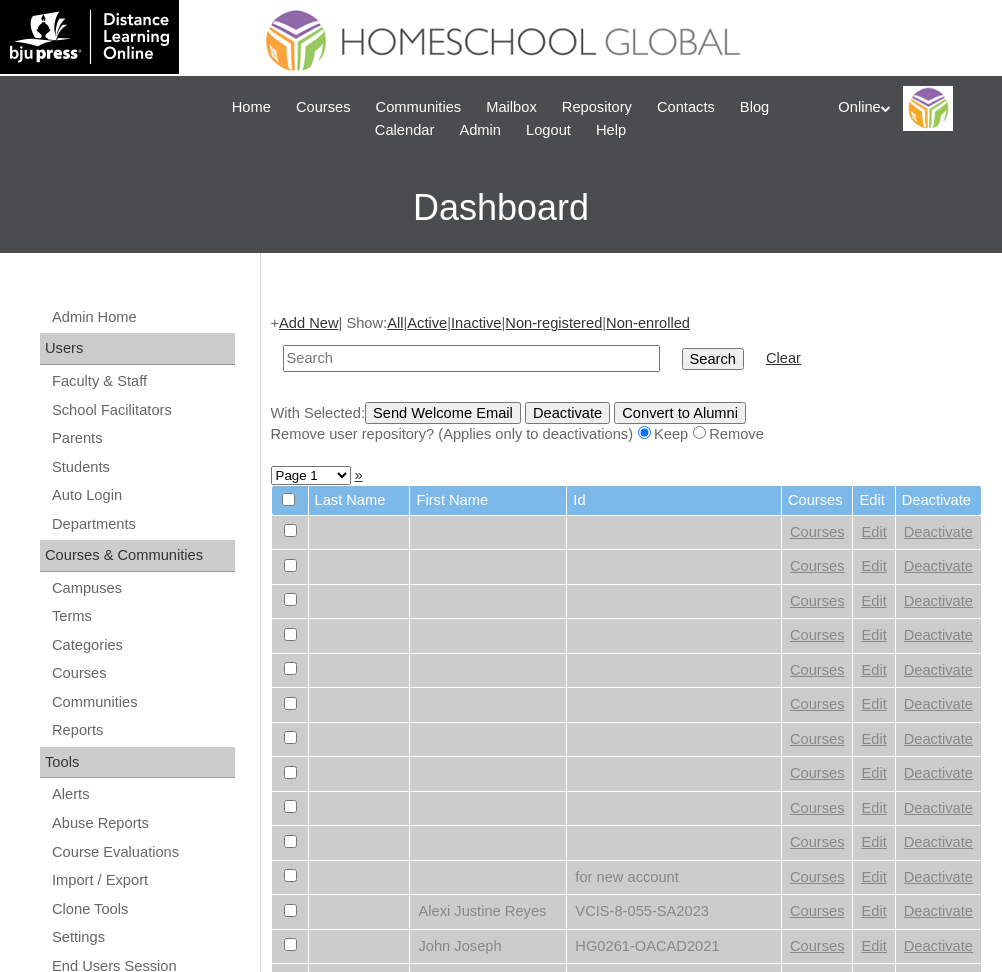 scroll, scrollTop: 0, scrollLeft: 0, axis: both 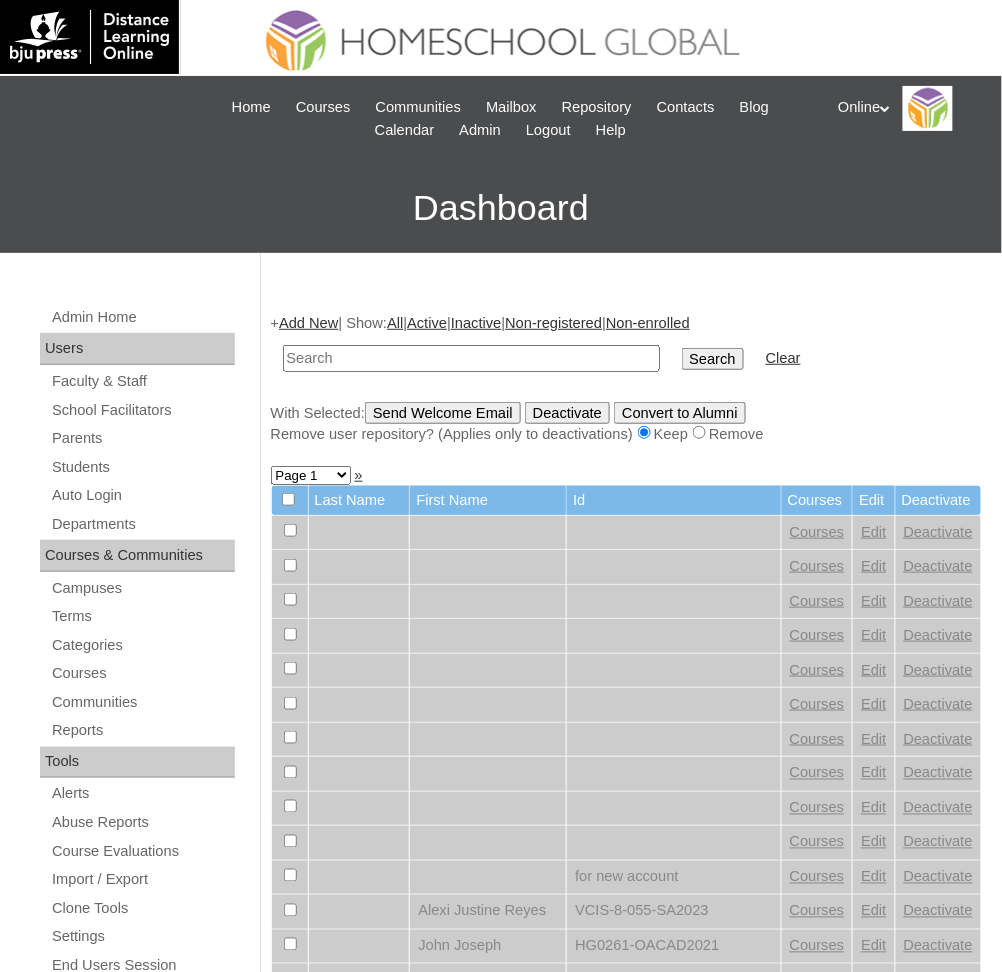click at bounding box center [471, 358] 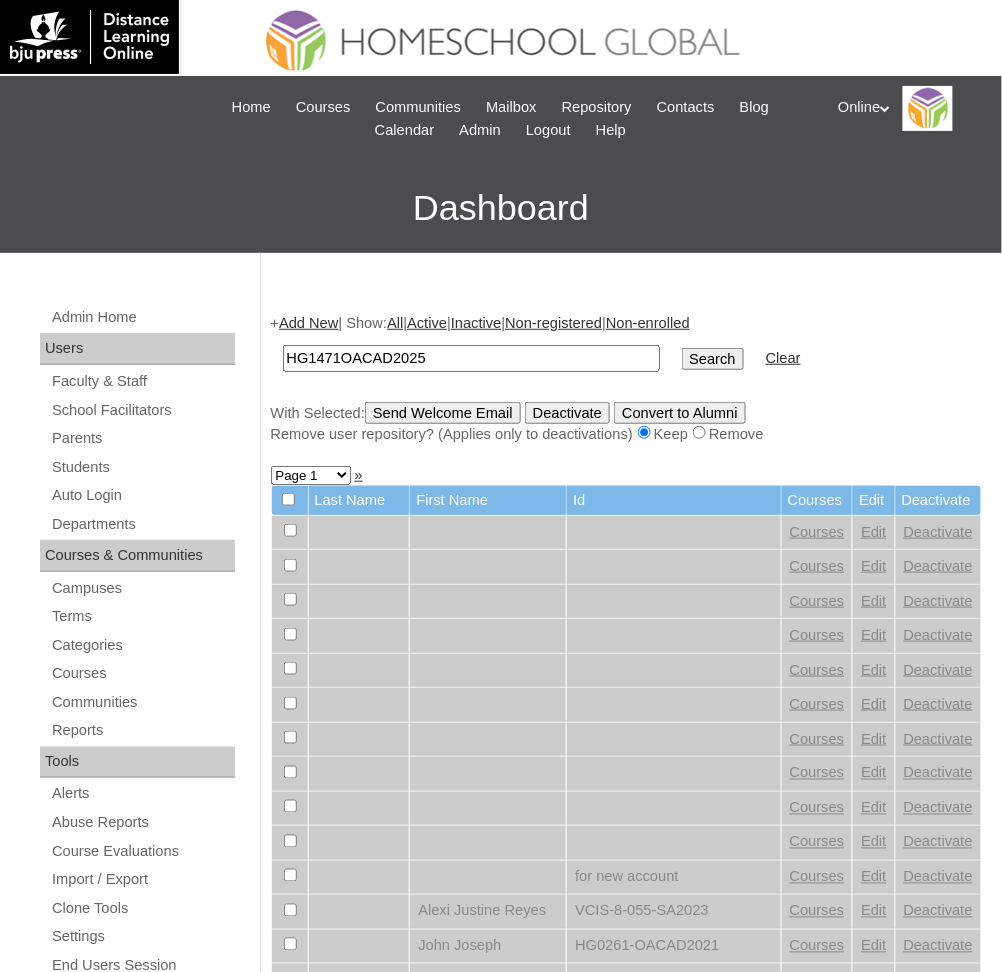 type on "HG1471OACAD2025" 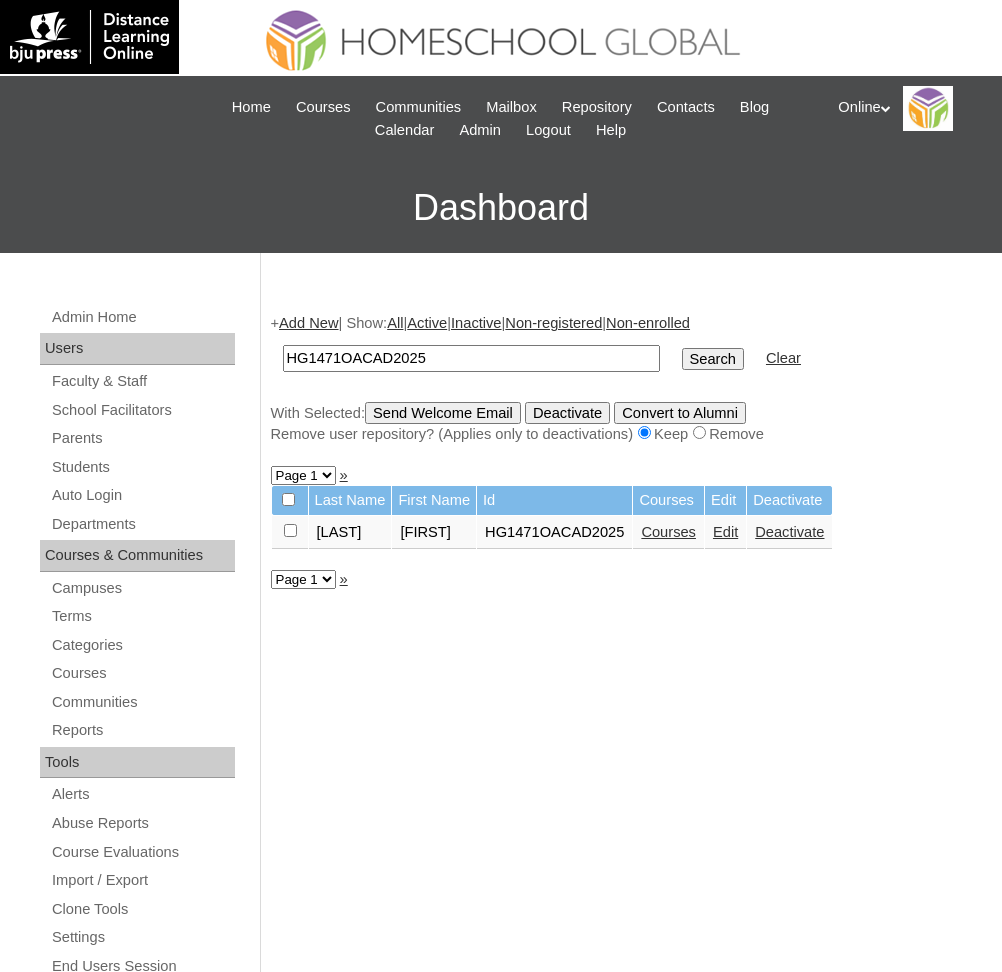 scroll, scrollTop: 0, scrollLeft: 0, axis: both 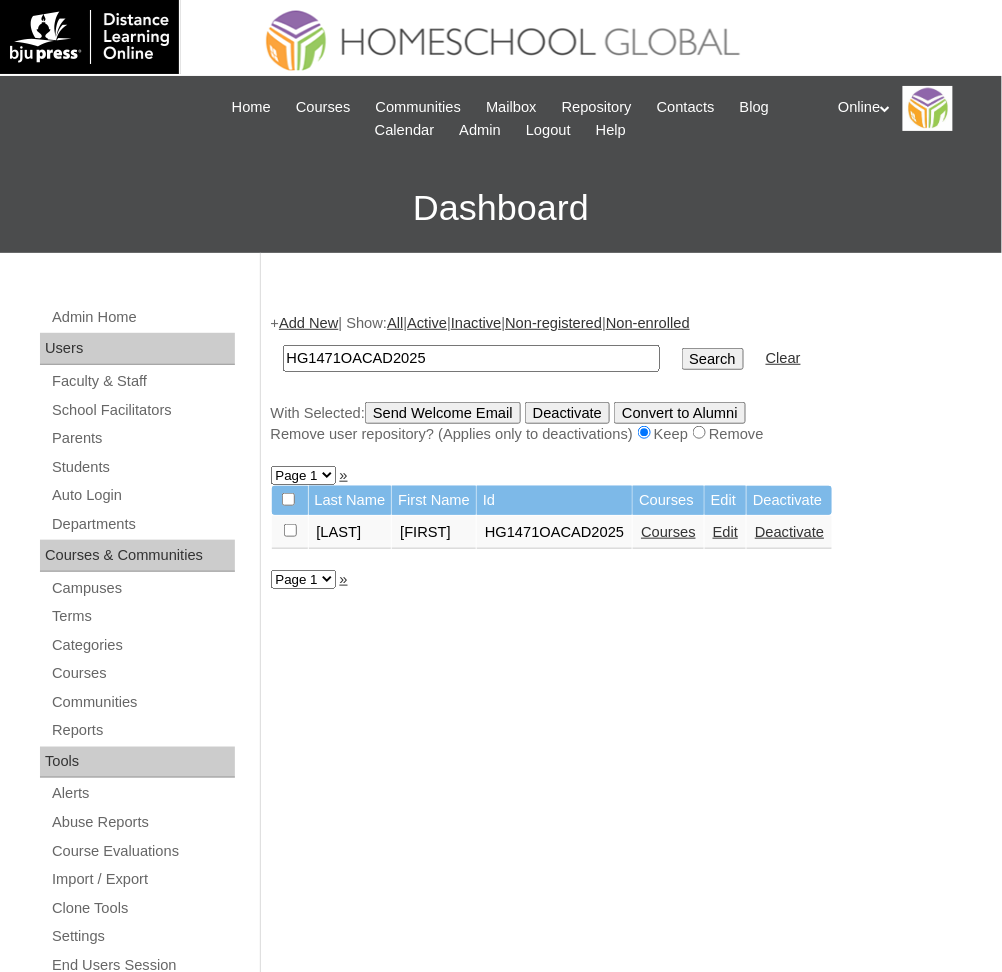 click on "Edit" at bounding box center [725, 532] 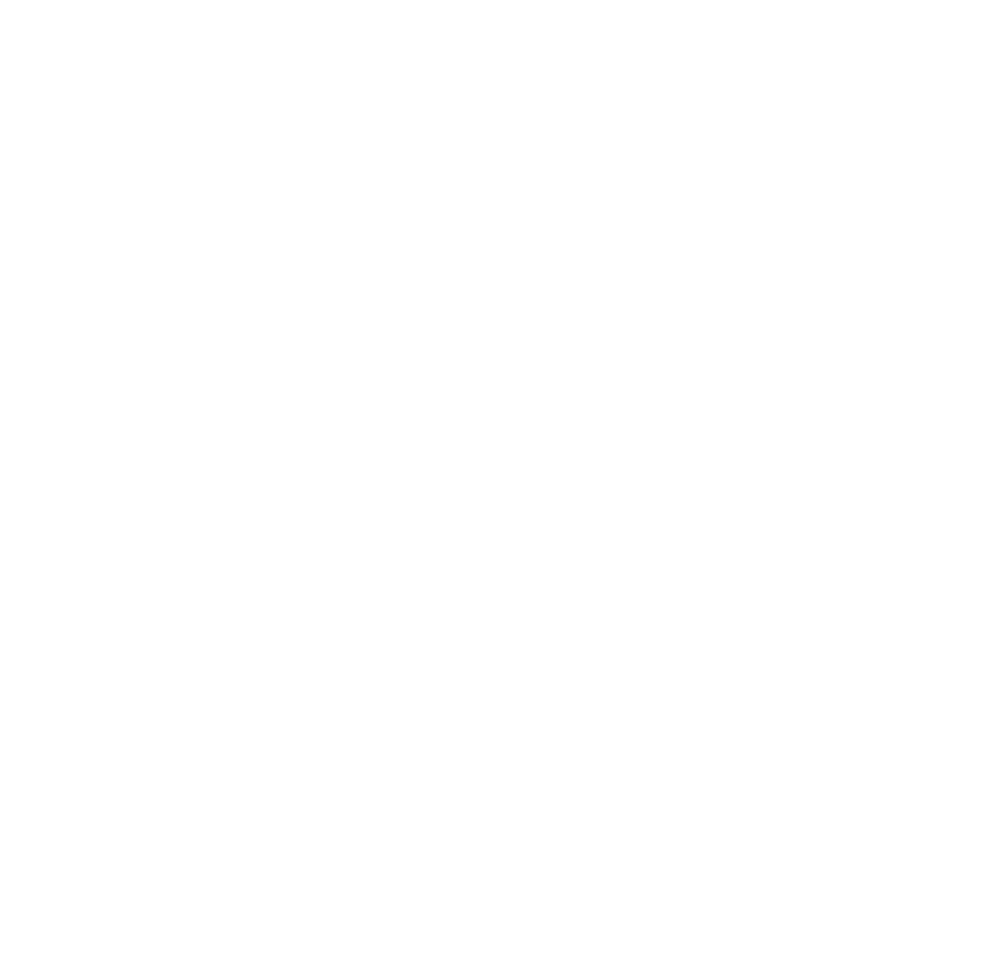 scroll, scrollTop: 0, scrollLeft: 0, axis: both 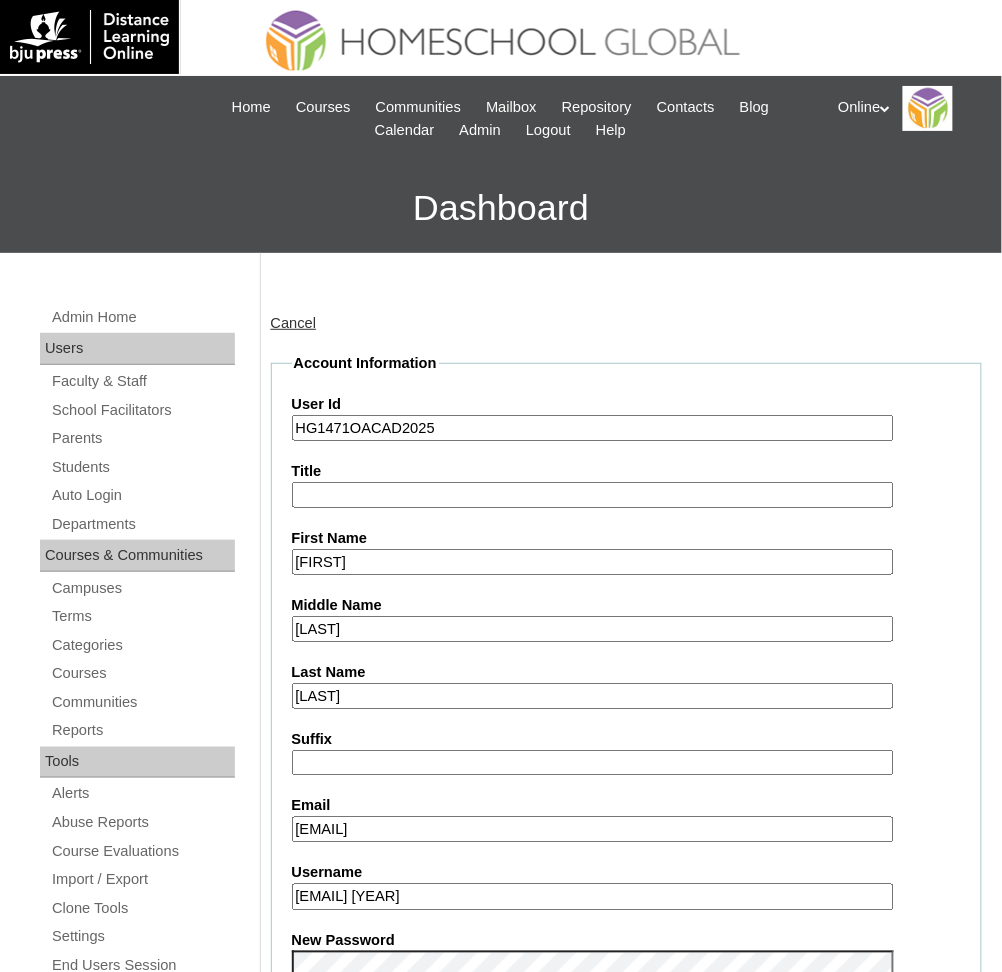click on "HG1471OACAD2025" at bounding box center [593, 428] 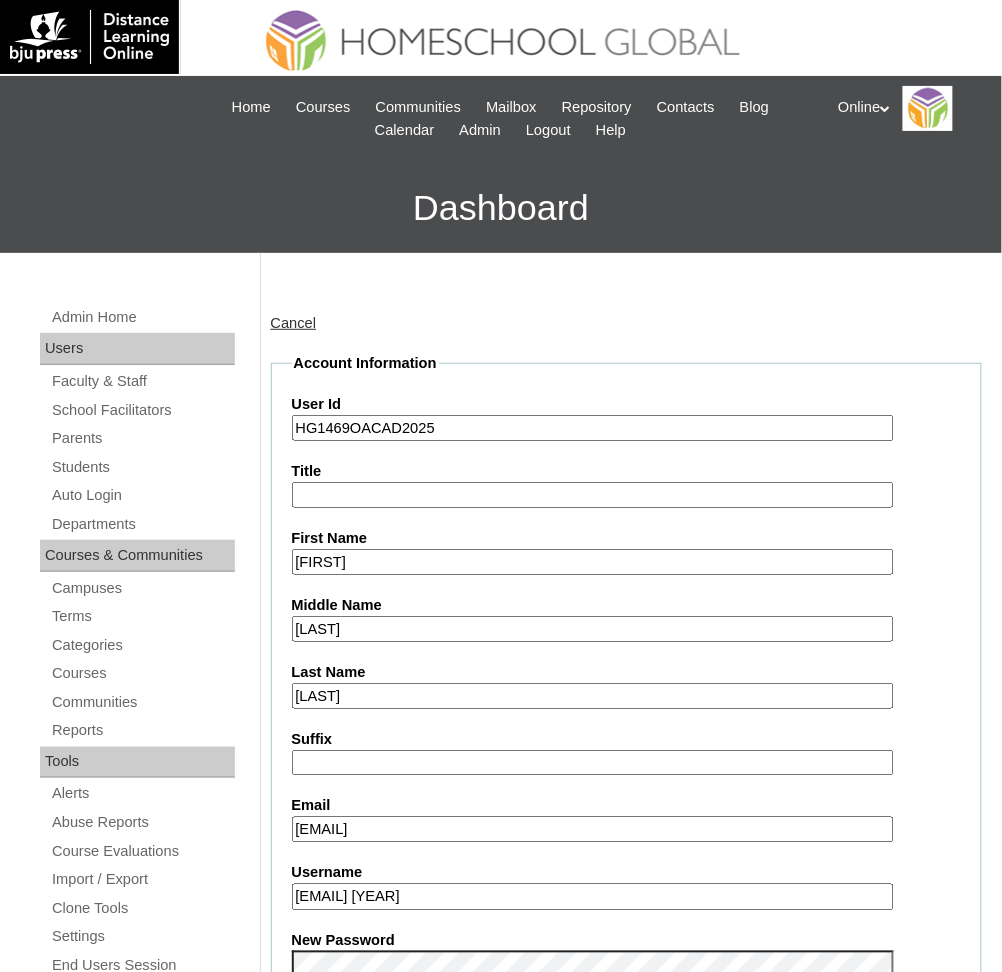 click on "HG1469OACAD2025" at bounding box center [593, 428] 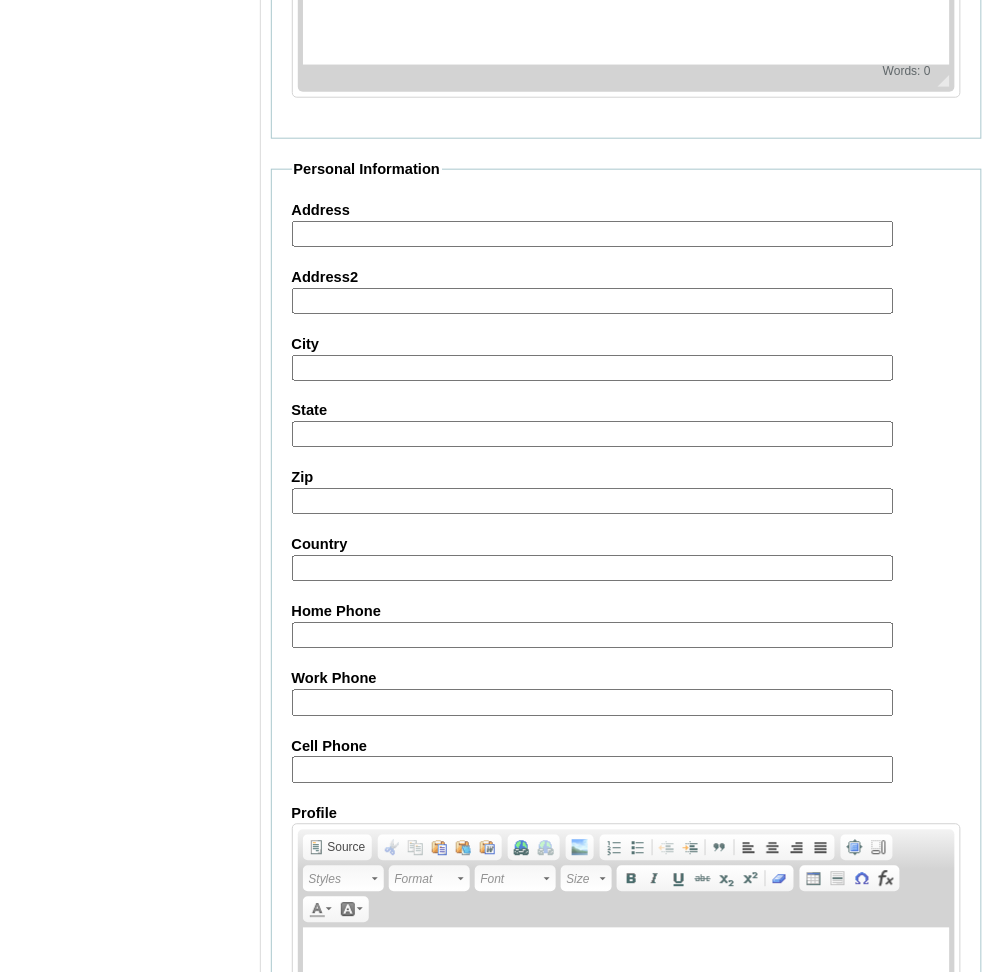scroll, scrollTop: 2086, scrollLeft: 0, axis: vertical 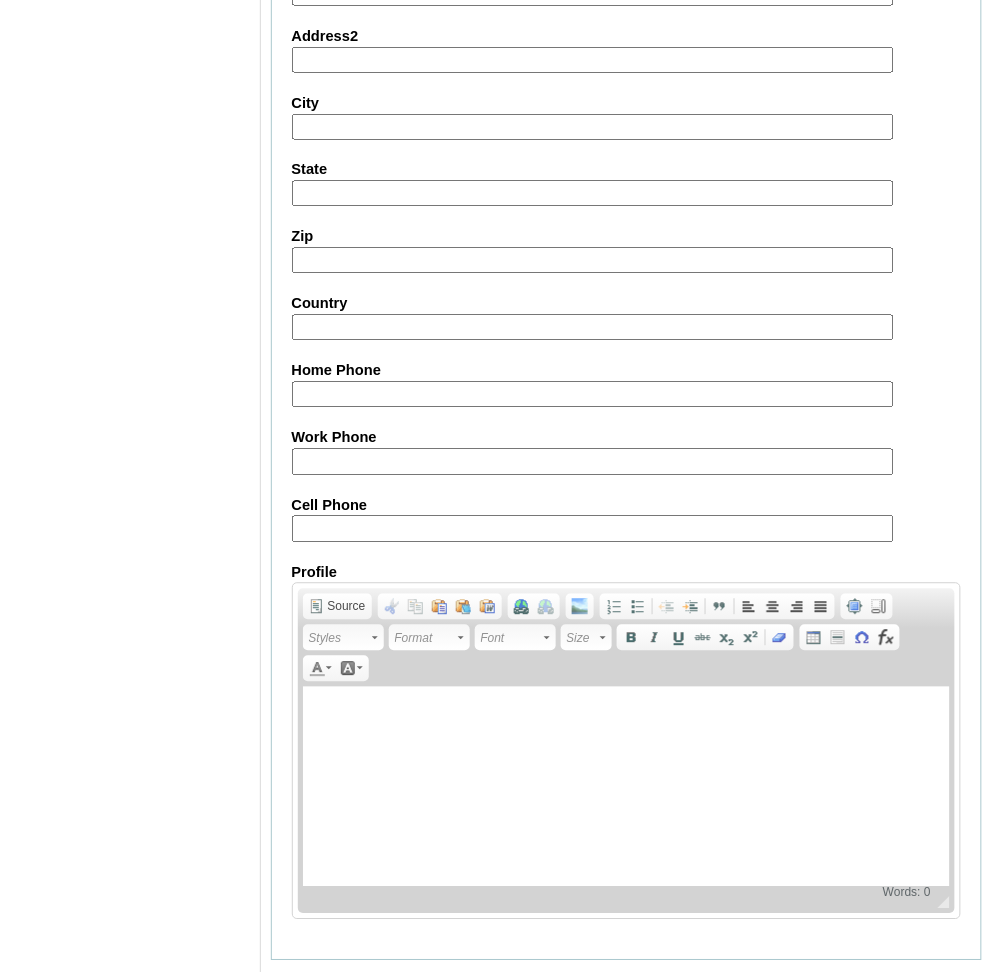 type on "HG1470OACAD2025" 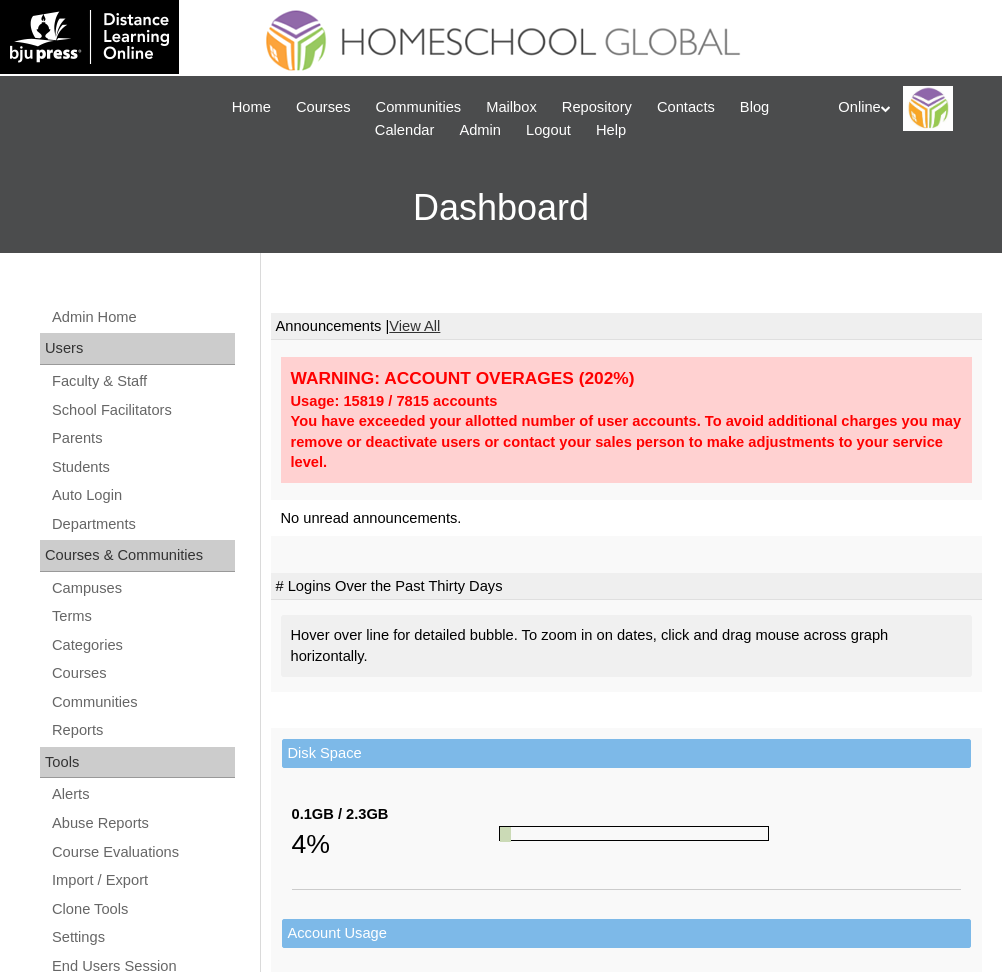 scroll, scrollTop: 0, scrollLeft: 0, axis: both 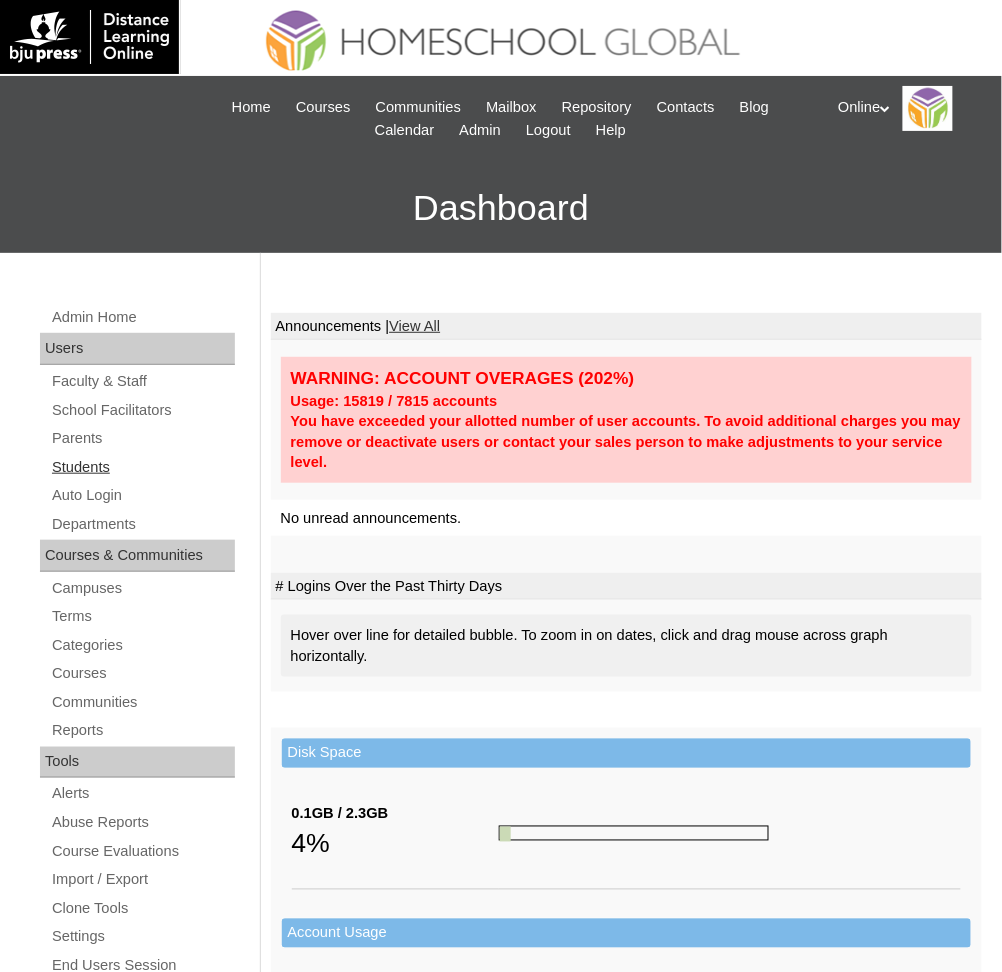 click on "Students" at bounding box center [142, 467] 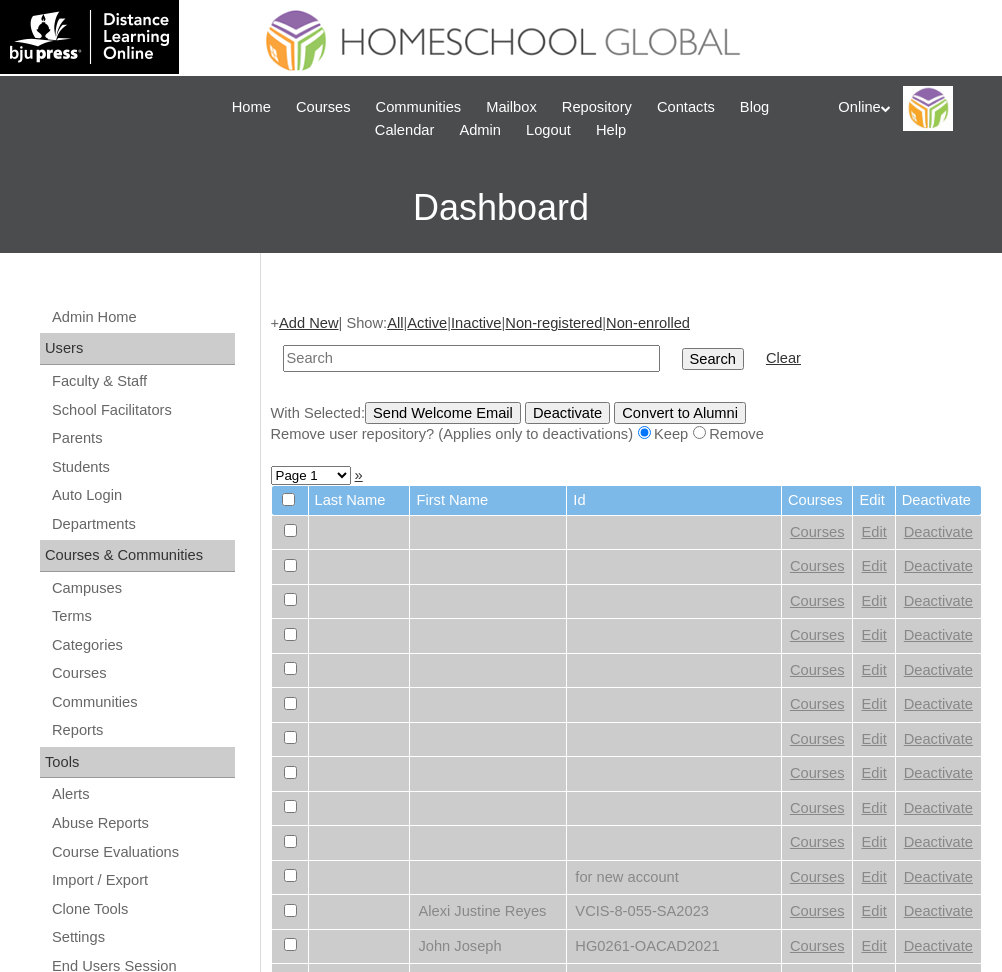 scroll, scrollTop: 0, scrollLeft: 0, axis: both 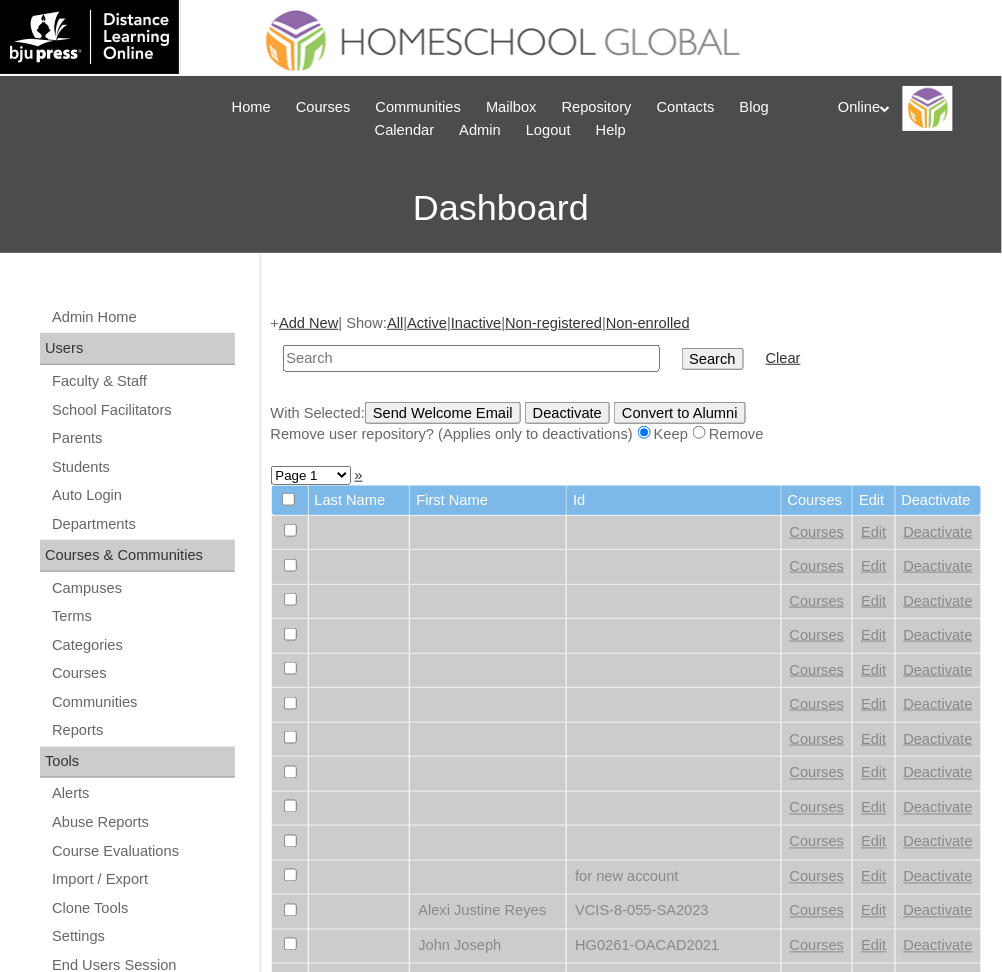 click at bounding box center [471, 358] 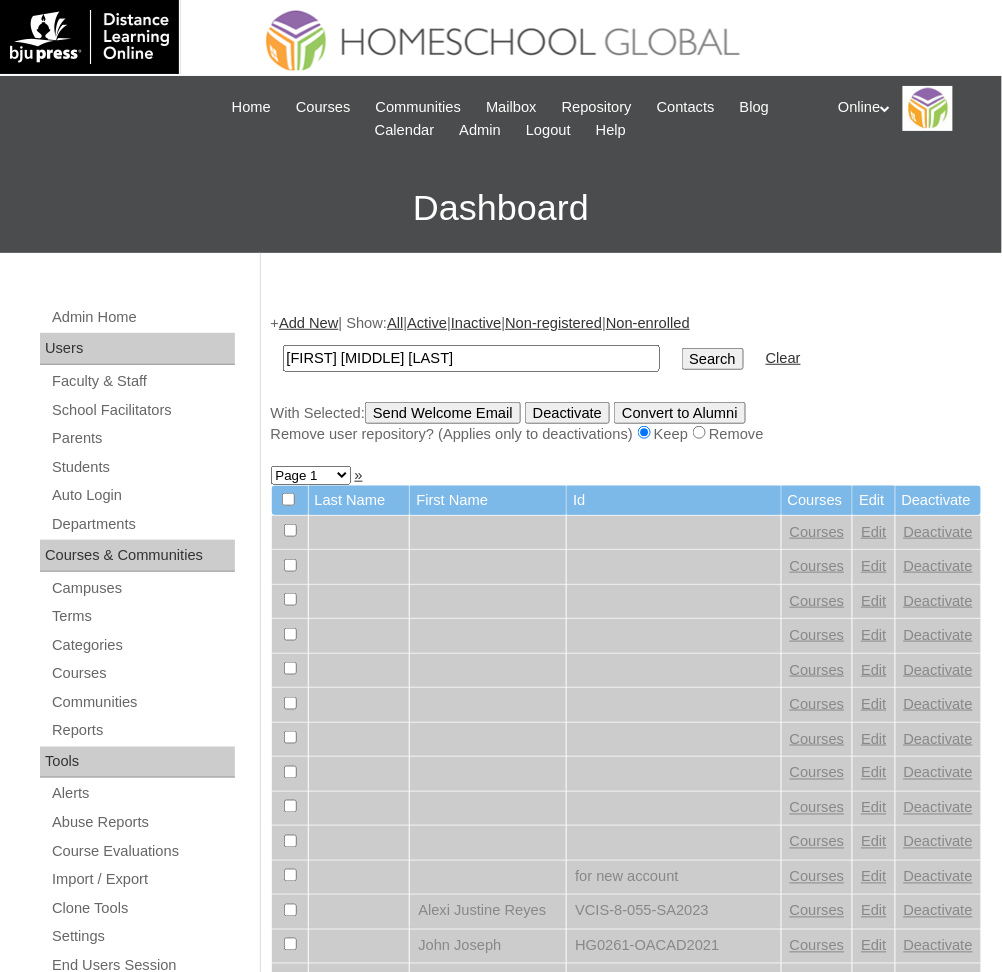 type on "Euwan Marcus Ray" 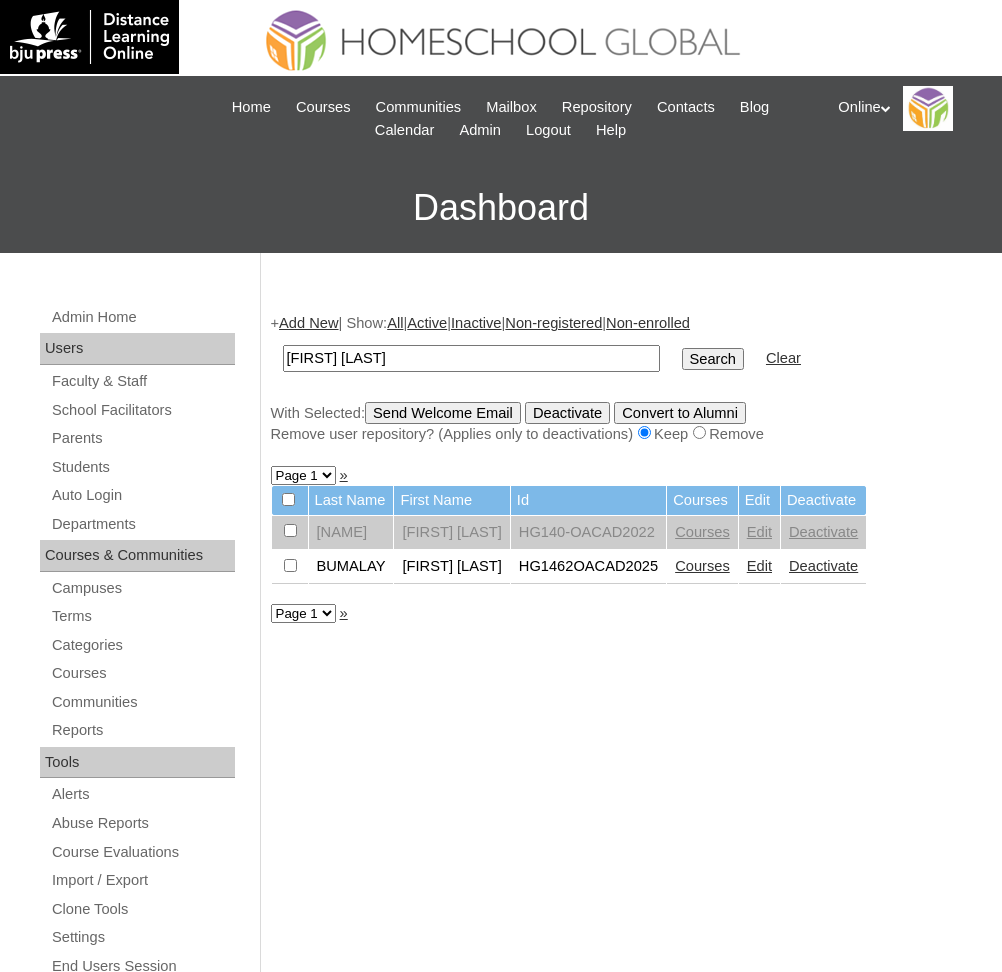 scroll, scrollTop: 0, scrollLeft: 0, axis: both 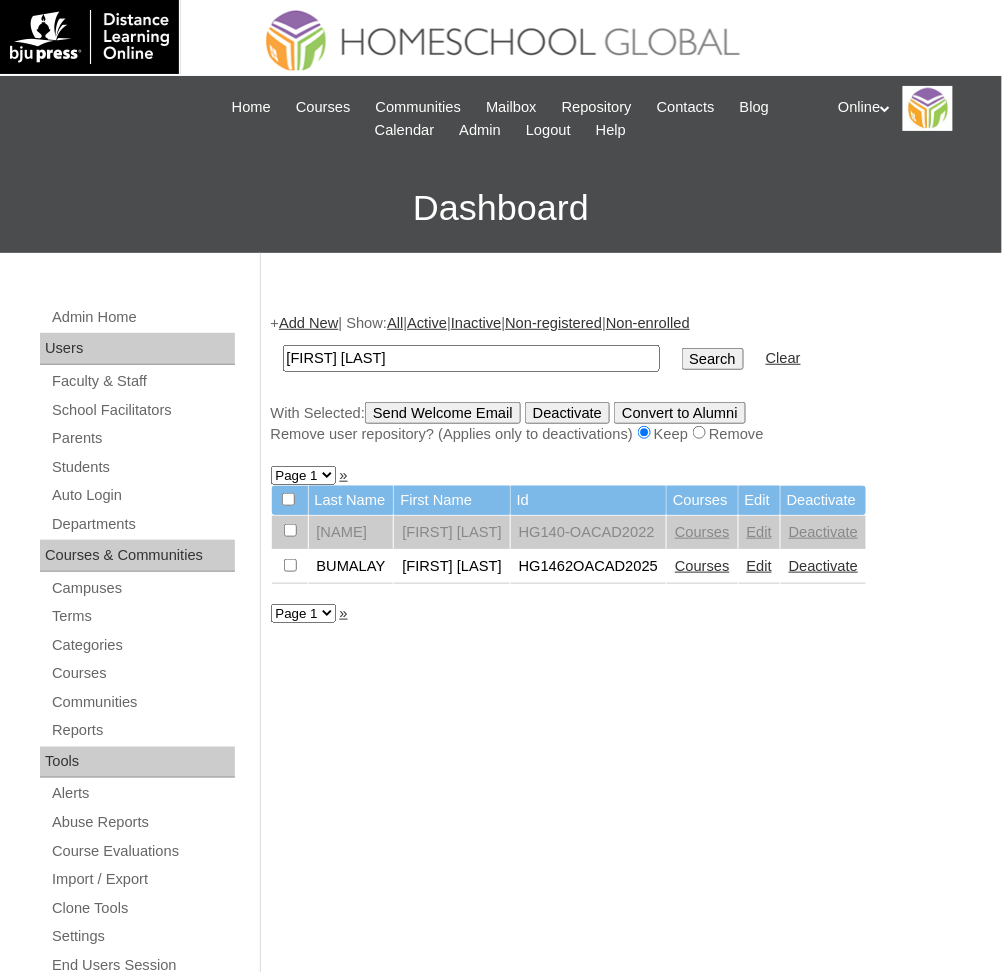 click on "Edit" at bounding box center [759, 566] 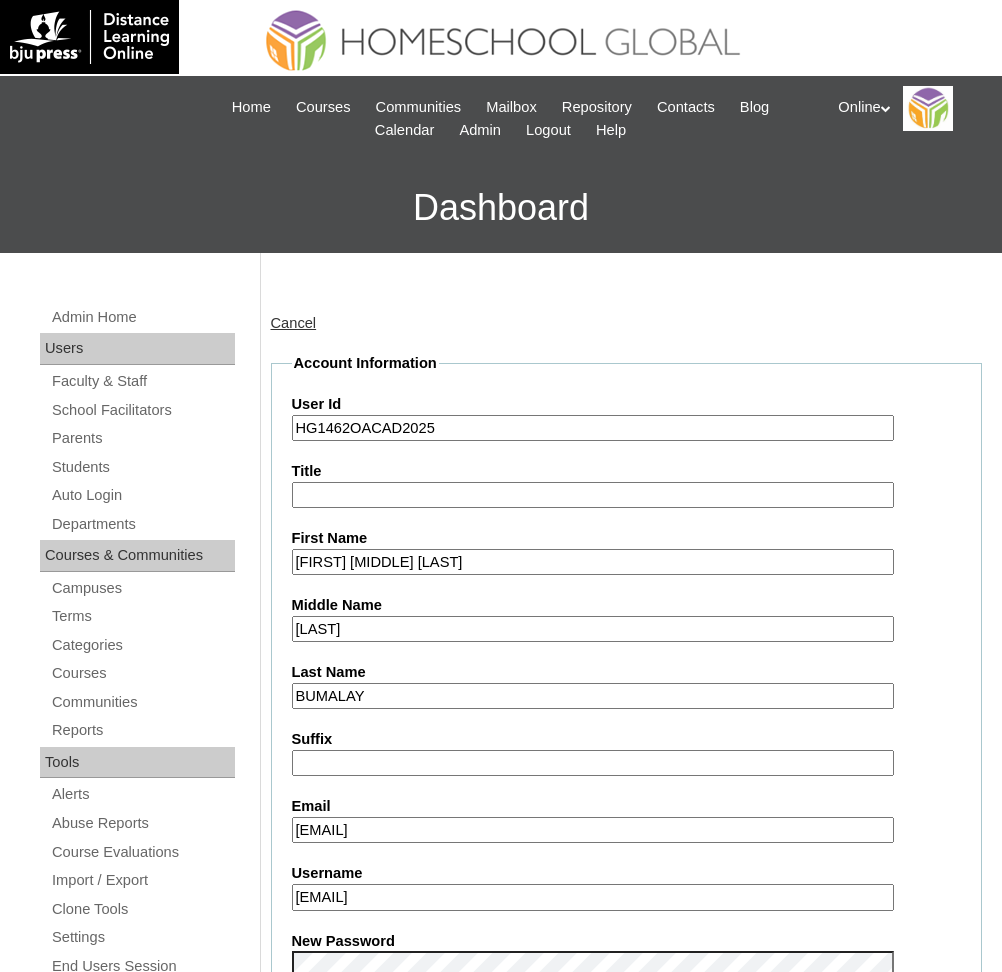 scroll, scrollTop: 0, scrollLeft: 0, axis: both 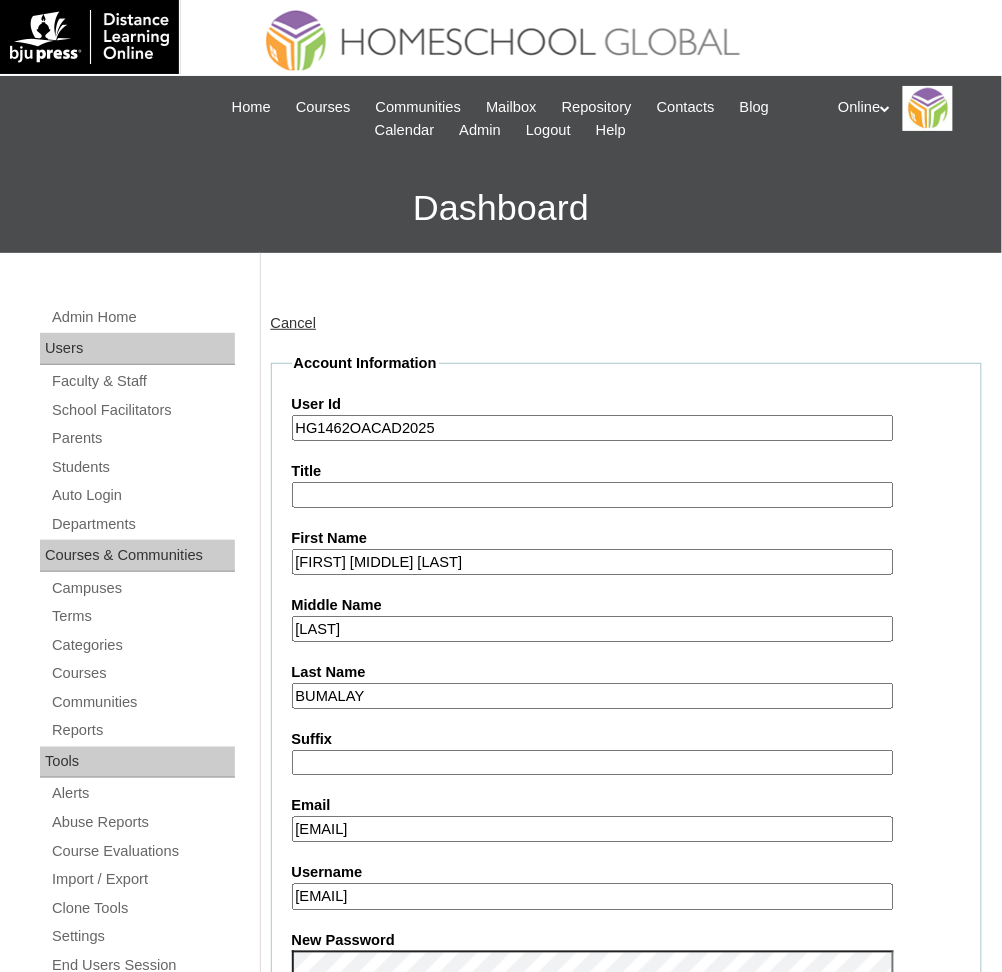 click on "HG1462OACAD2025" at bounding box center [593, 428] 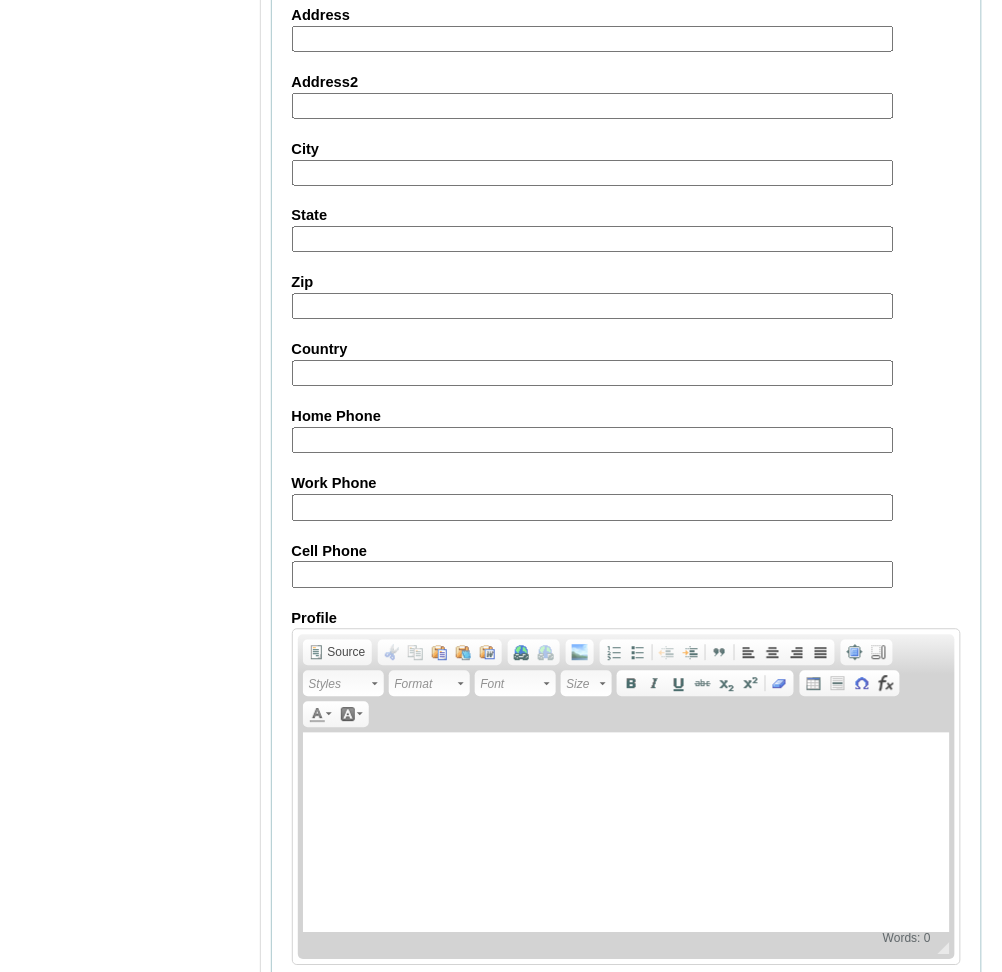 scroll, scrollTop: 2086, scrollLeft: 0, axis: vertical 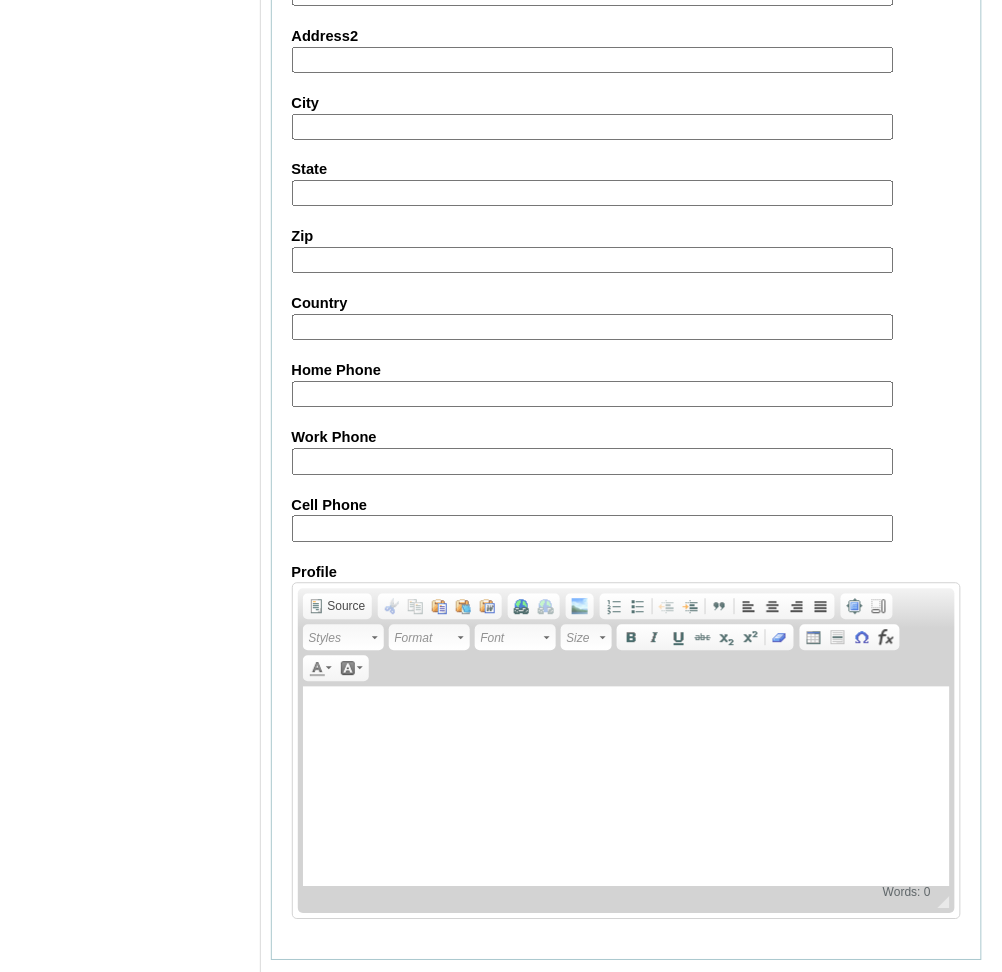 type on "HG148OACAD2025" 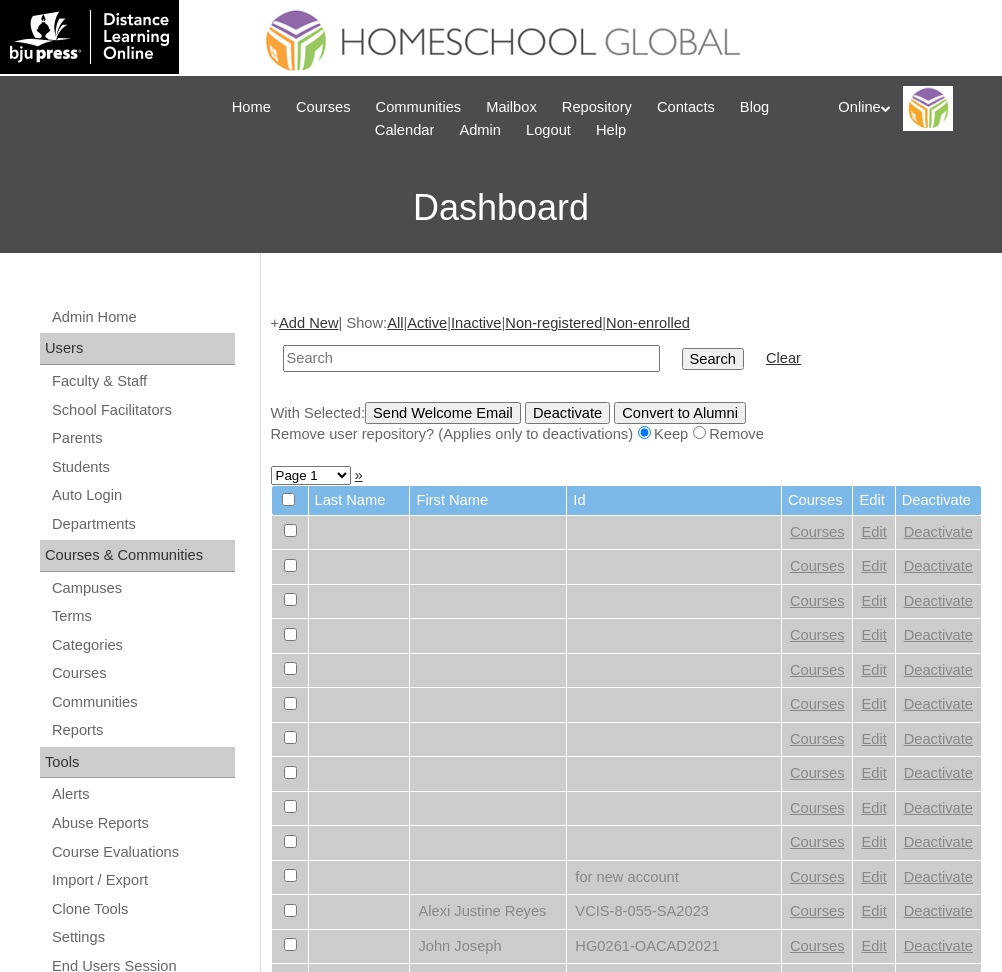scroll, scrollTop: 0, scrollLeft: 0, axis: both 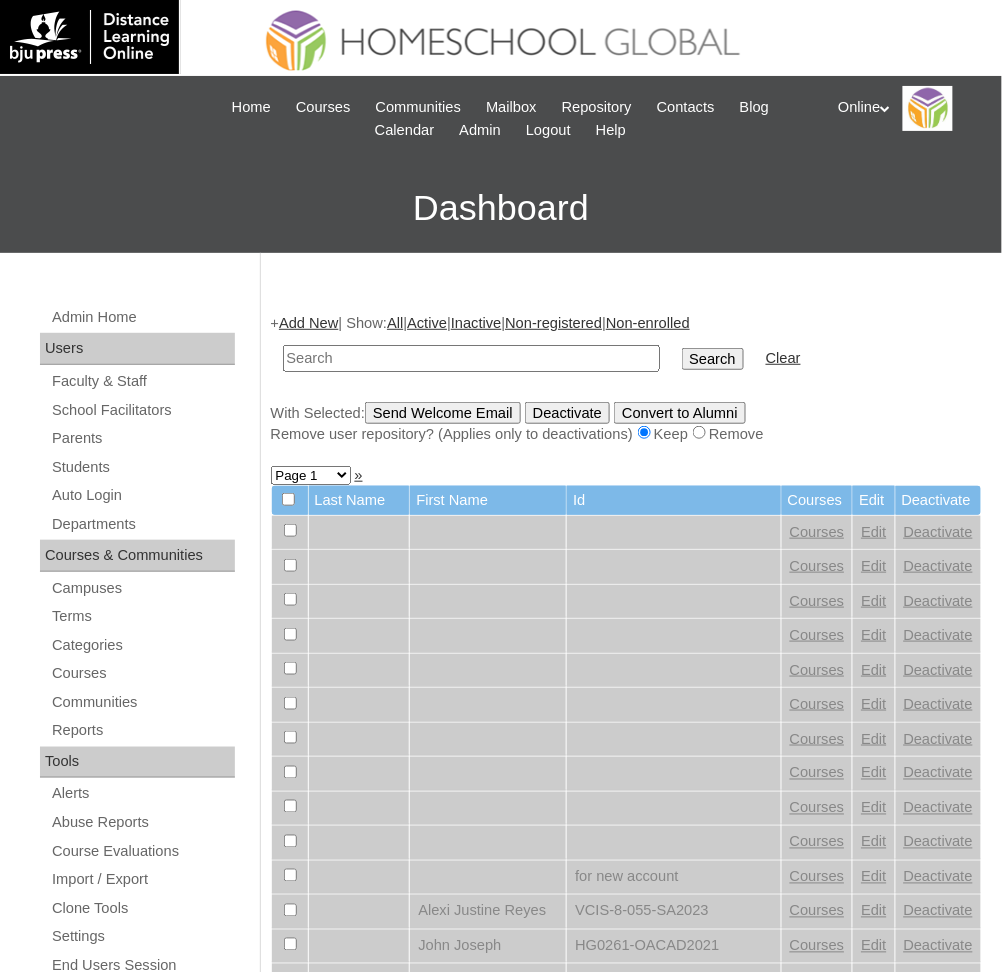 click at bounding box center [471, 358] 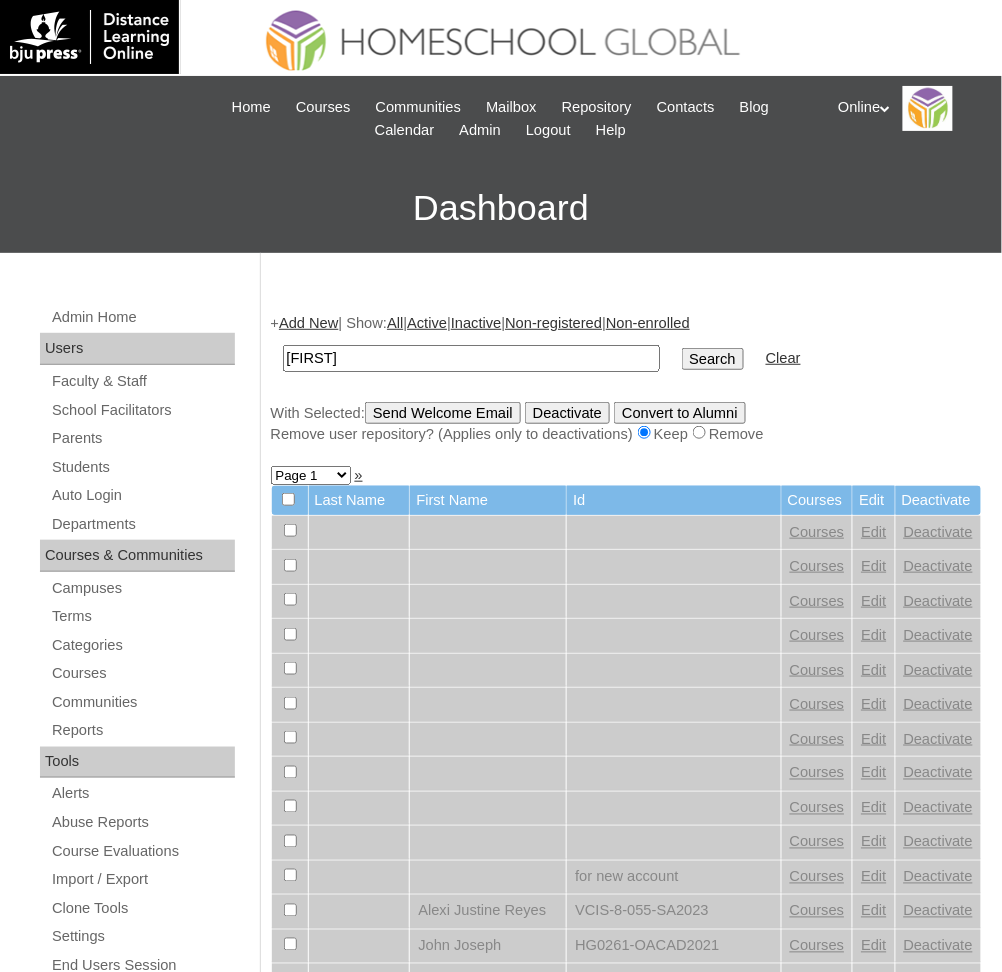type on "Katerina" 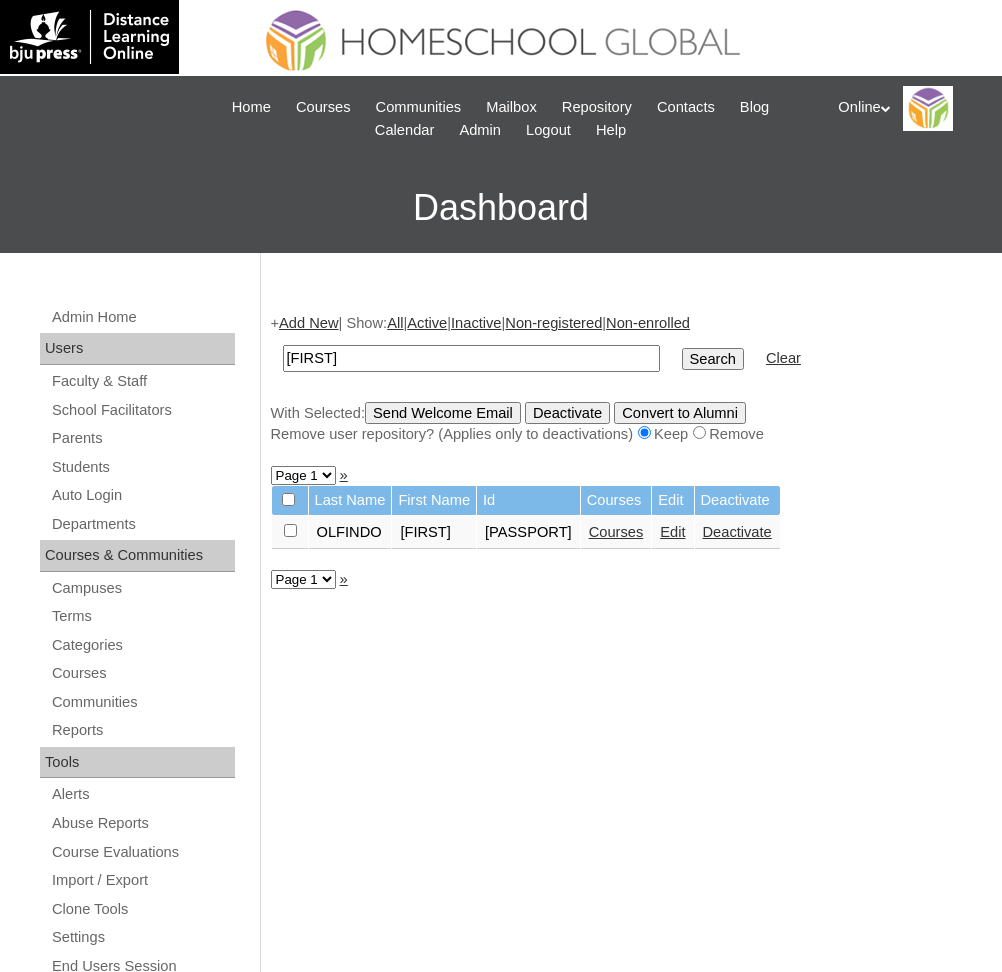 scroll, scrollTop: 0, scrollLeft: 0, axis: both 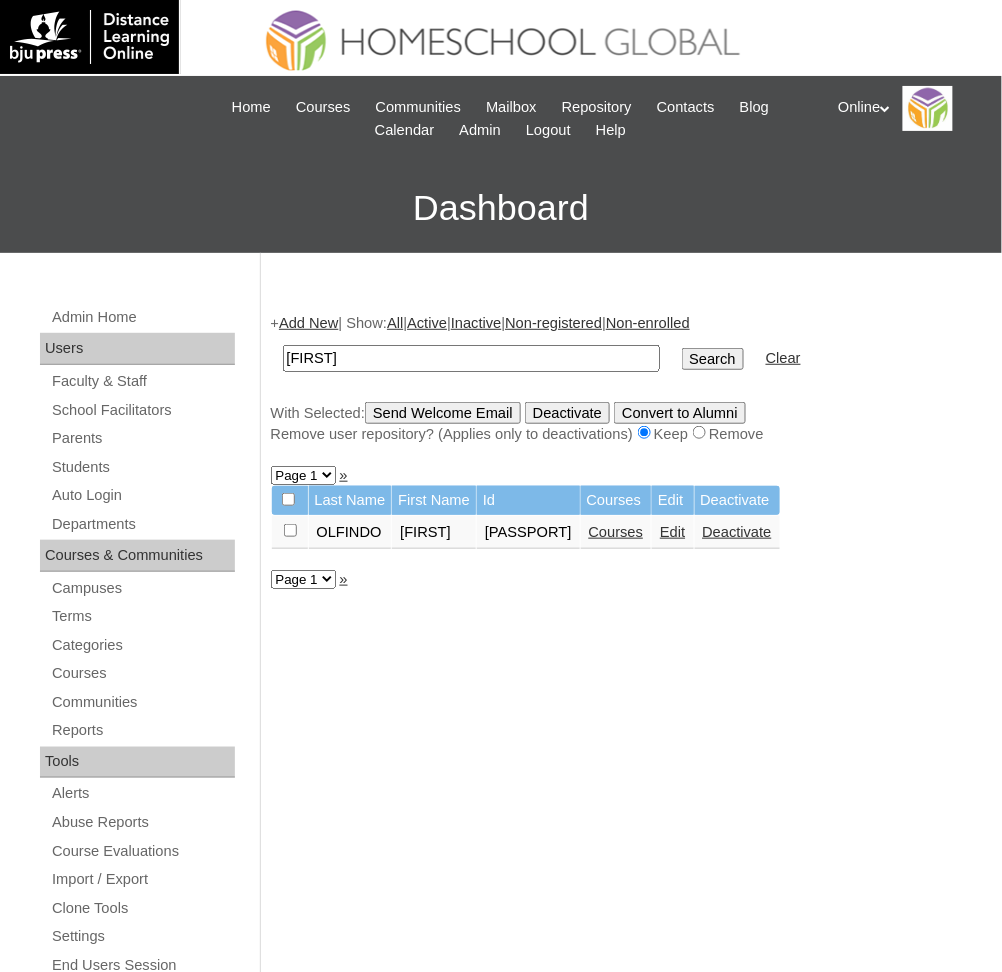 click on "Edit" at bounding box center [672, 532] 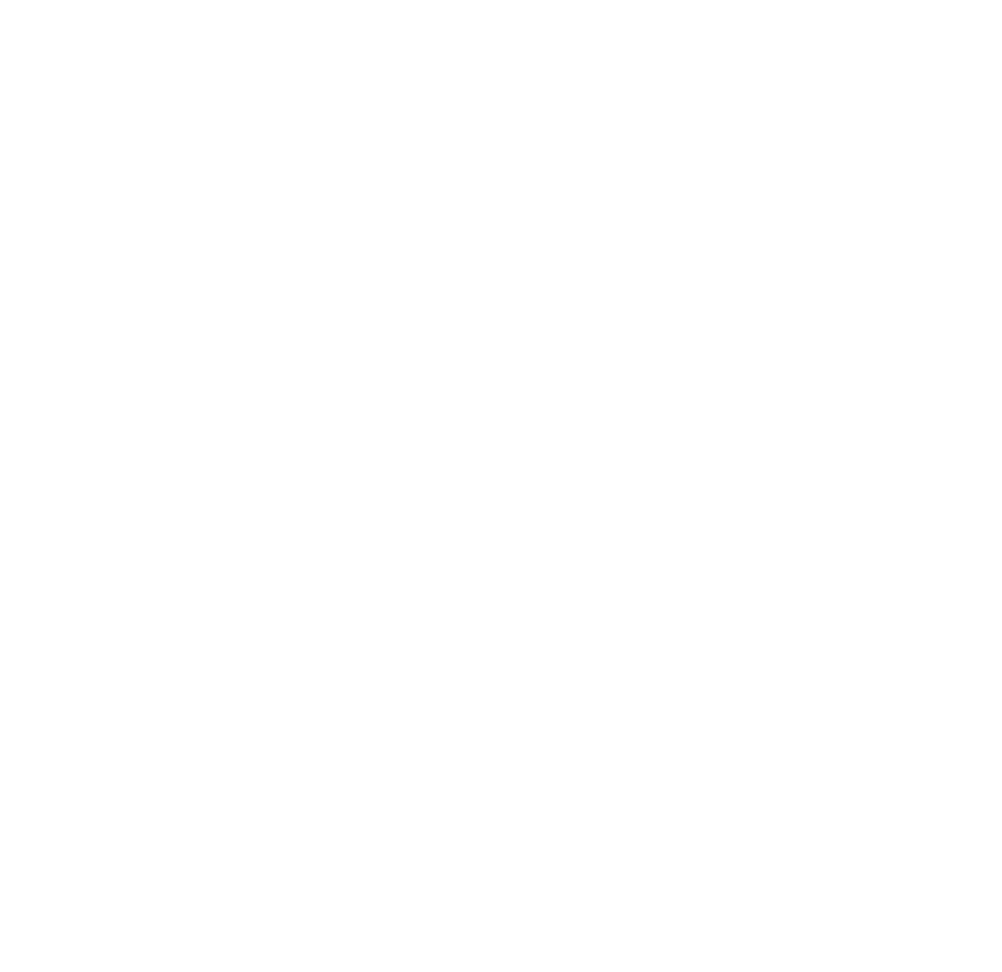 scroll, scrollTop: 0, scrollLeft: 0, axis: both 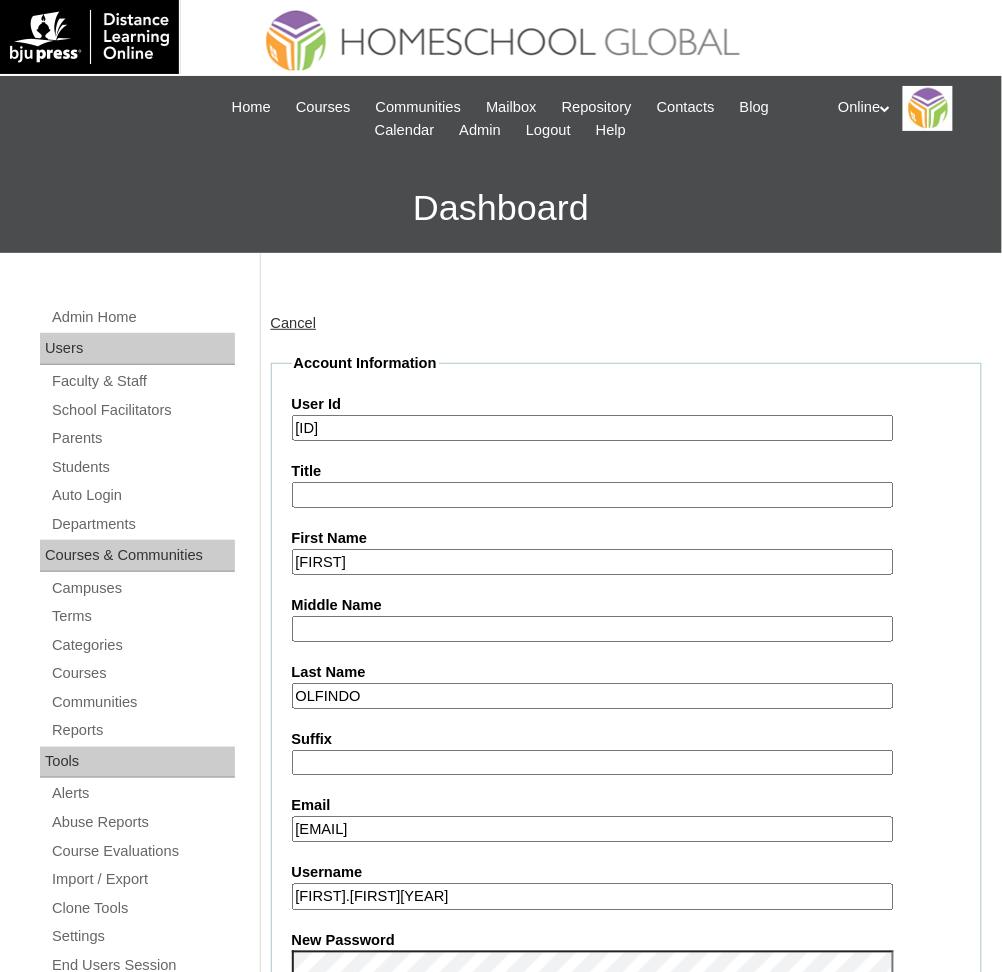 click on "HG1463OACAD2025" at bounding box center (593, 428) 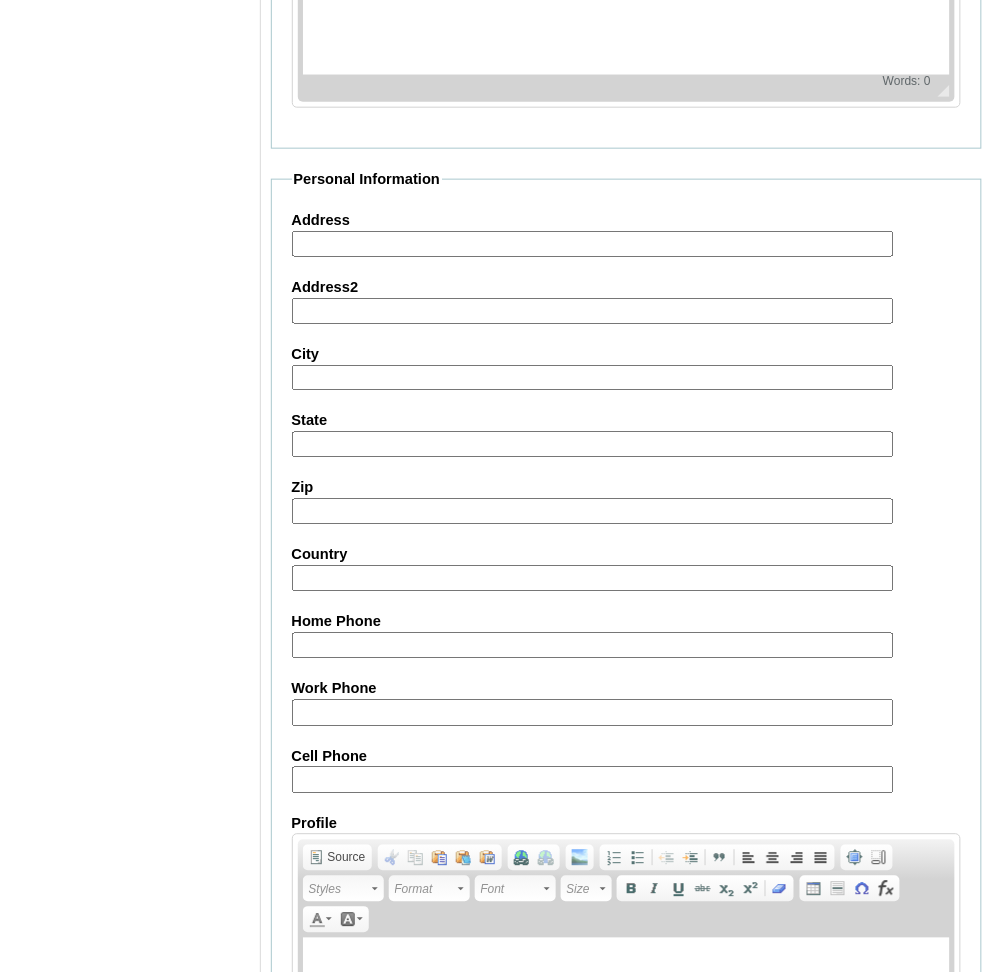 scroll, scrollTop: 2120, scrollLeft: 0, axis: vertical 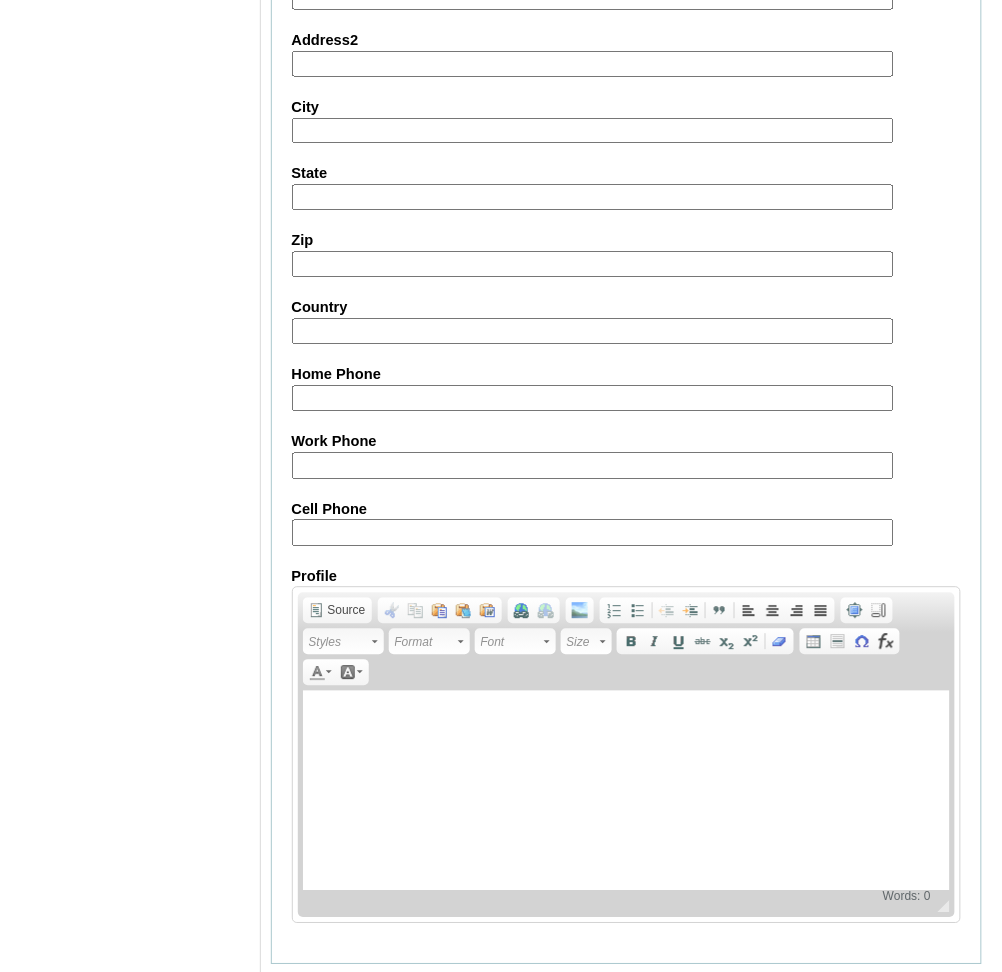 type on "HG149OACAD2025" 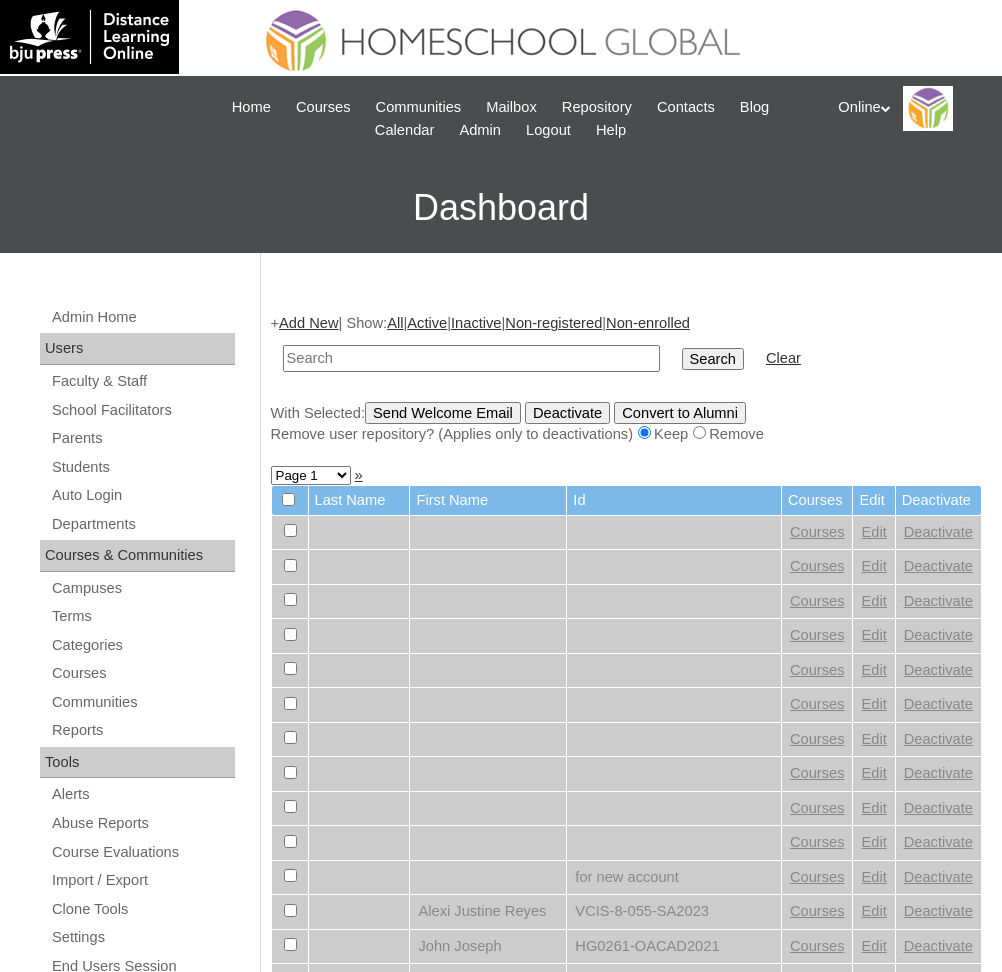 scroll, scrollTop: 0, scrollLeft: 0, axis: both 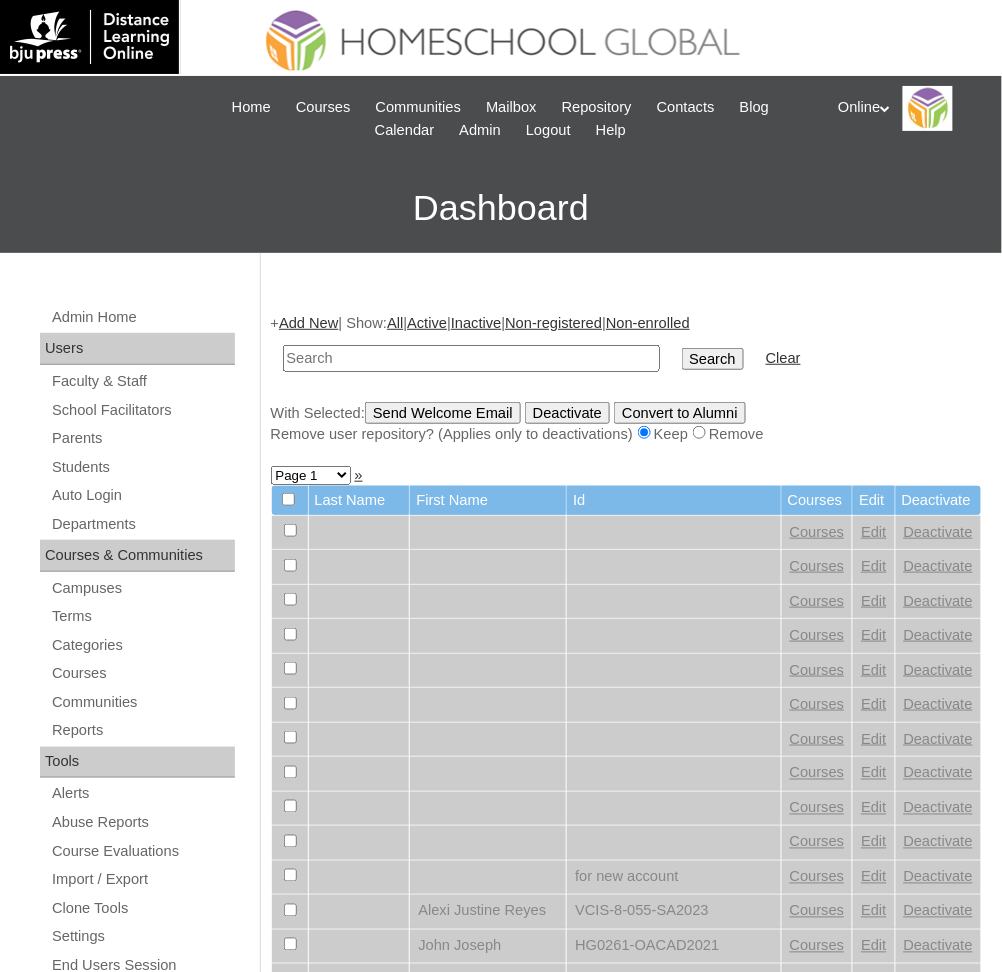 click at bounding box center (471, 358) 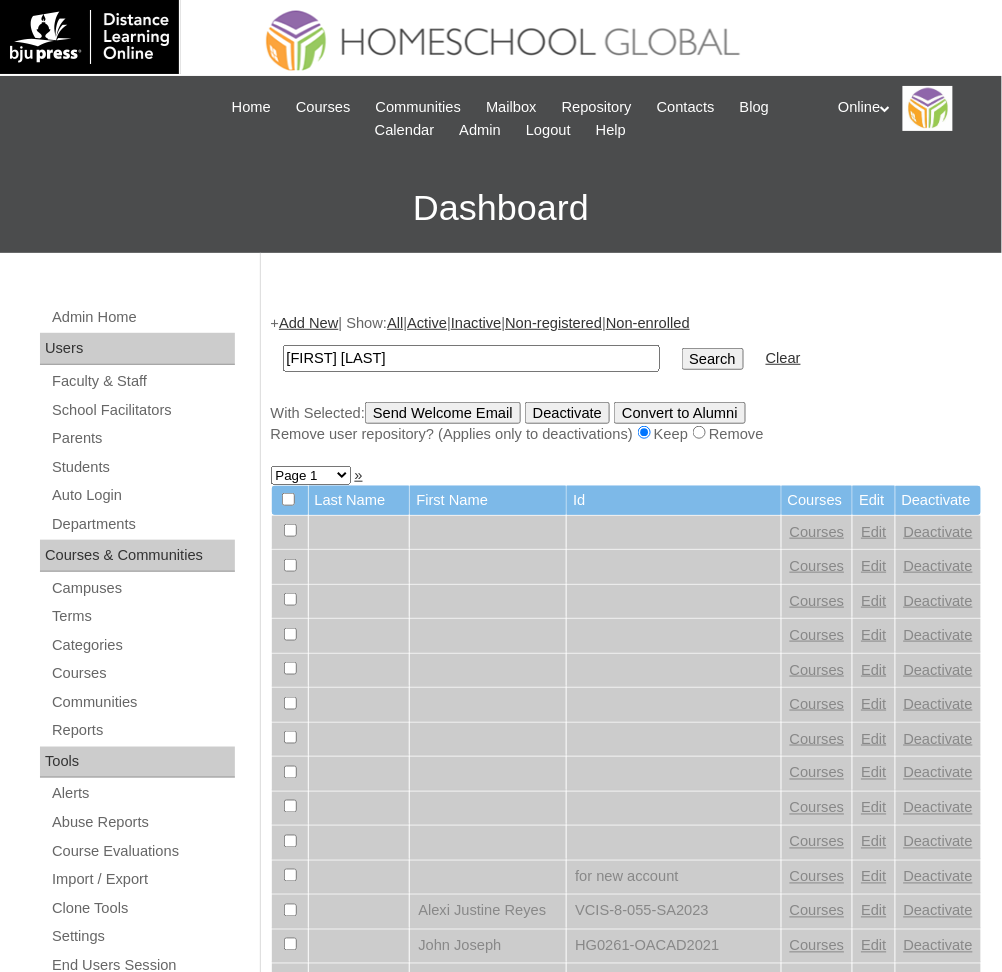 type on "Rafaelle Andrea" 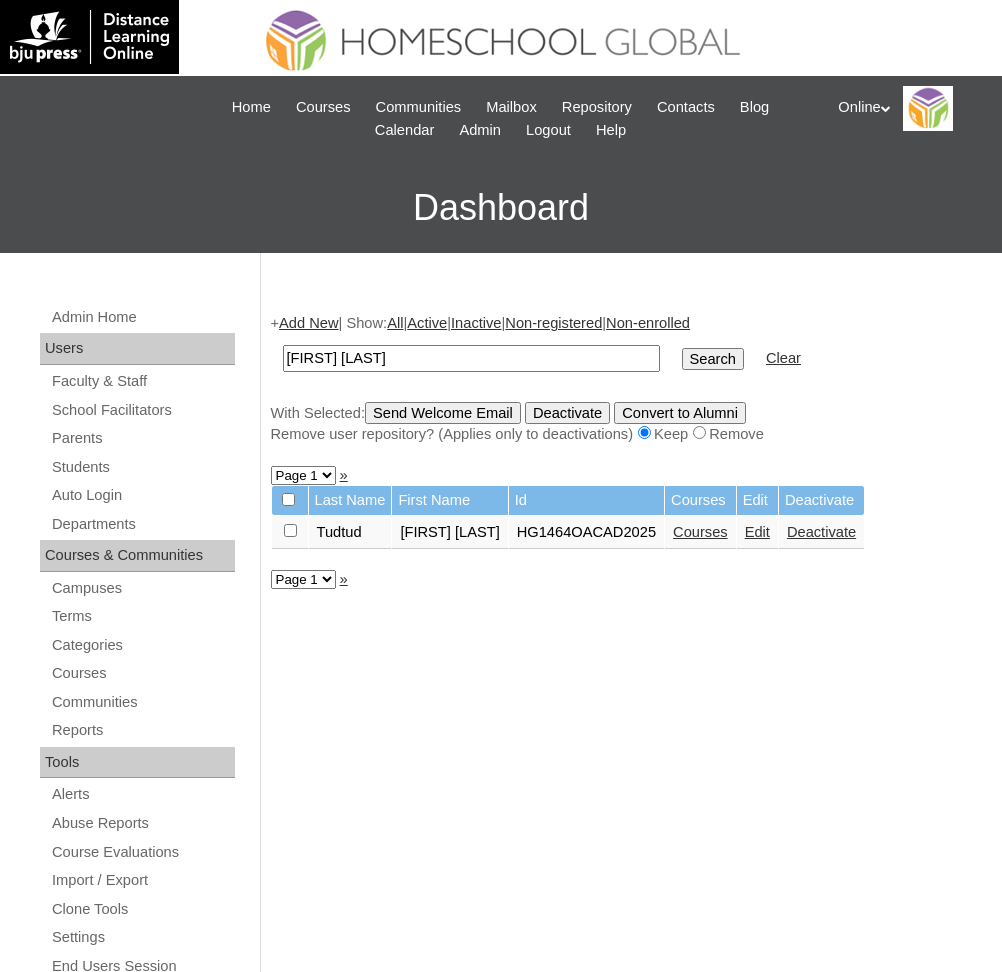 scroll, scrollTop: 0, scrollLeft: 0, axis: both 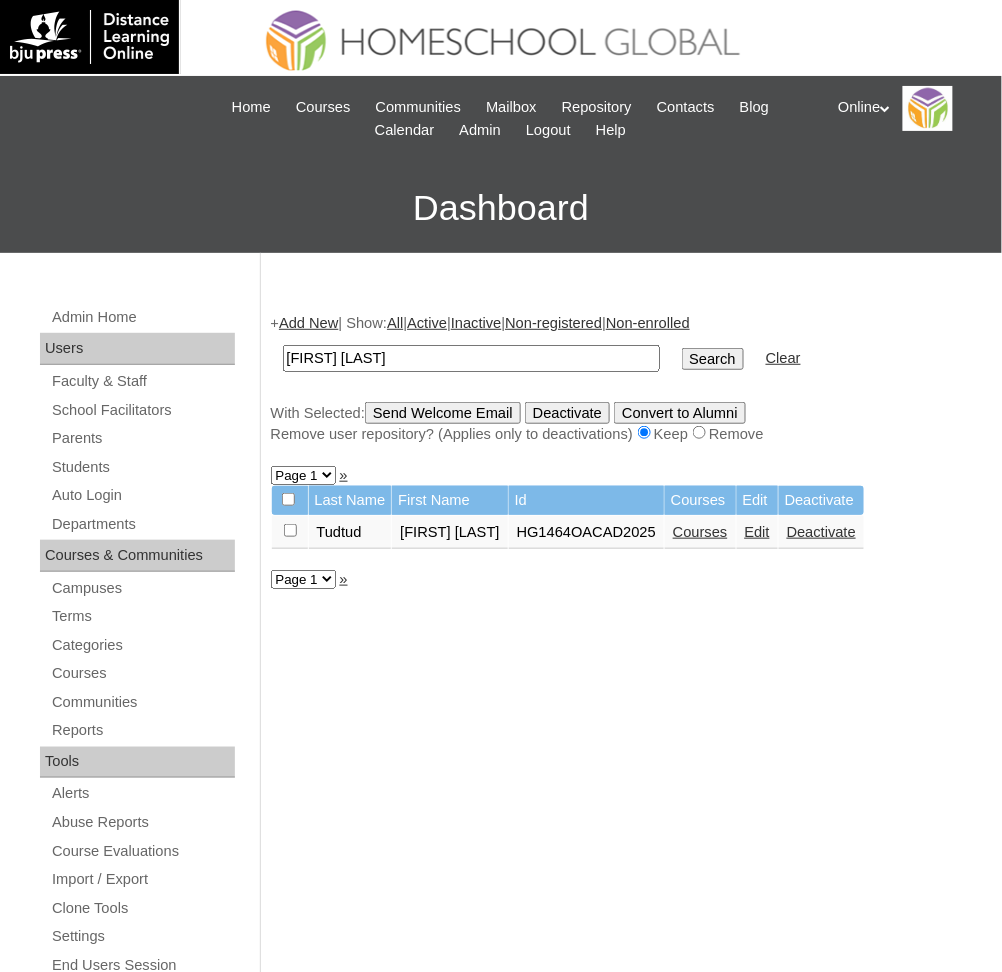 click on "Edit" at bounding box center [757, 532] 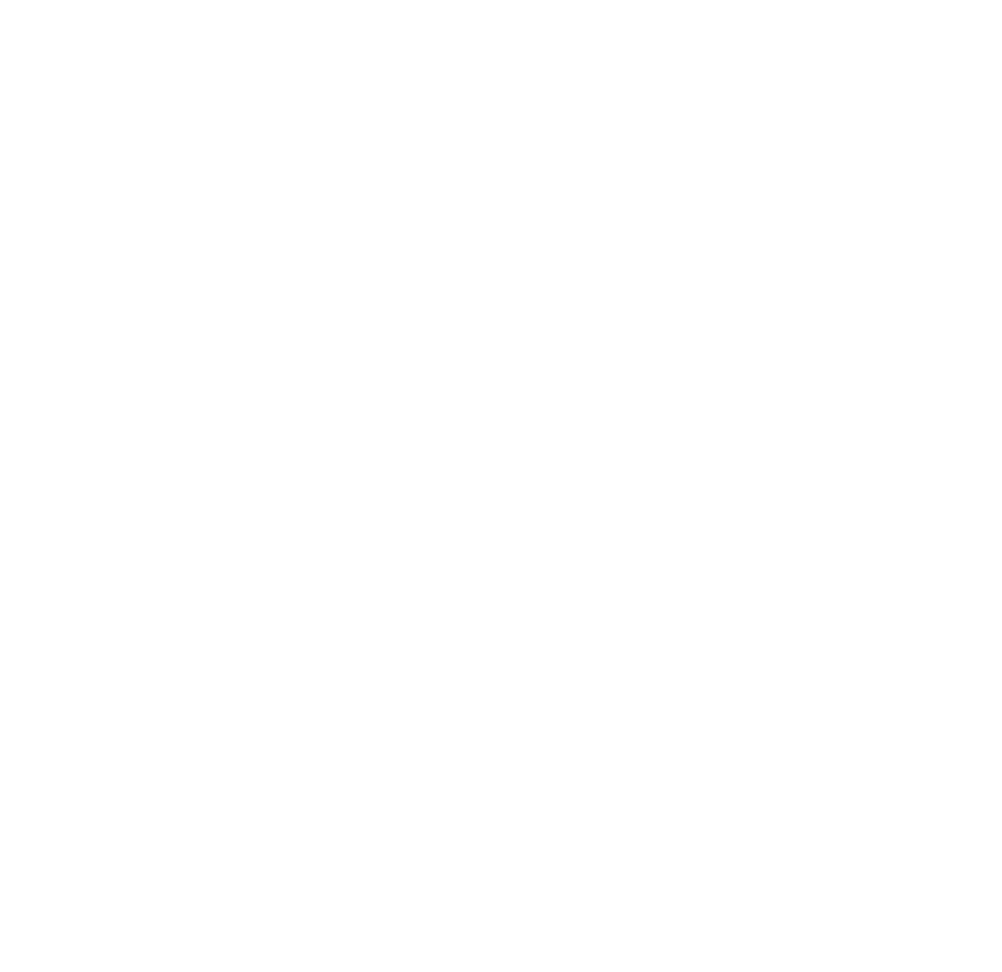 scroll, scrollTop: 0, scrollLeft: 0, axis: both 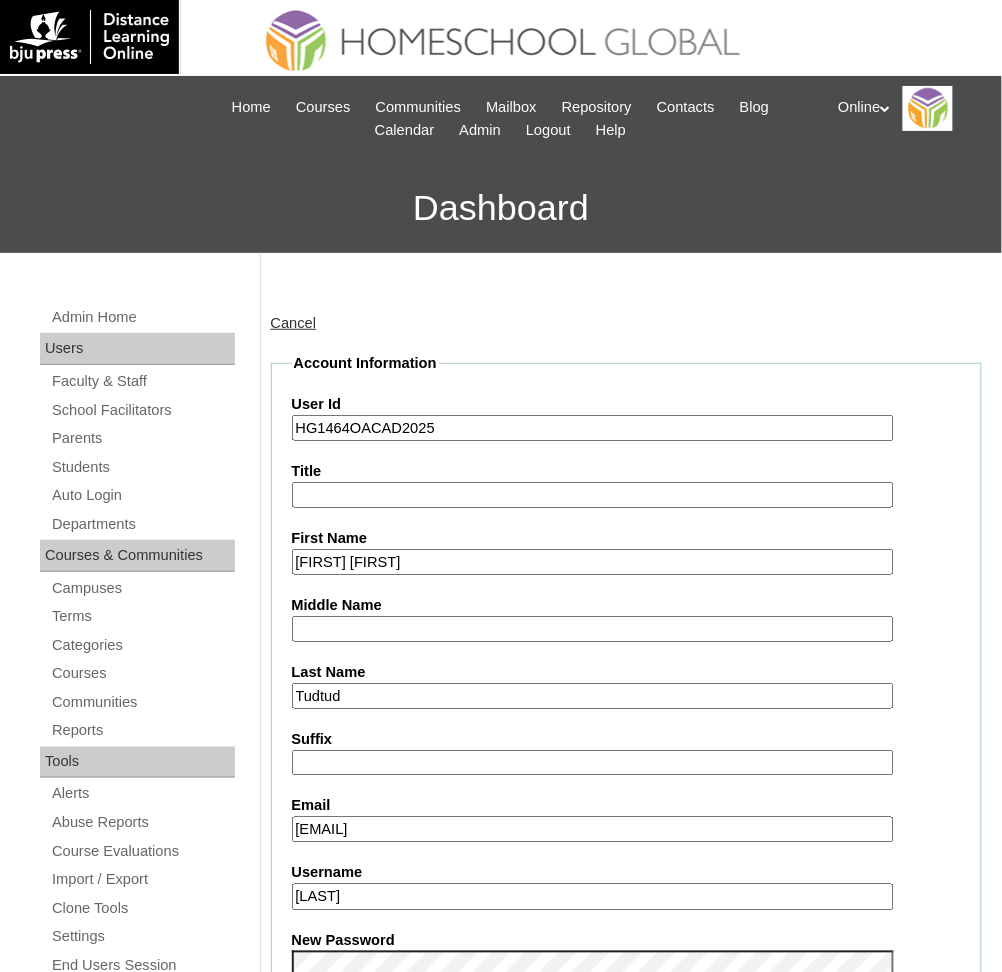 click on "HG1464OACAD2025" at bounding box center (593, 428) 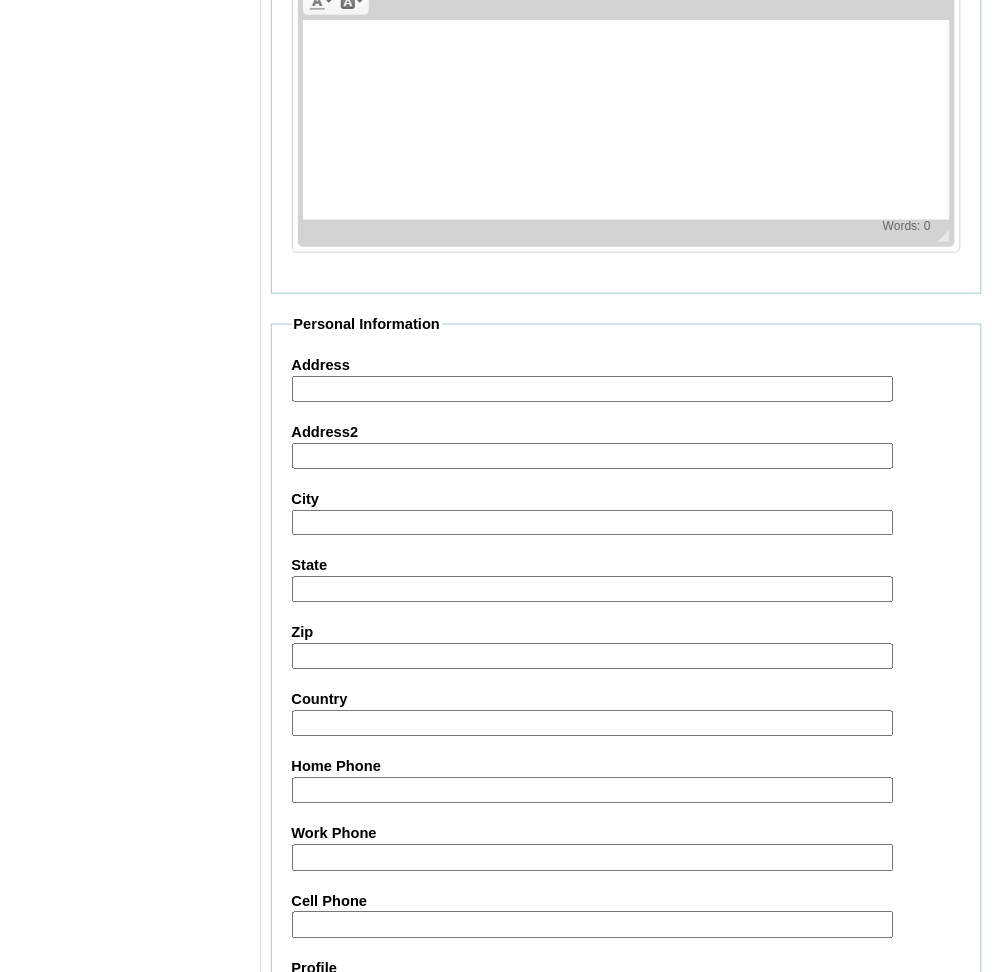 scroll, scrollTop: 2120, scrollLeft: 0, axis: vertical 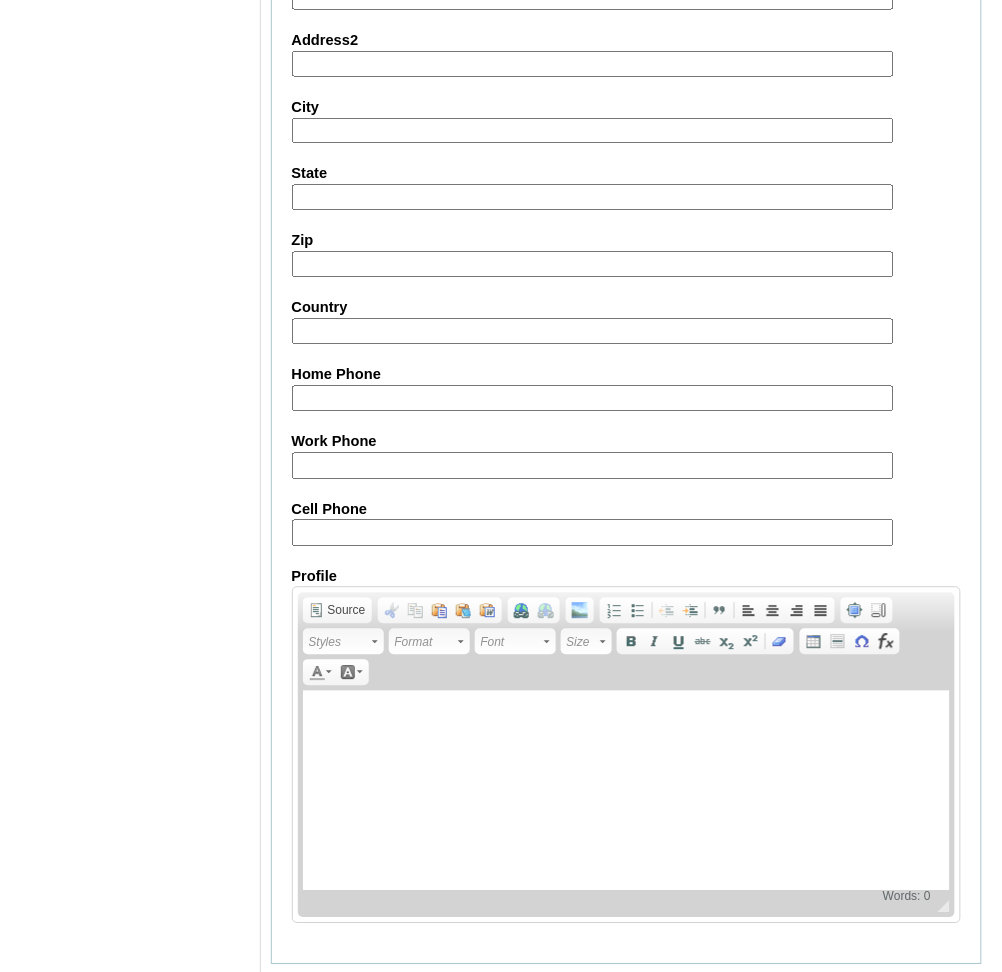 type on "HG150OACAD2025" 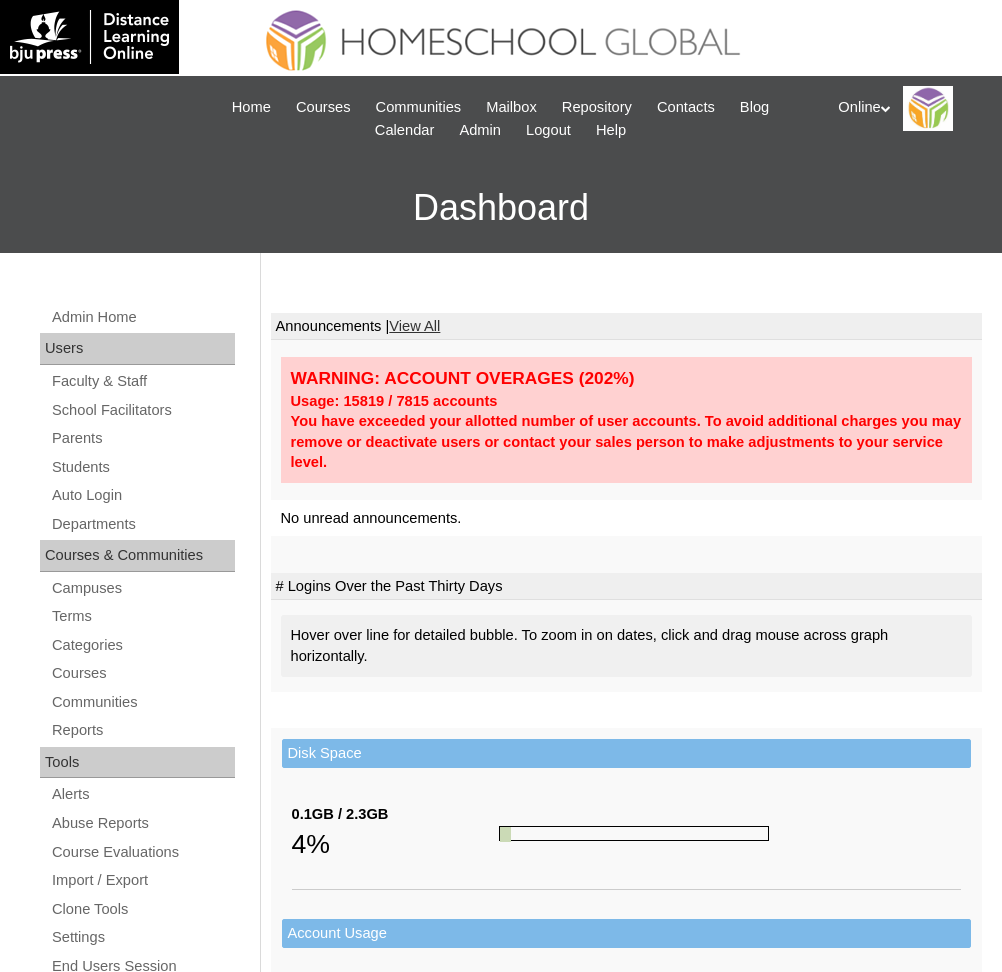 scroll, scrollTop: 0, scrollLeft: 0, axis: both 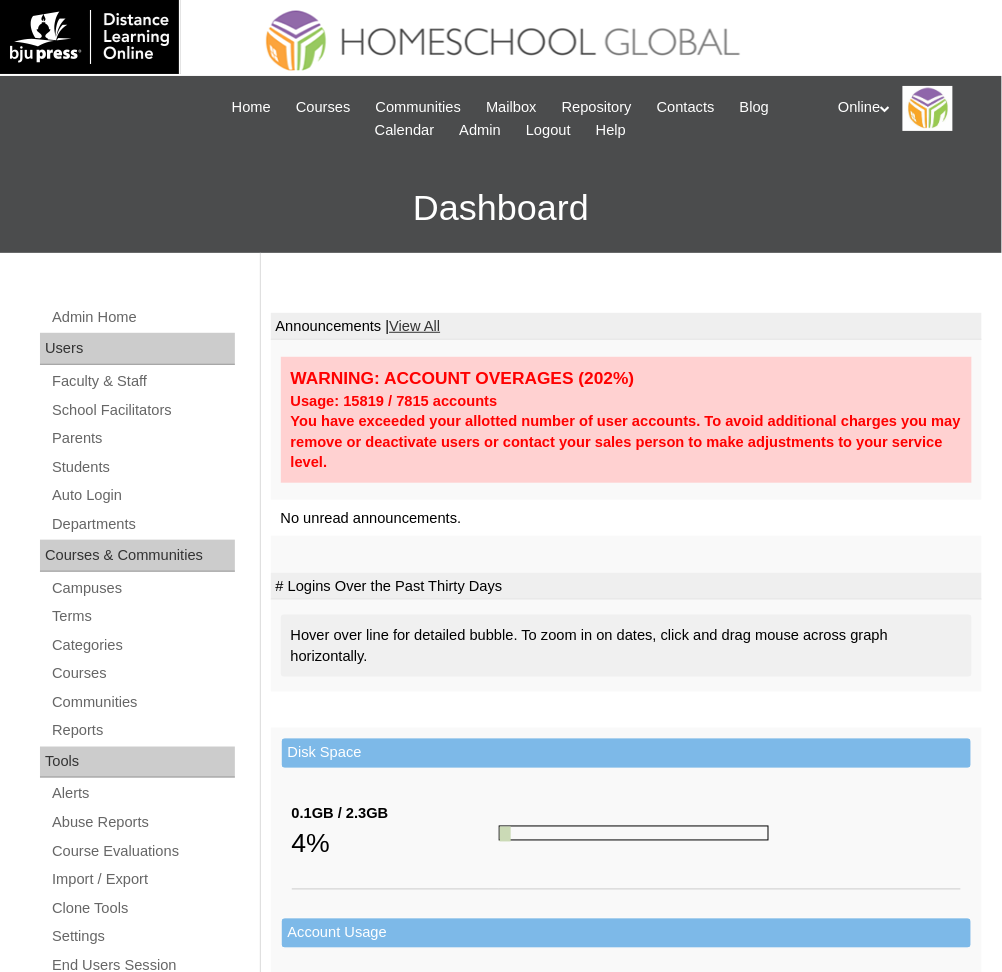 click on "Admin Home
Users
Faculty & Staff
School Facilitators
Parents
Students
Auto Login
Departments
Courses & Communities
Campuses
Terms
Categories
Courses
Communities
Reports
Tools
Alerts
Abuse Reports
Course Evaluations
Import / Export
Clone Tools
Settings
End Users Session
Language Pack Editor
Test Admins
Login Code
Design
Stylesheet
Image Uploader
Lesson Icons
Update Banner
Reports
Faculty Logins
Student Logins
Student Engagements
Expiring Enrollments
Email Logs
Autoconvert Logs
Certificates
Language Filter
Dormant Students
Query Builder
Support
Internal Help Desk" at bounding box center (140, 951) 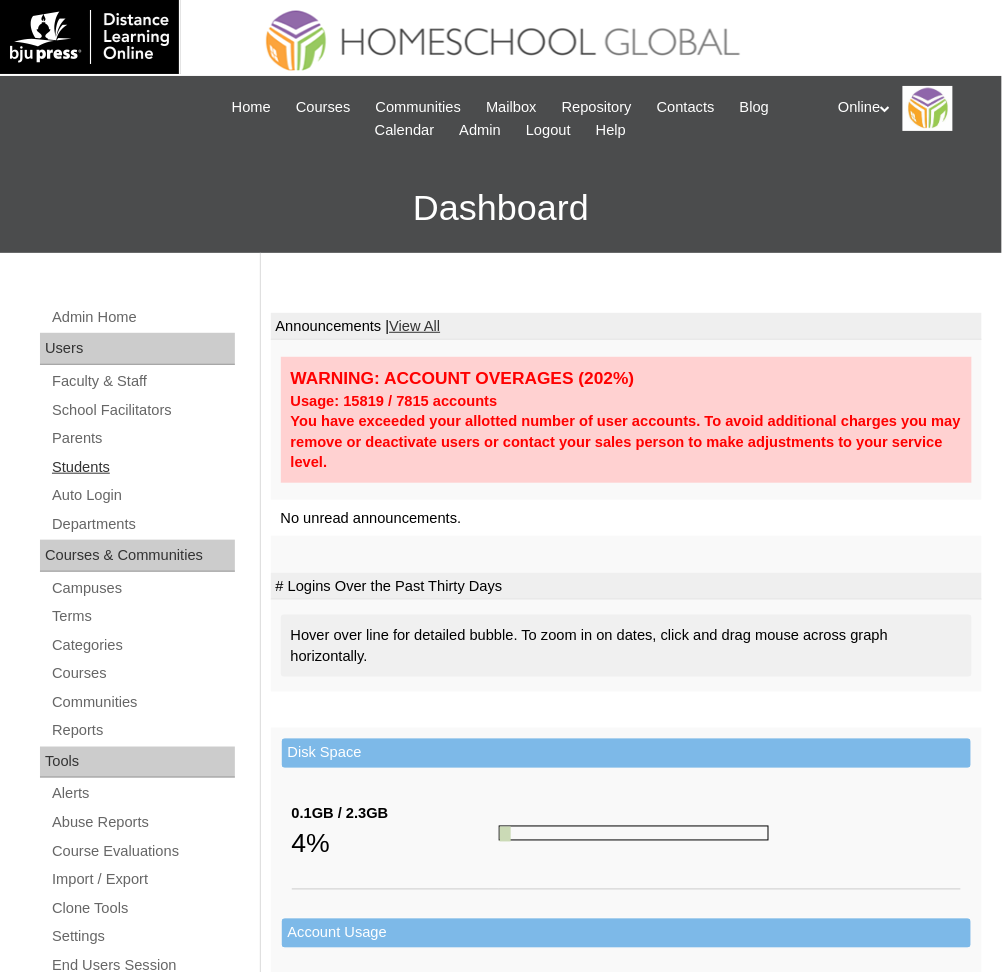 click on "Students" at bounding box center (142, 467) 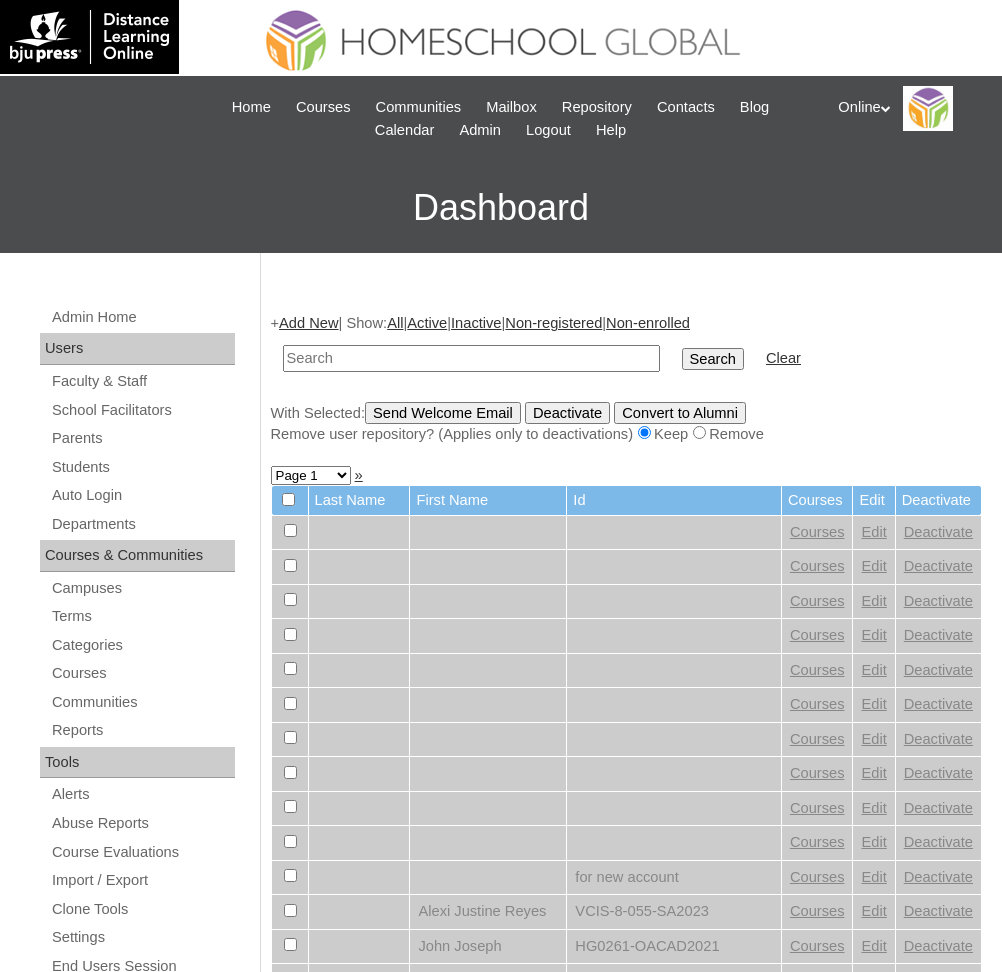 scroll, scrollTop: 0, scrollLeft: 0, axis: both 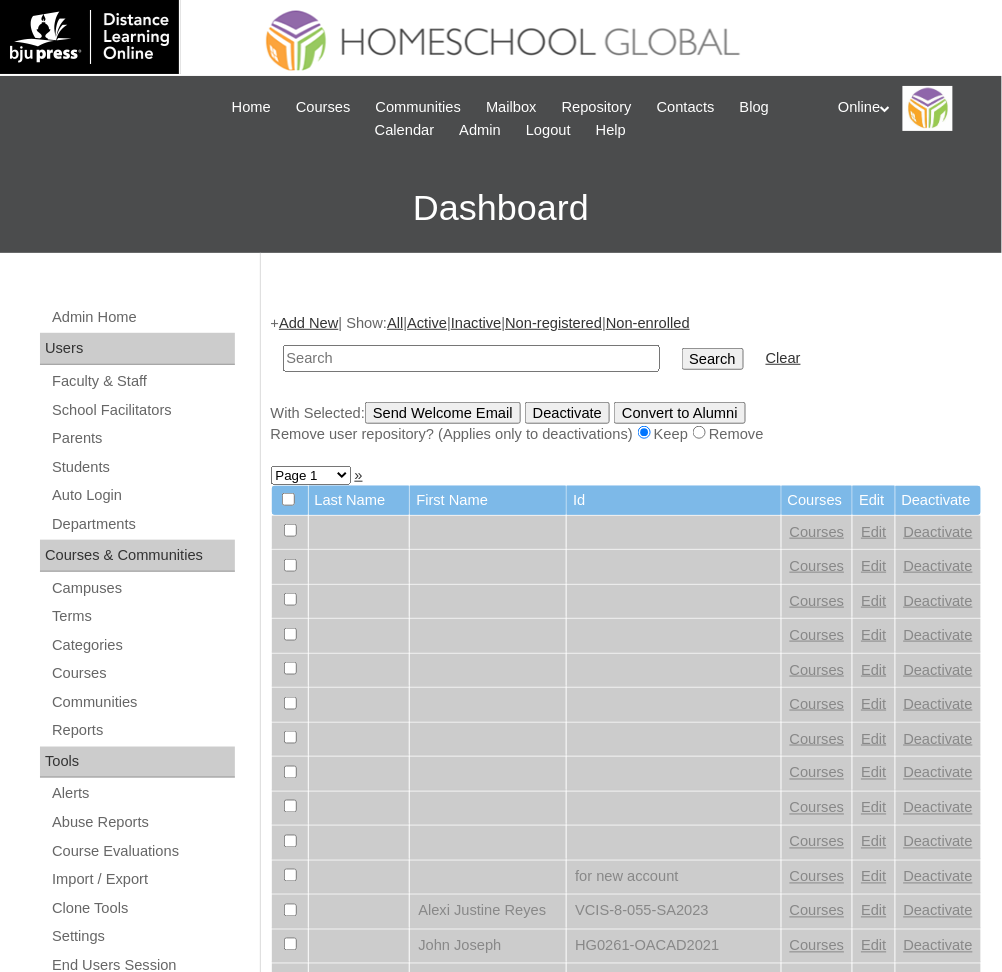 click on "Add New" at bounding box center [308, 323] 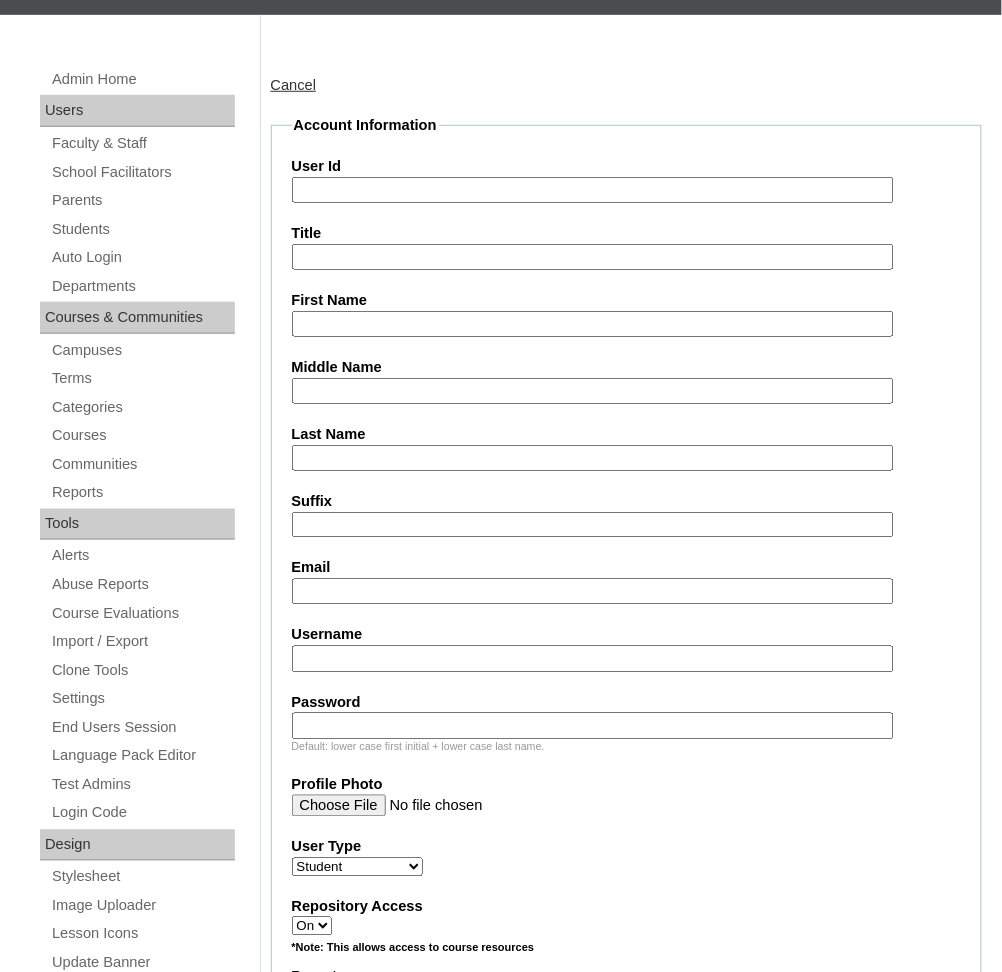 scroll, scrollTop: 257, scrollLeft: 0, axis: vertical 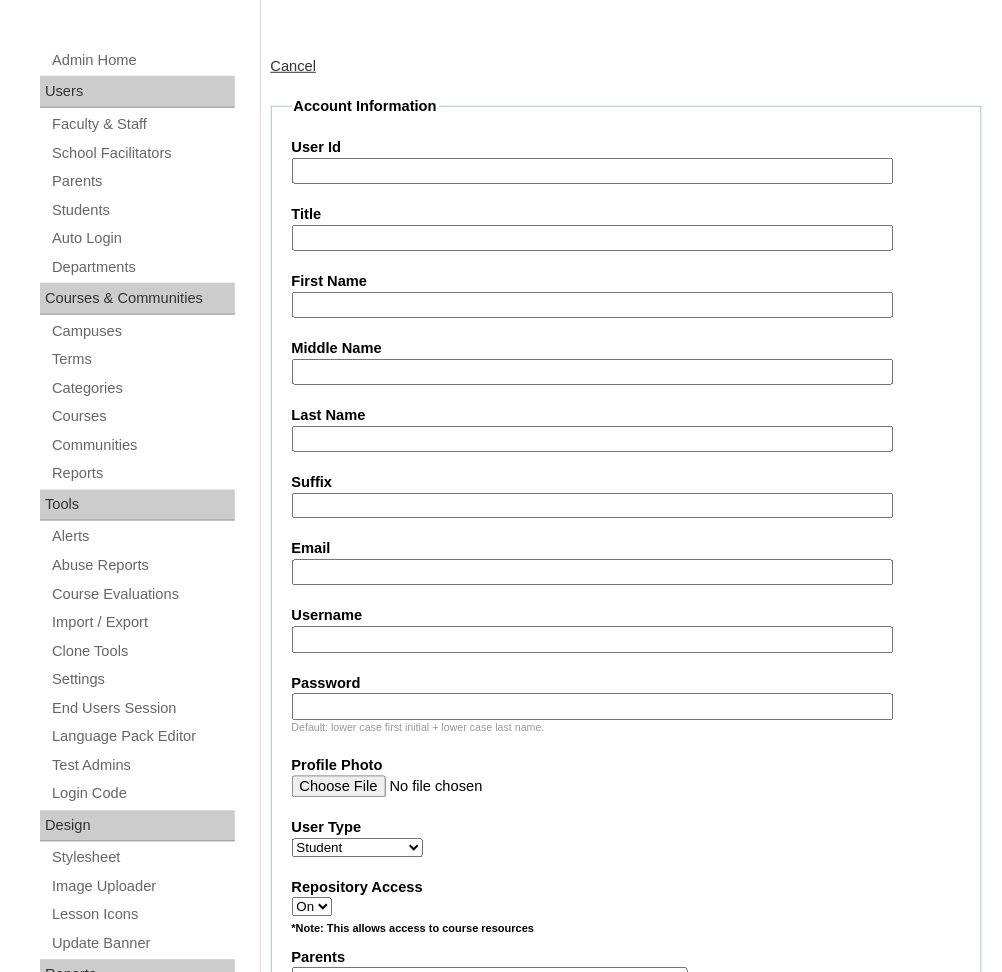 click on "Username" at bounding box center [593, 640] 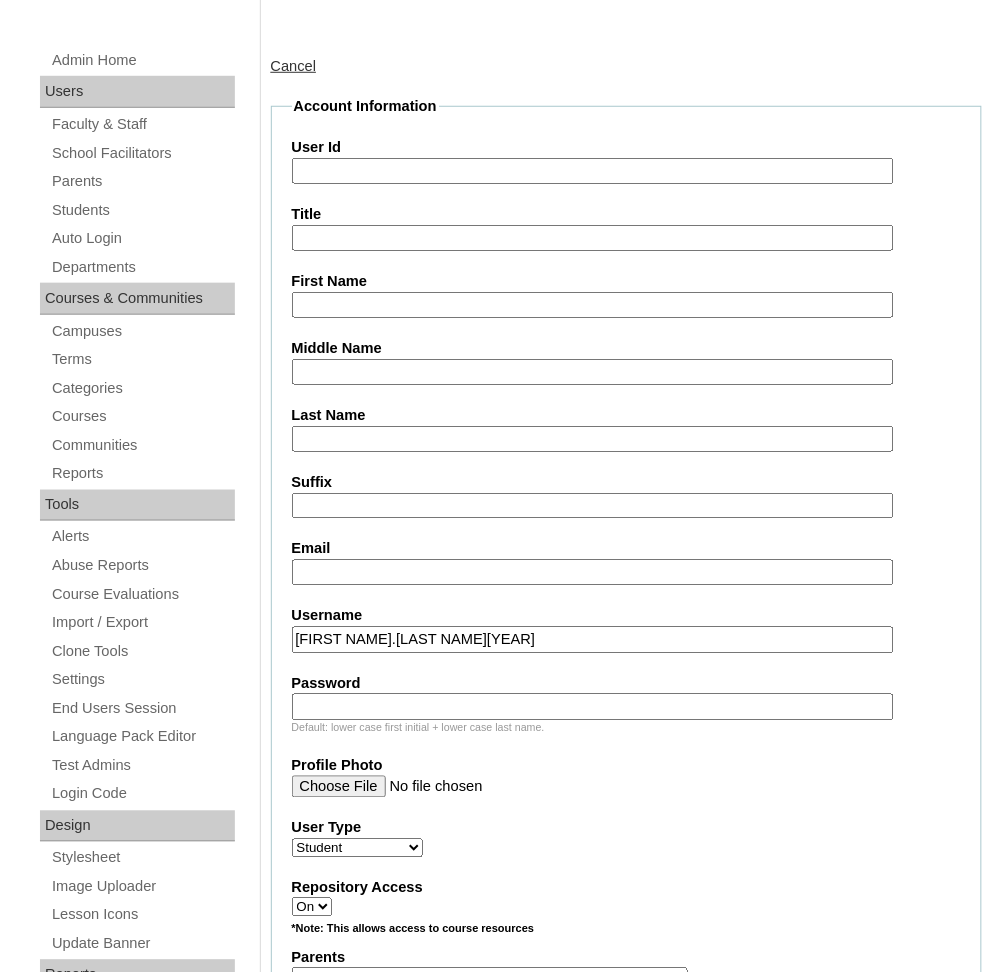type on "andrianna.reynancia2025" 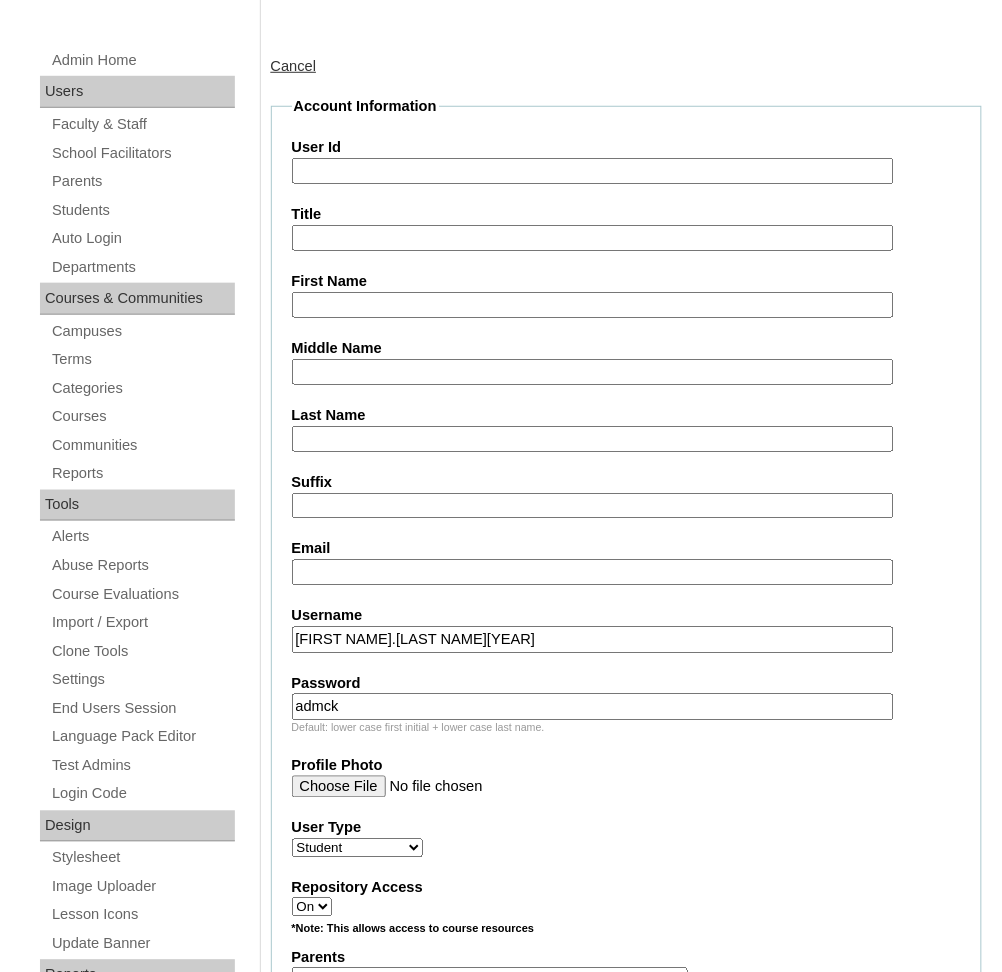 type on "admck" 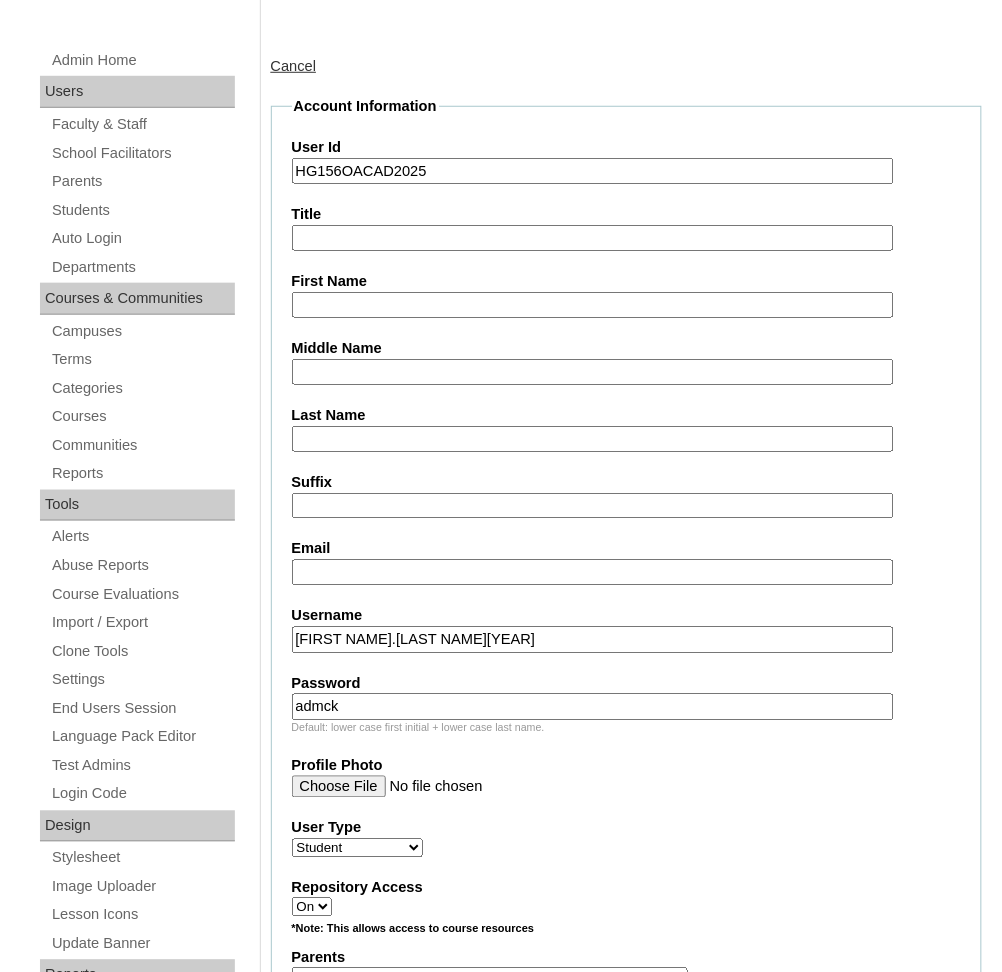 type on "HG156OACAD2025" 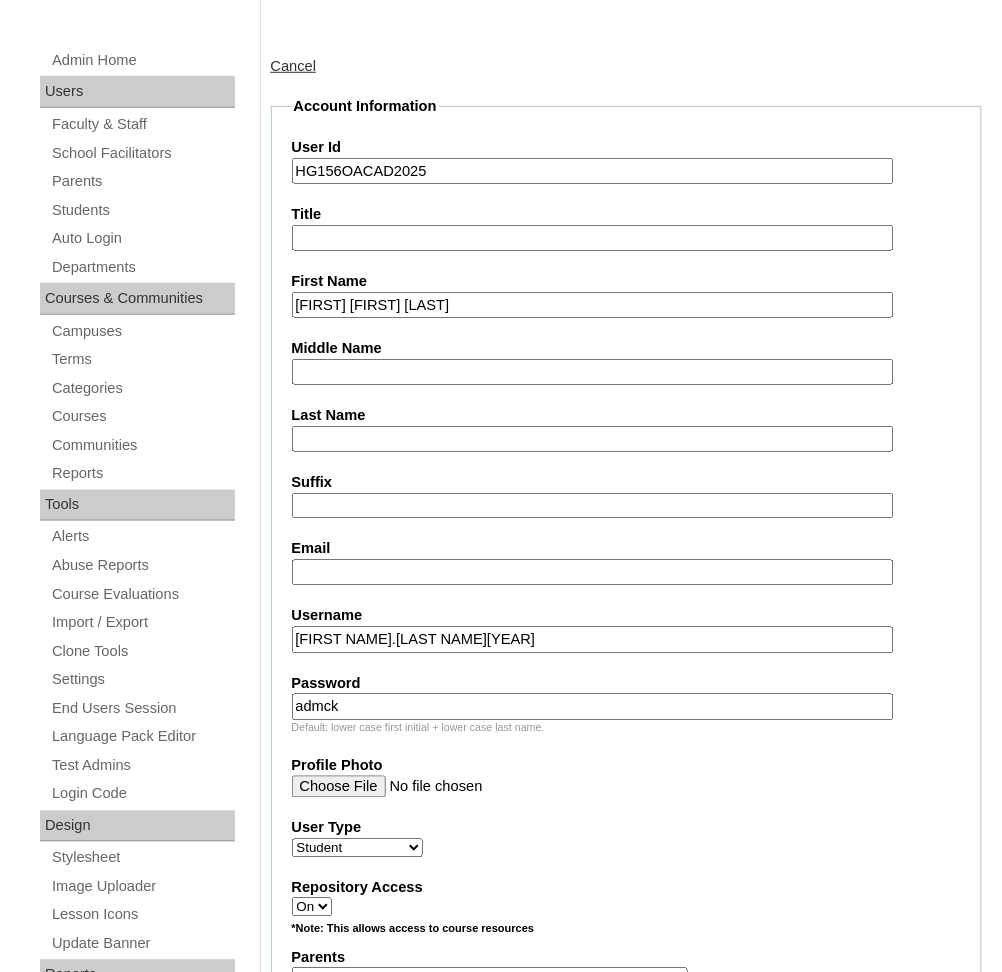 type on "Julla Olivia Ysabelle" 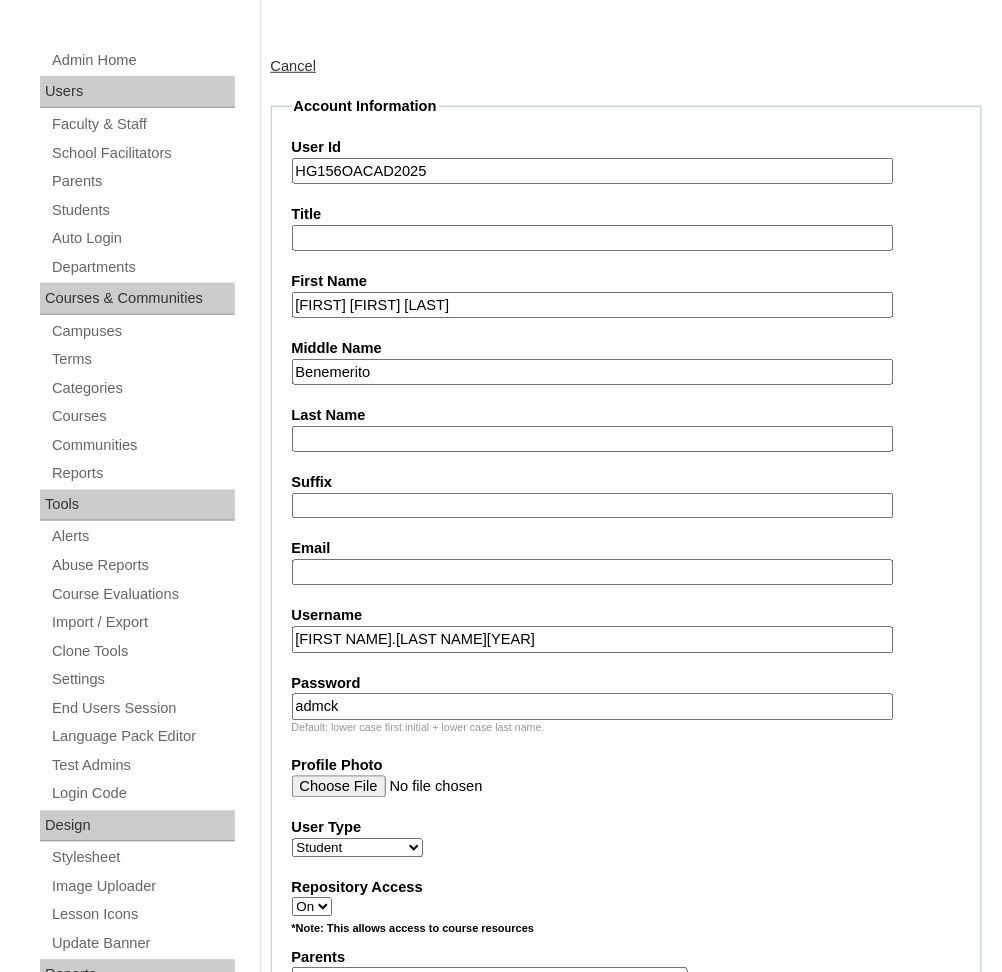 type on "Benemerito" 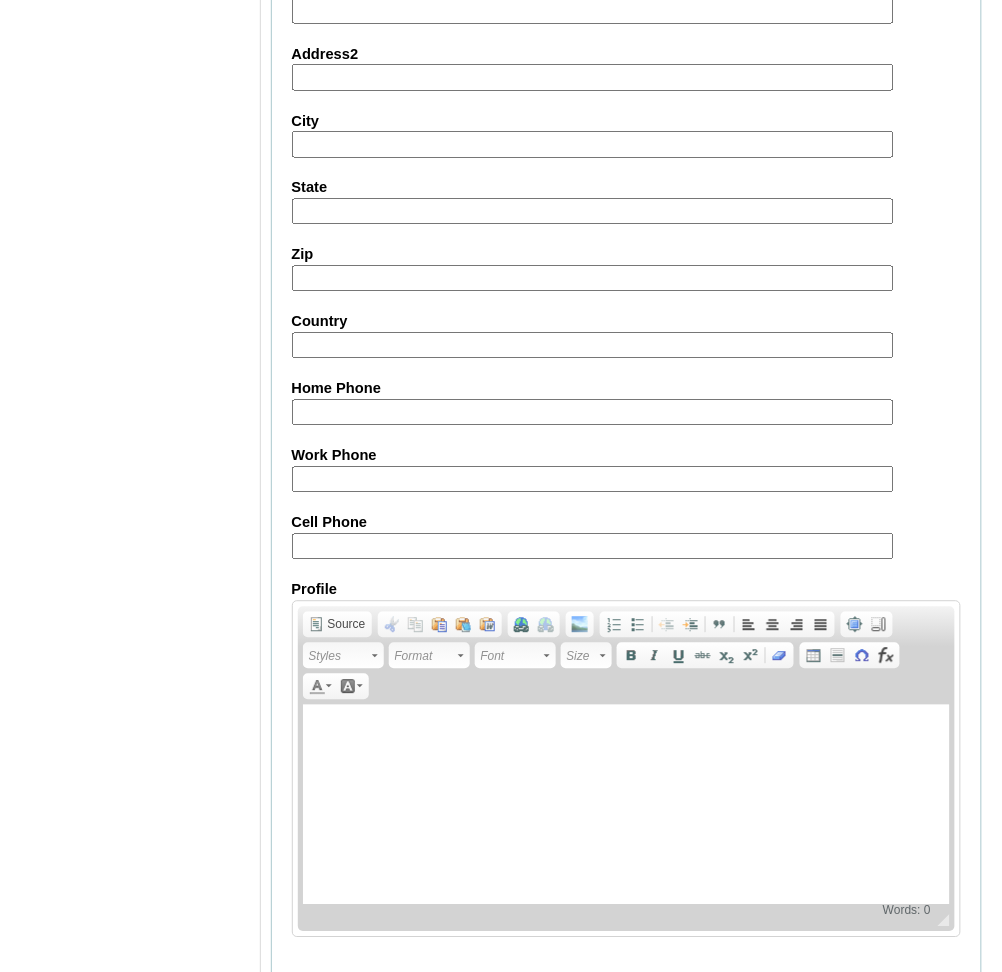 scroll, scrollTop: 2101, scrollLeft: 0, axis: vertical 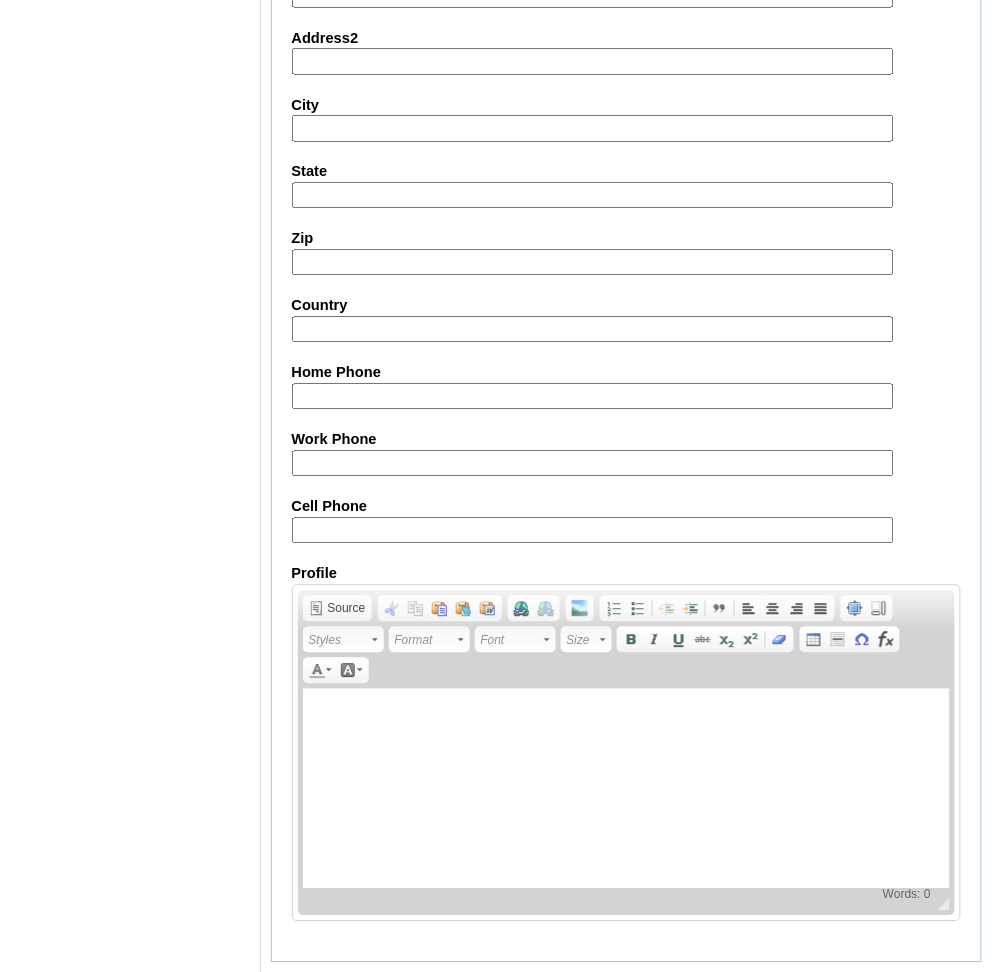type on "TAROMA" 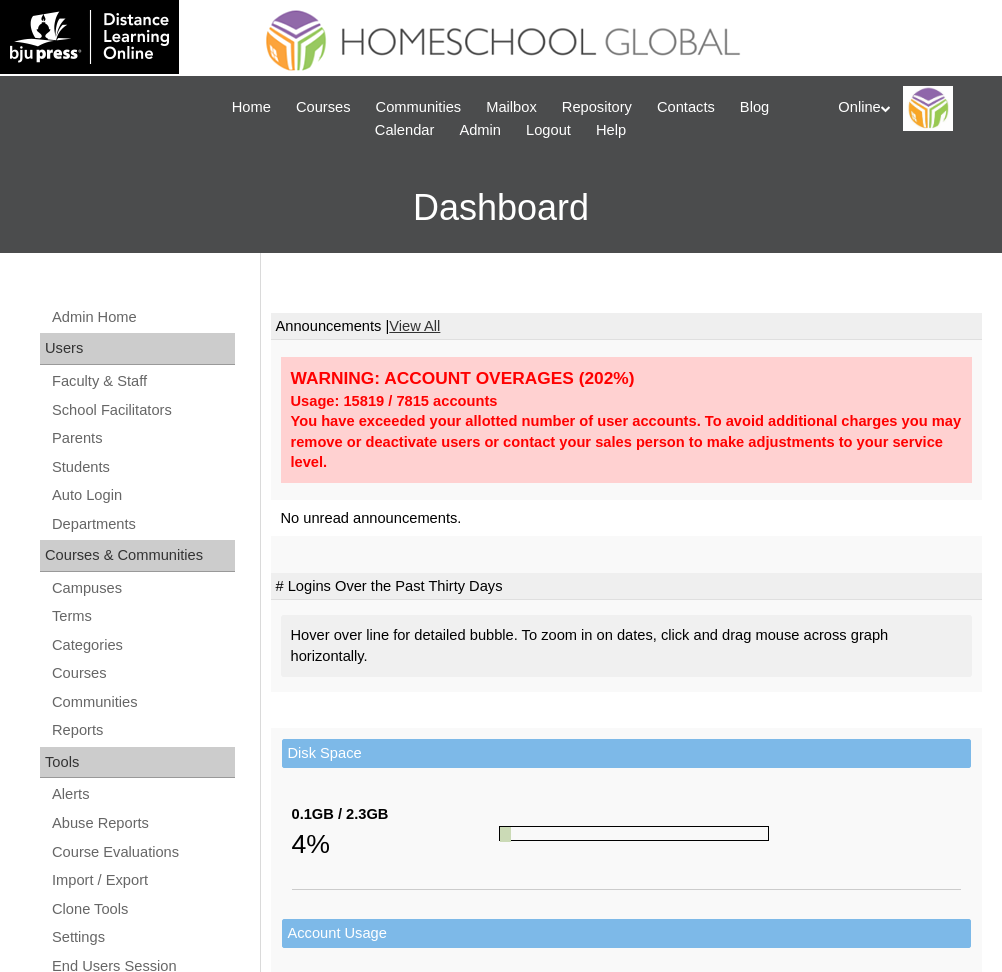 scroll, scrollTop: 0, scrollLeft: 0, axis: both 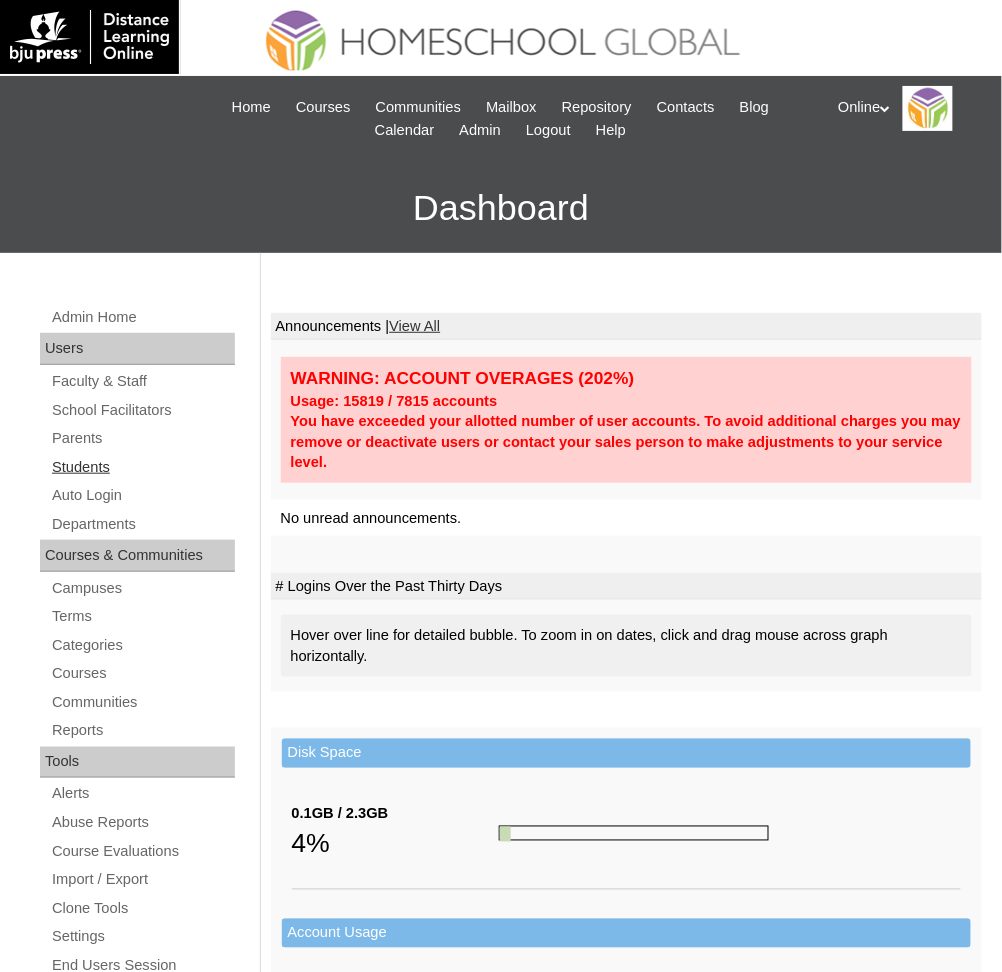 click on "Students" at bounding box center [142, 467] 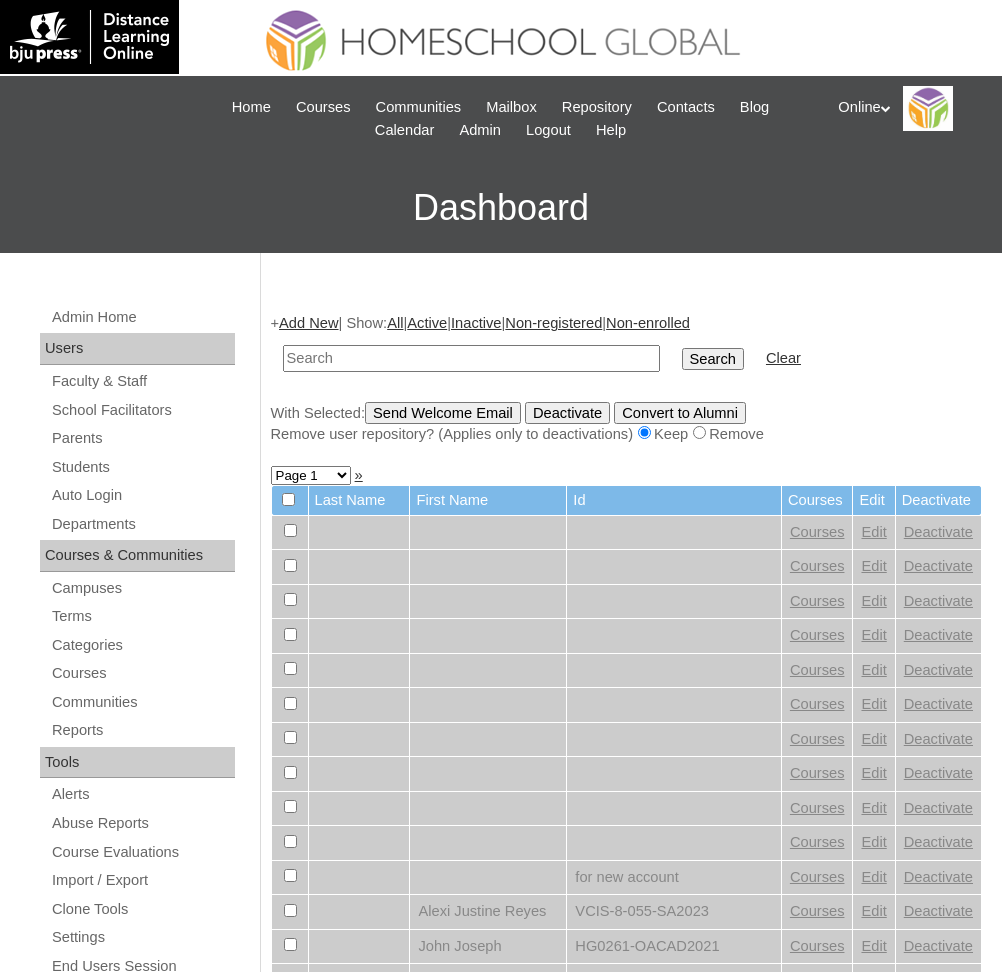 scroll, scrollTop: 0, scrollLeft: 0, axis: both 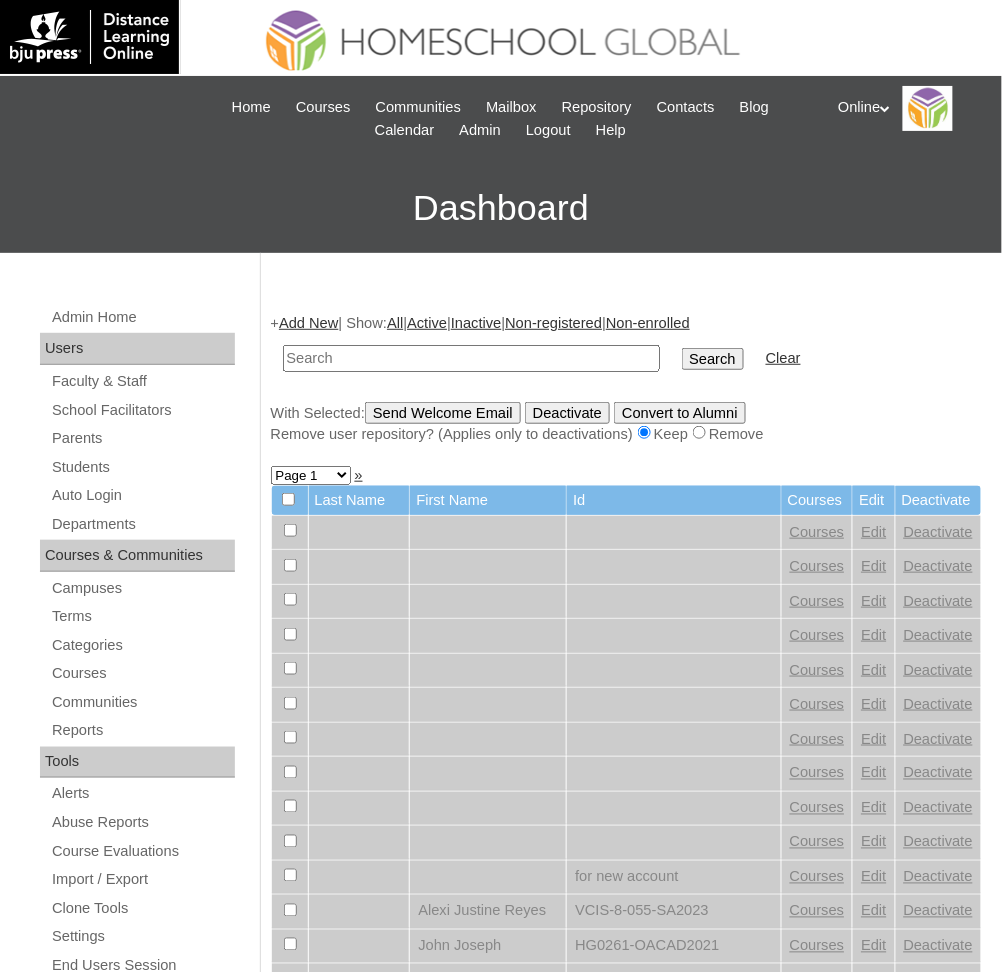 click at bounding box center (471, 358) 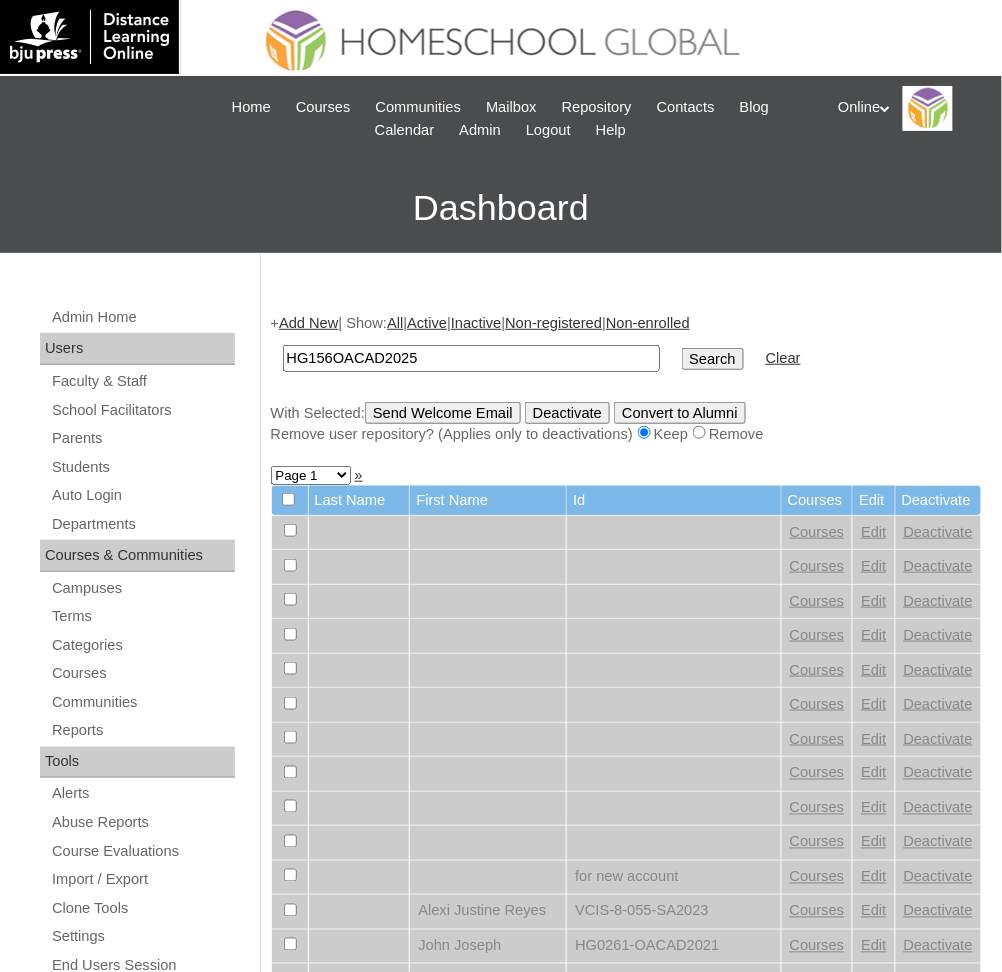 type on "HG156OACAD2025" 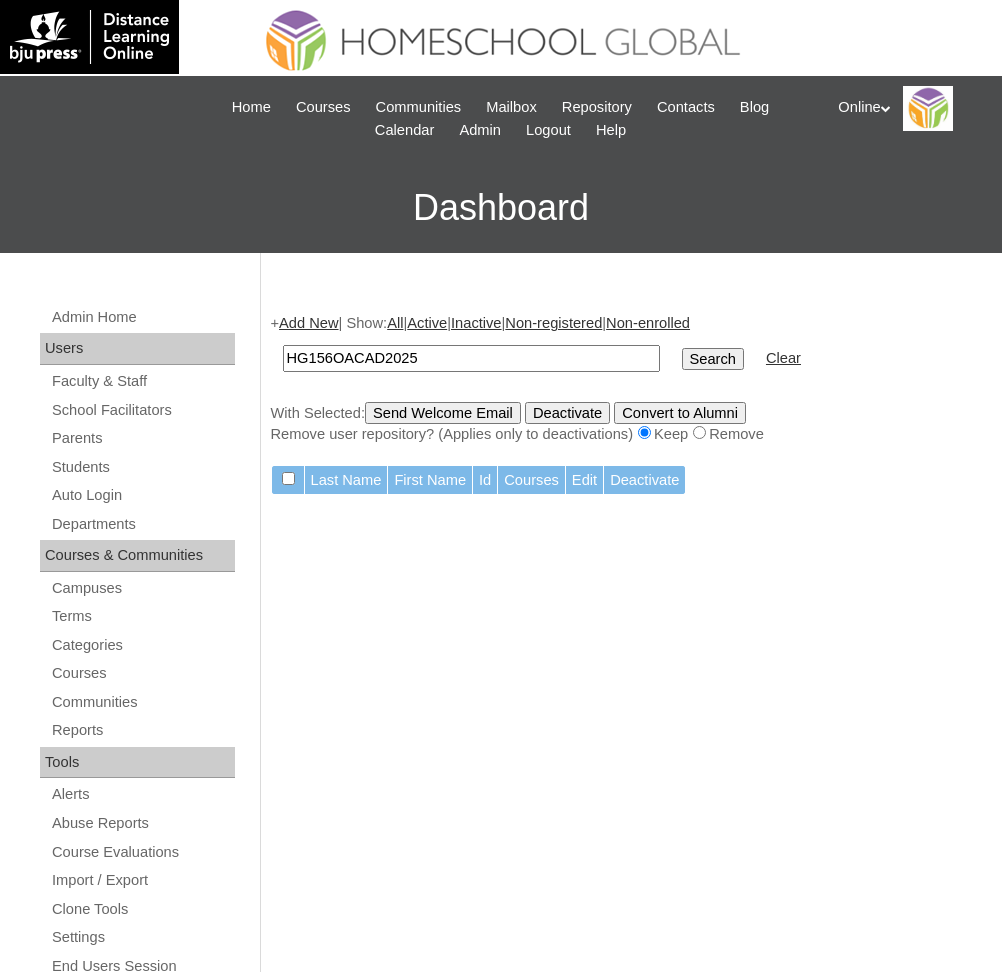 scroll, scrollTop: 0, scrollLeft: 0, axis: both 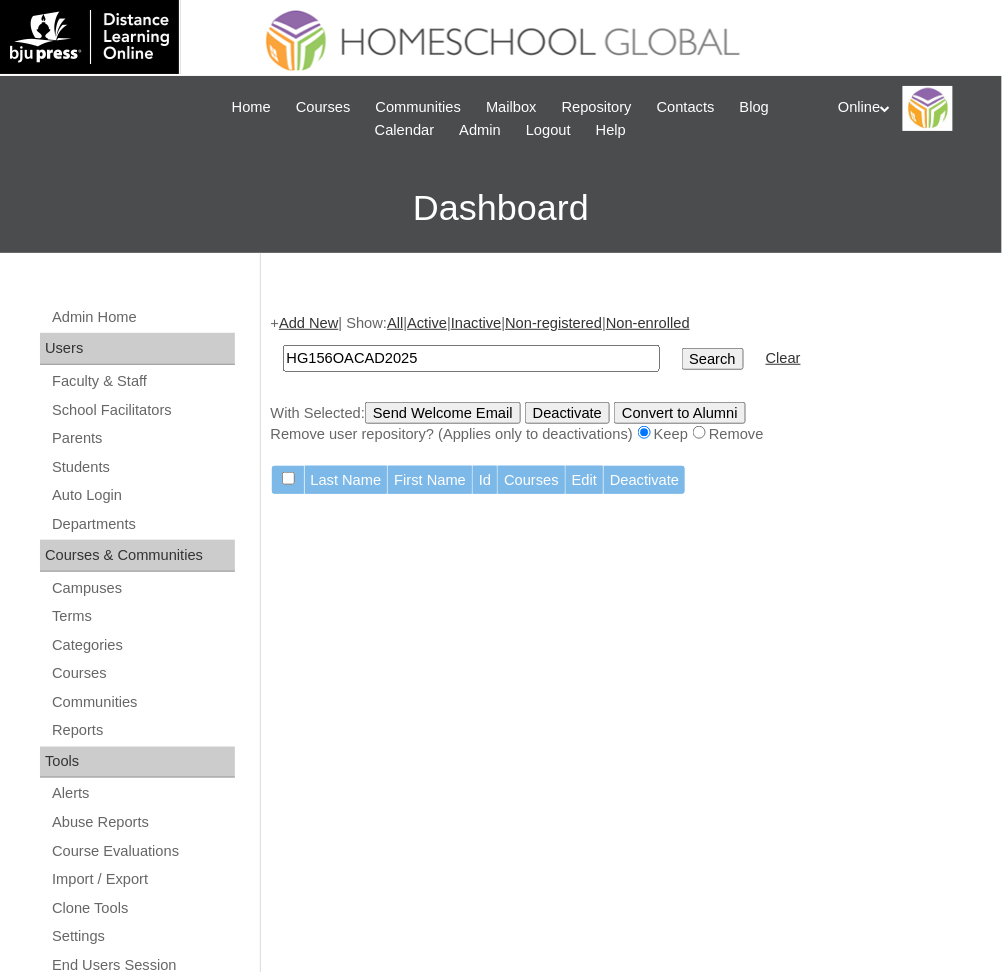 click on "HG156OACAD2025" at bounding box center (471, 358) 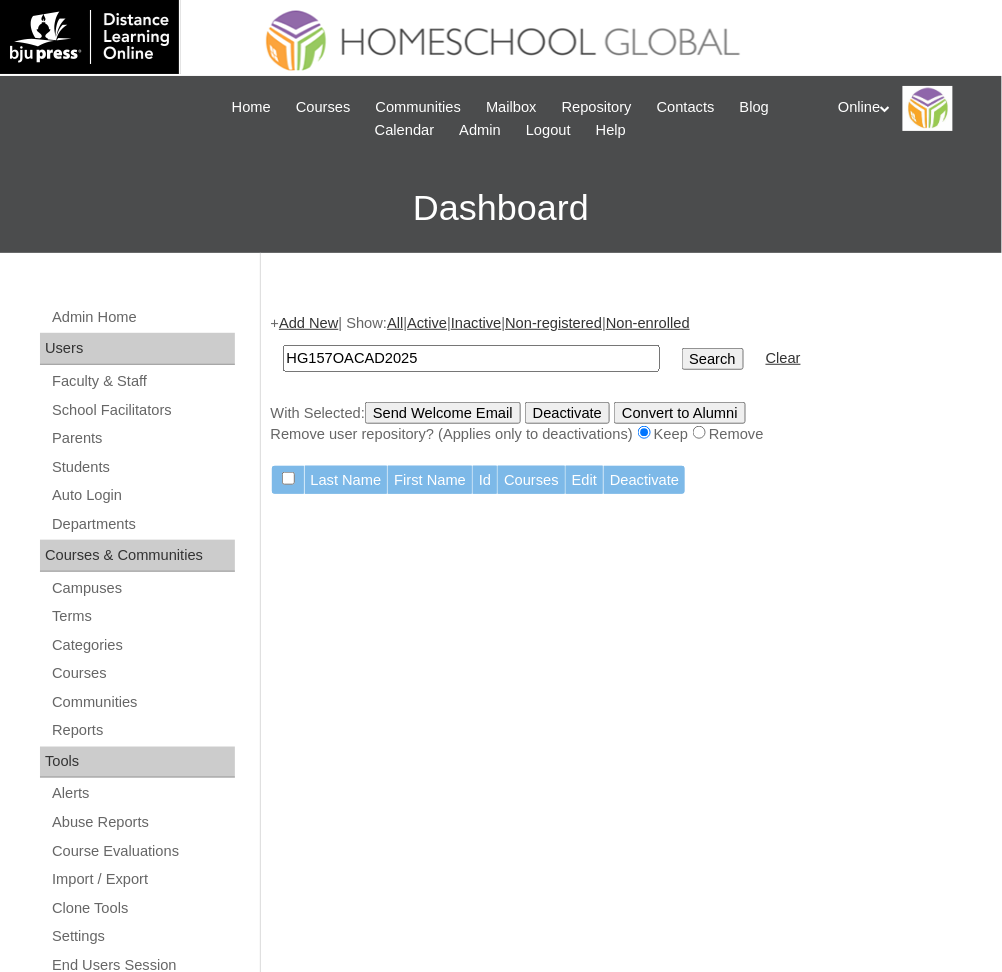 type on "HG157OACAD2025" 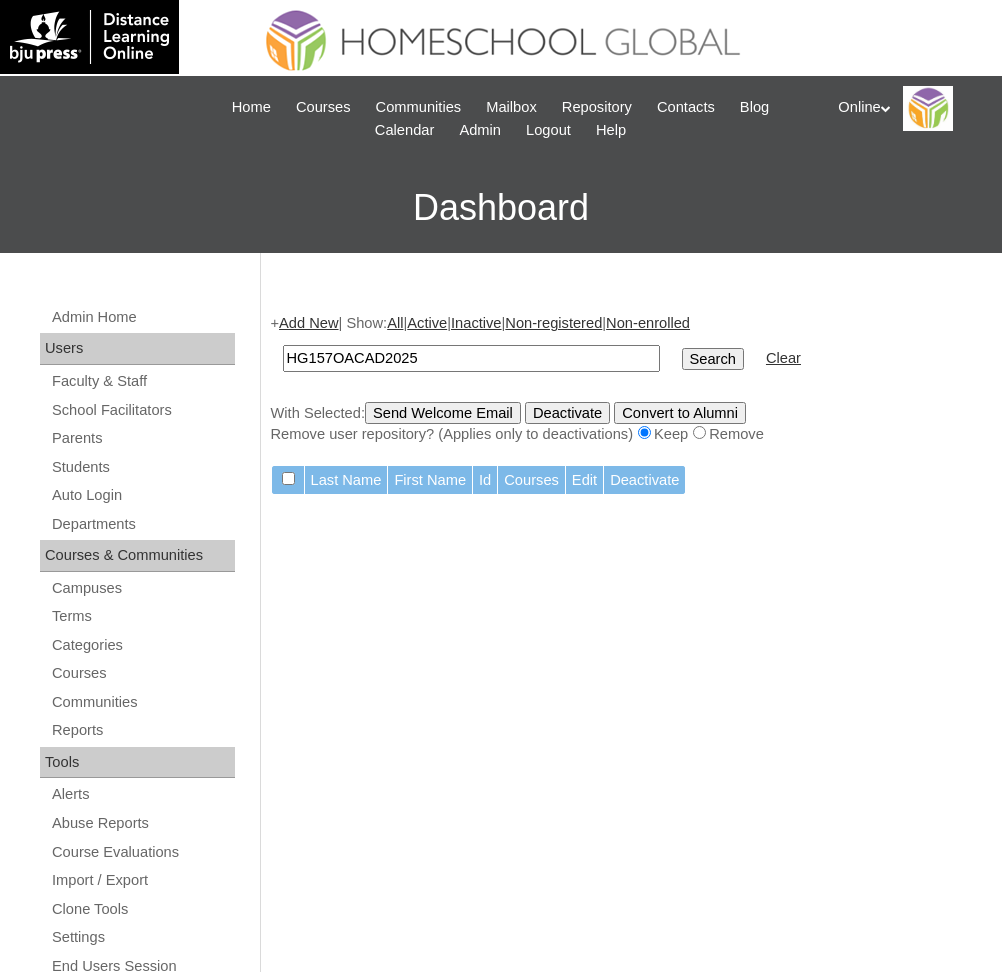 scroll, scrollTop: 0, scrollLeft: 0, axis: both 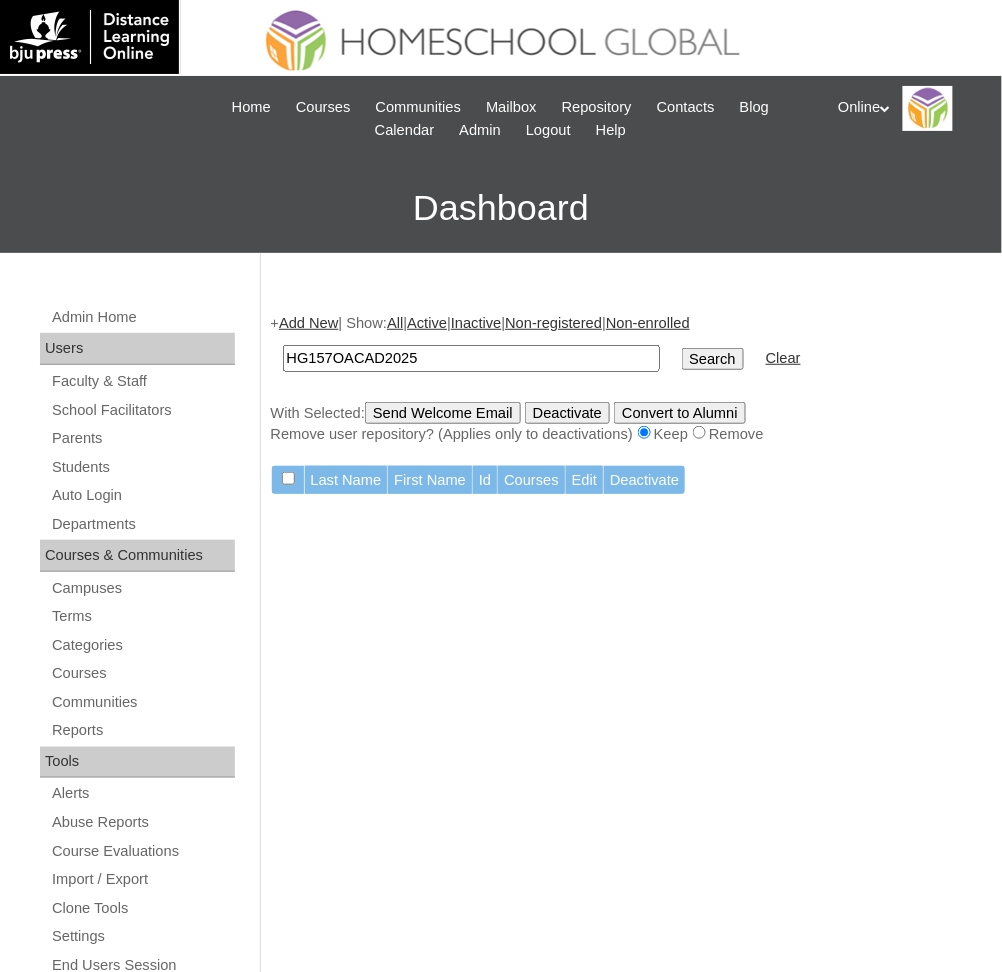click on "HG157OACAD2025" at bounding box center [471, 358] 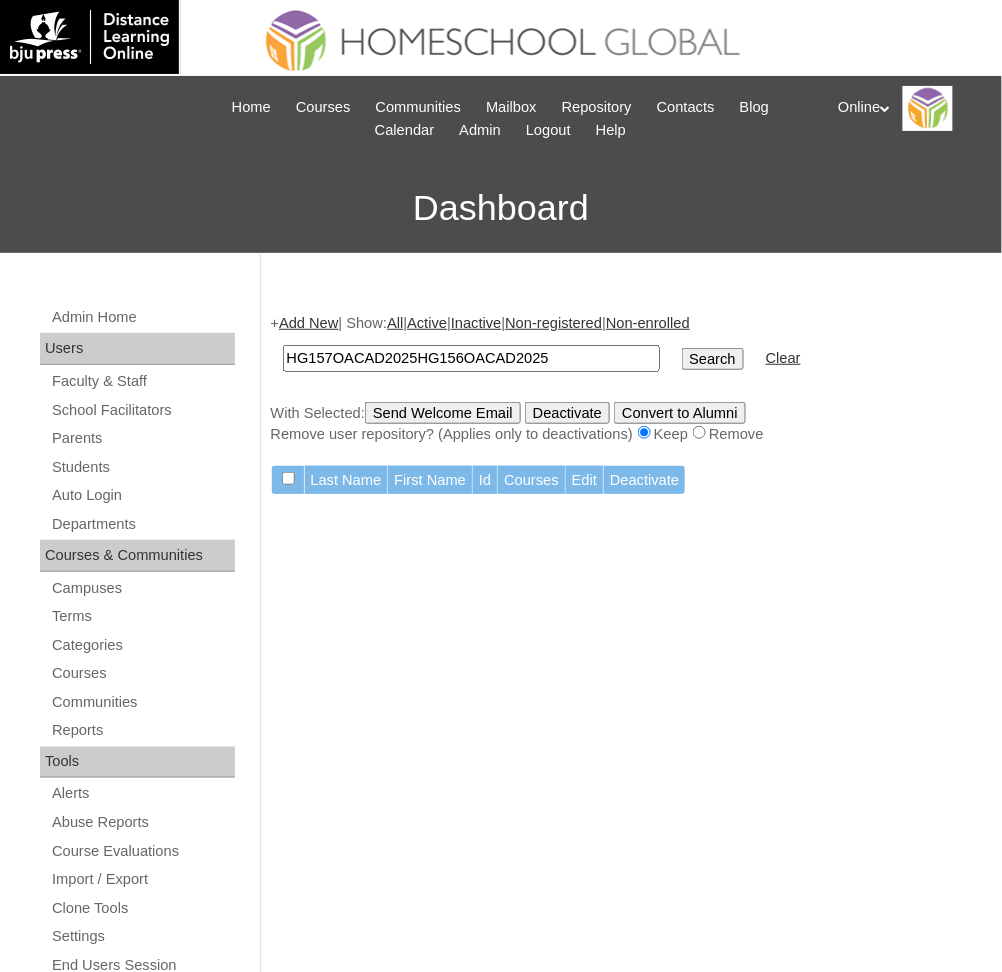 paste 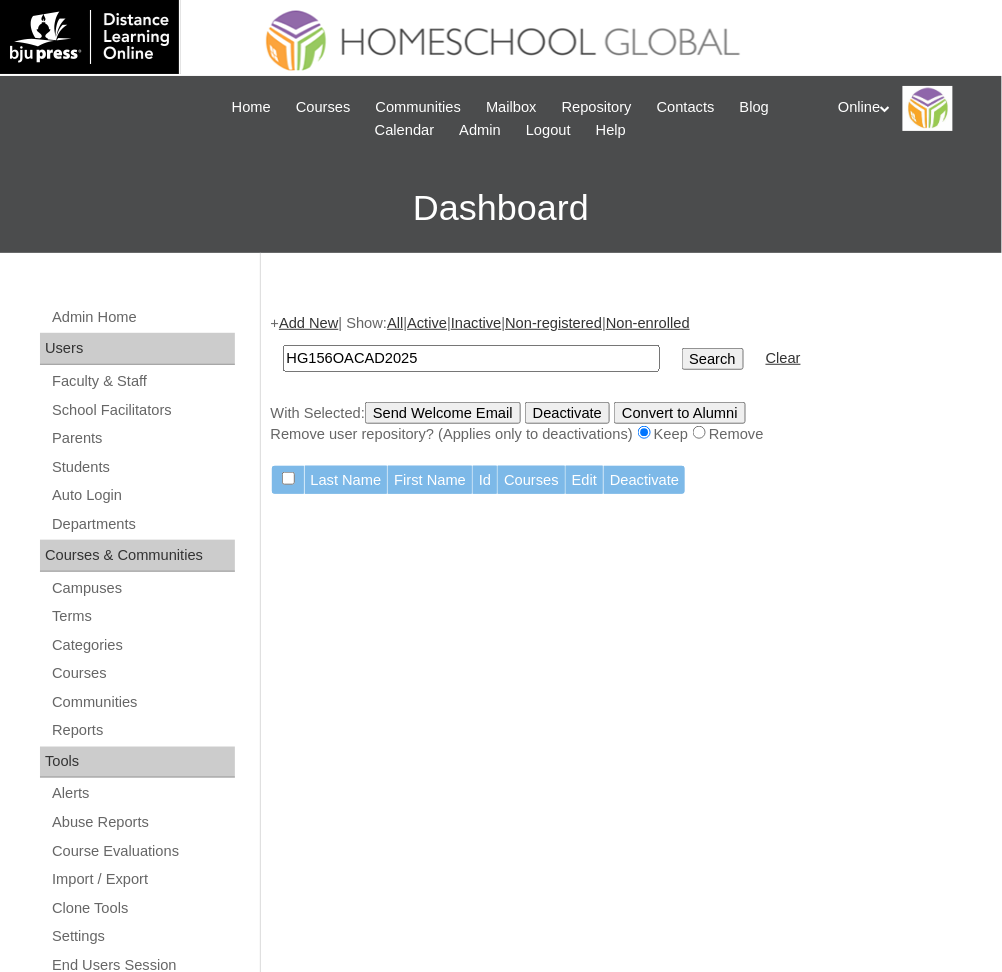 type on "HG156OACAD2025" 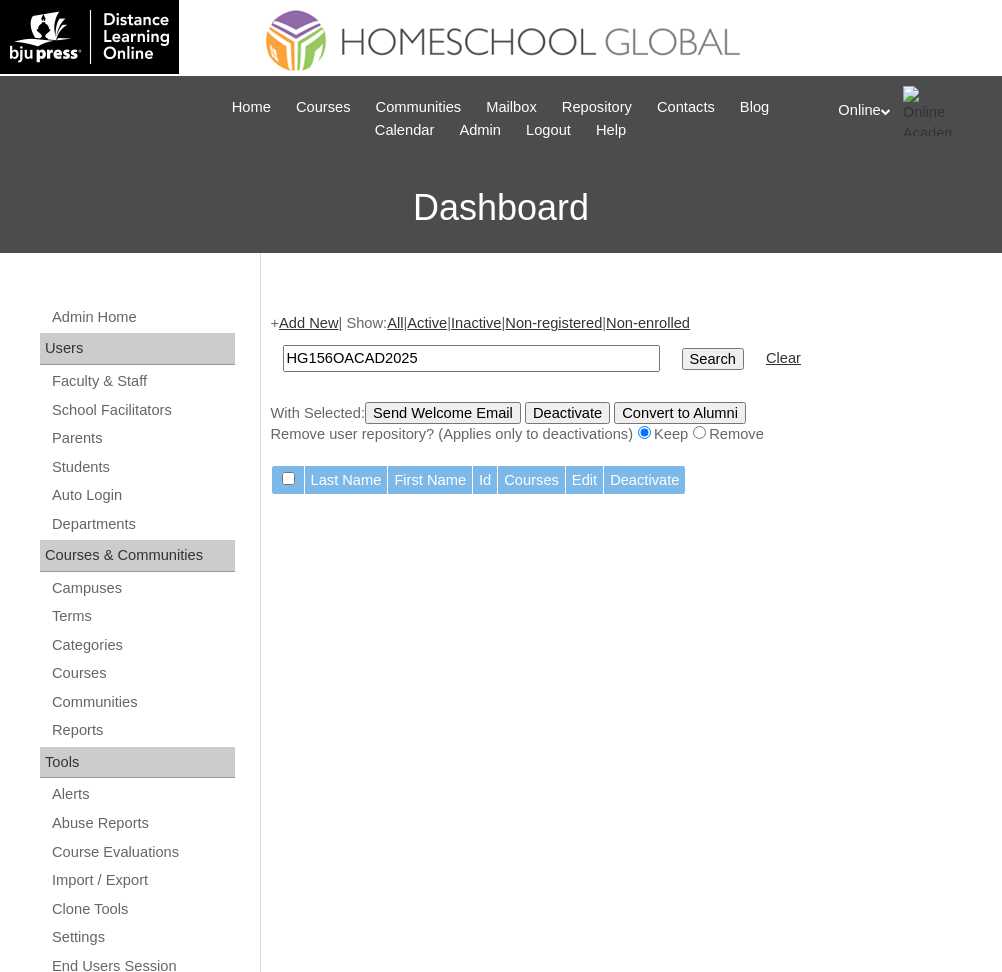 scroll, scrollTop: 0, scrollLeft: 0, axis: both 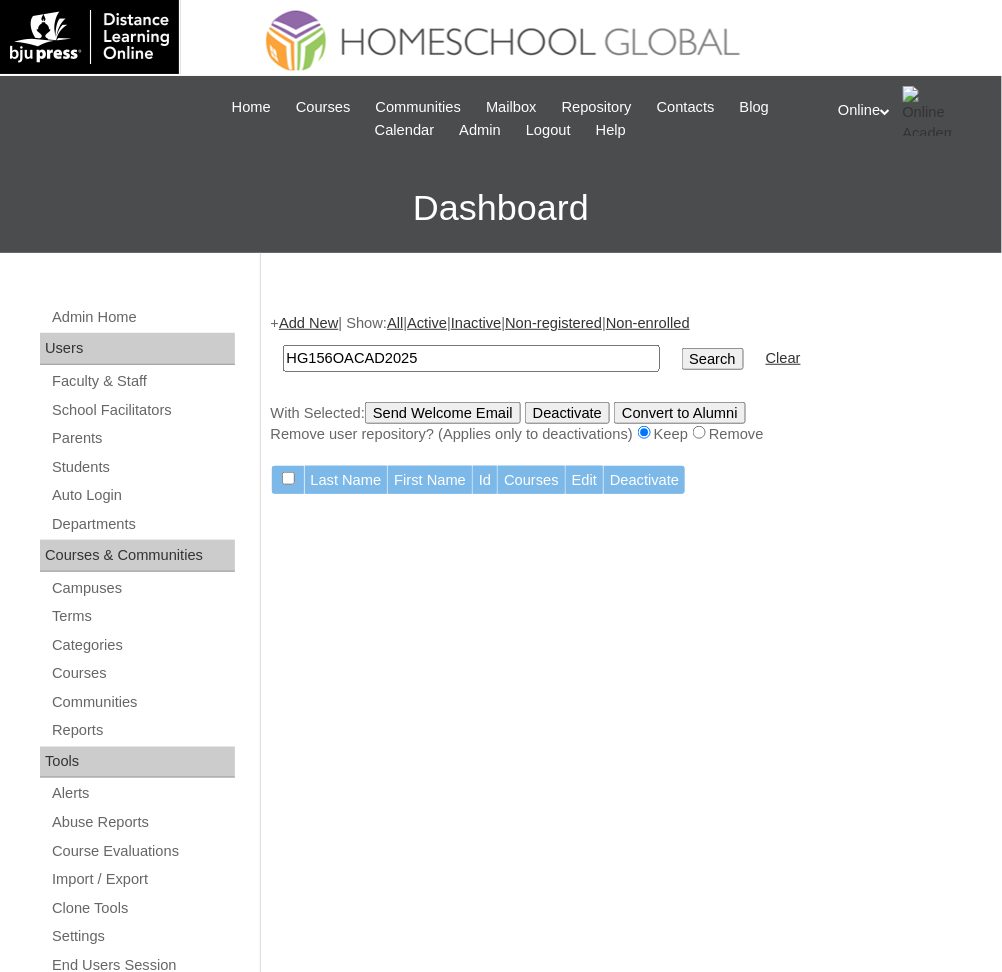 click on "Add New" at bounding box center (308, 323) 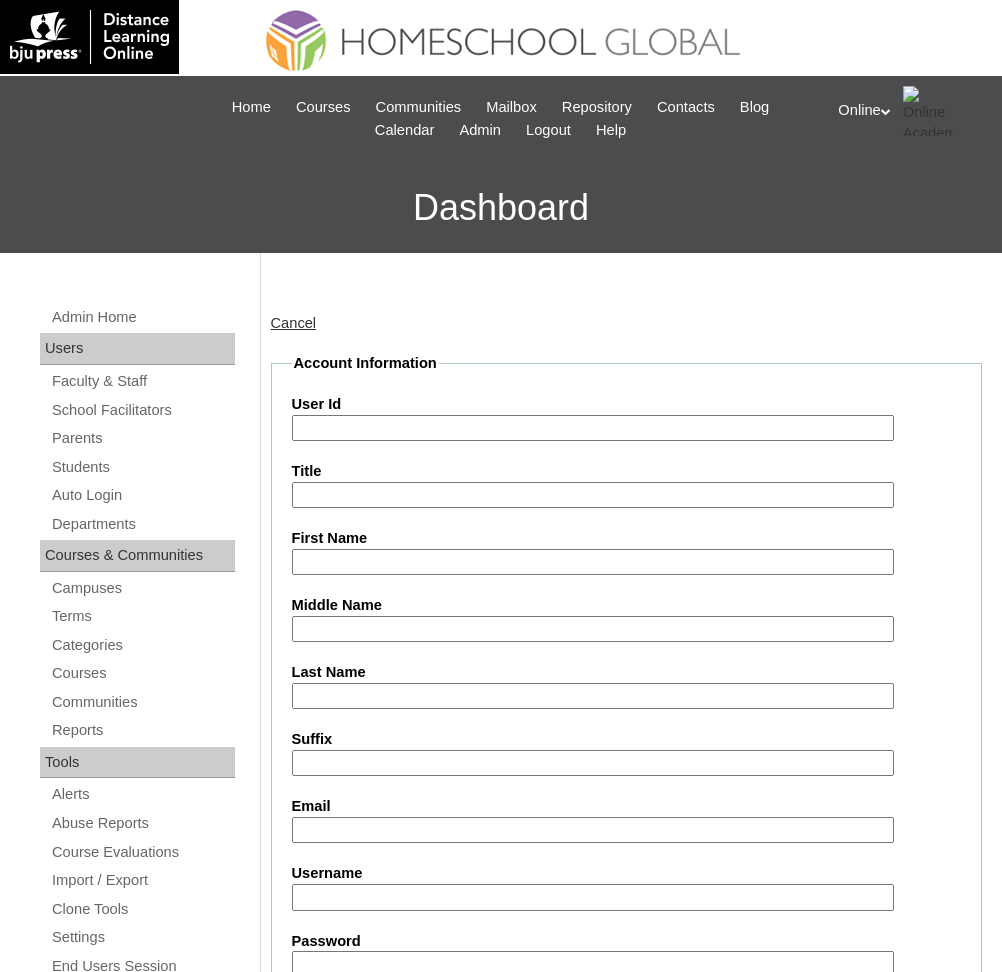 scroll, scrollTop: 0, scrollLeft: 0, axis: both 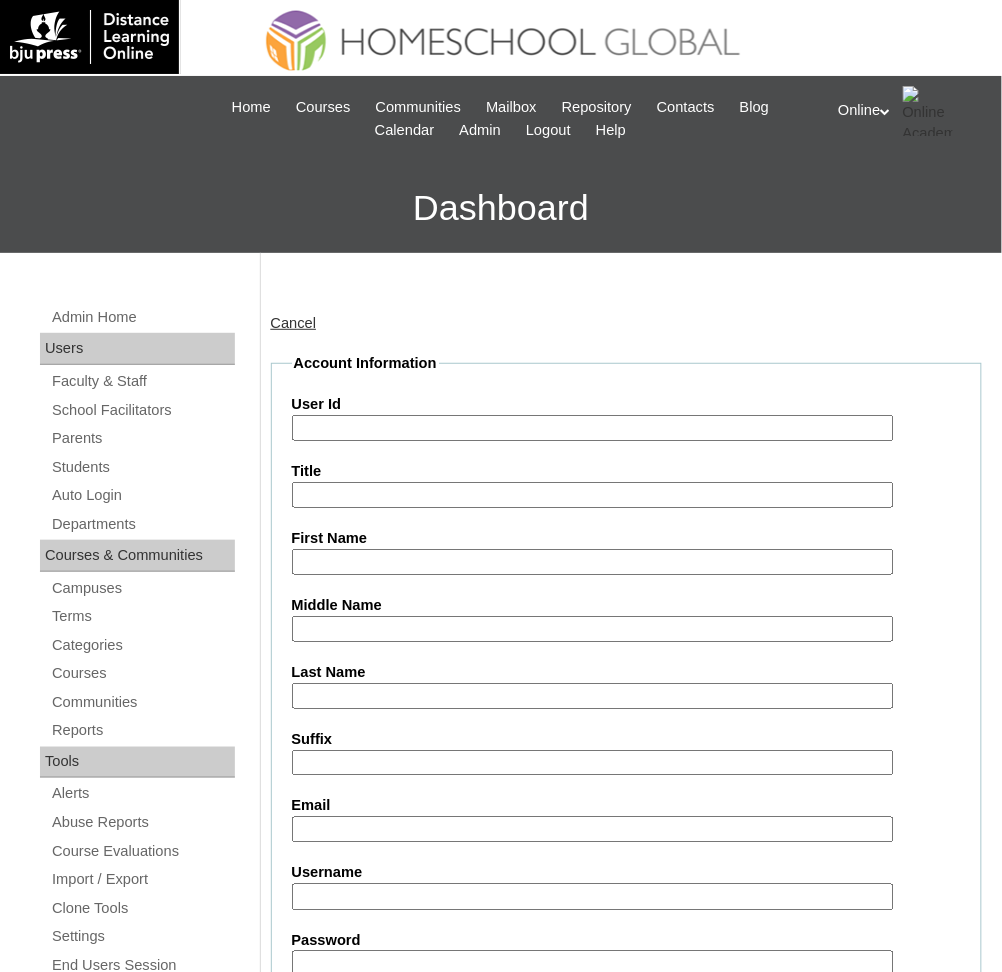 click on "User Id" at bounding box center [593, 428] 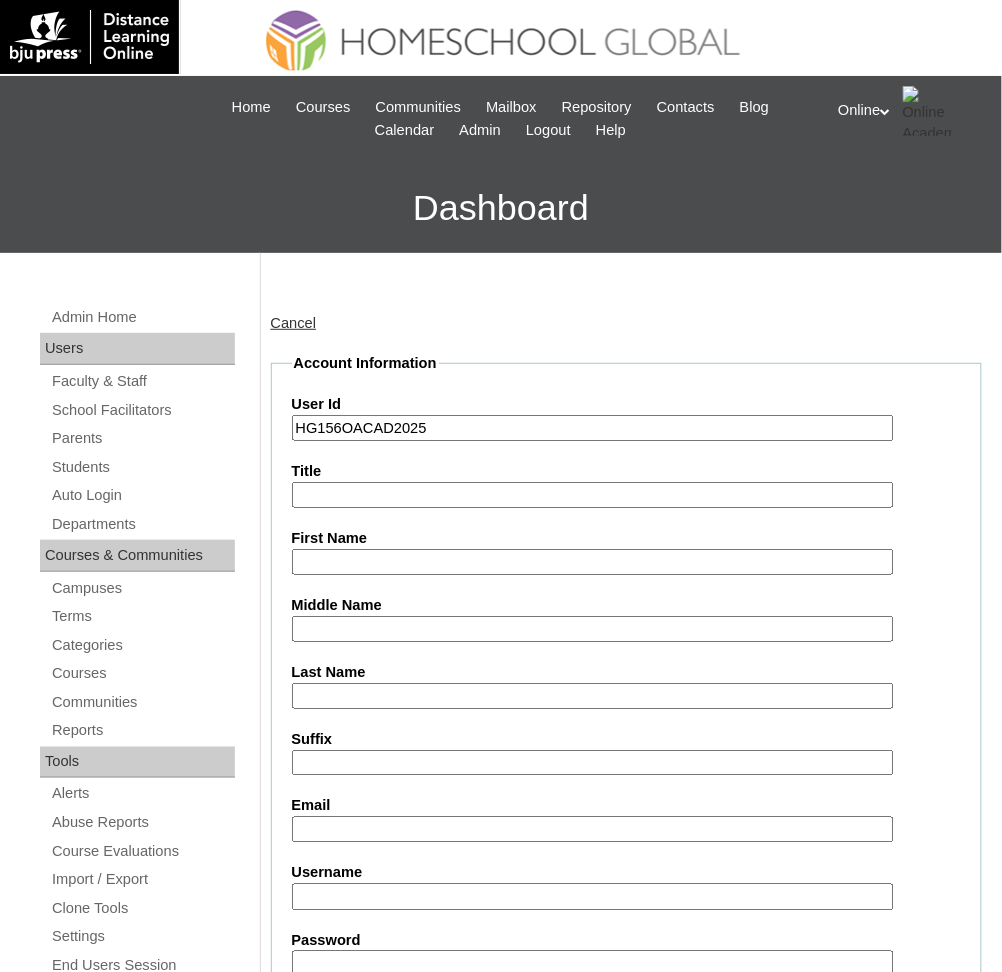 type on "HG156OACAD2025" 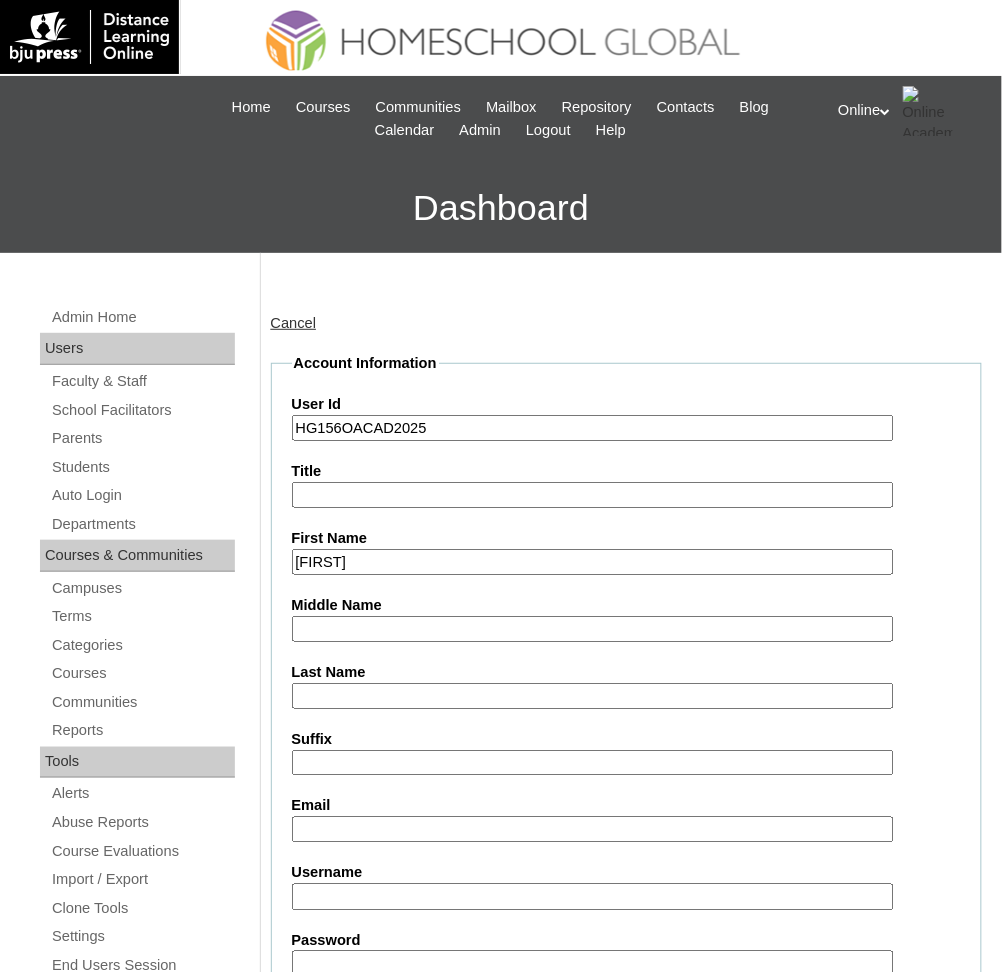 type on "Andrianna" 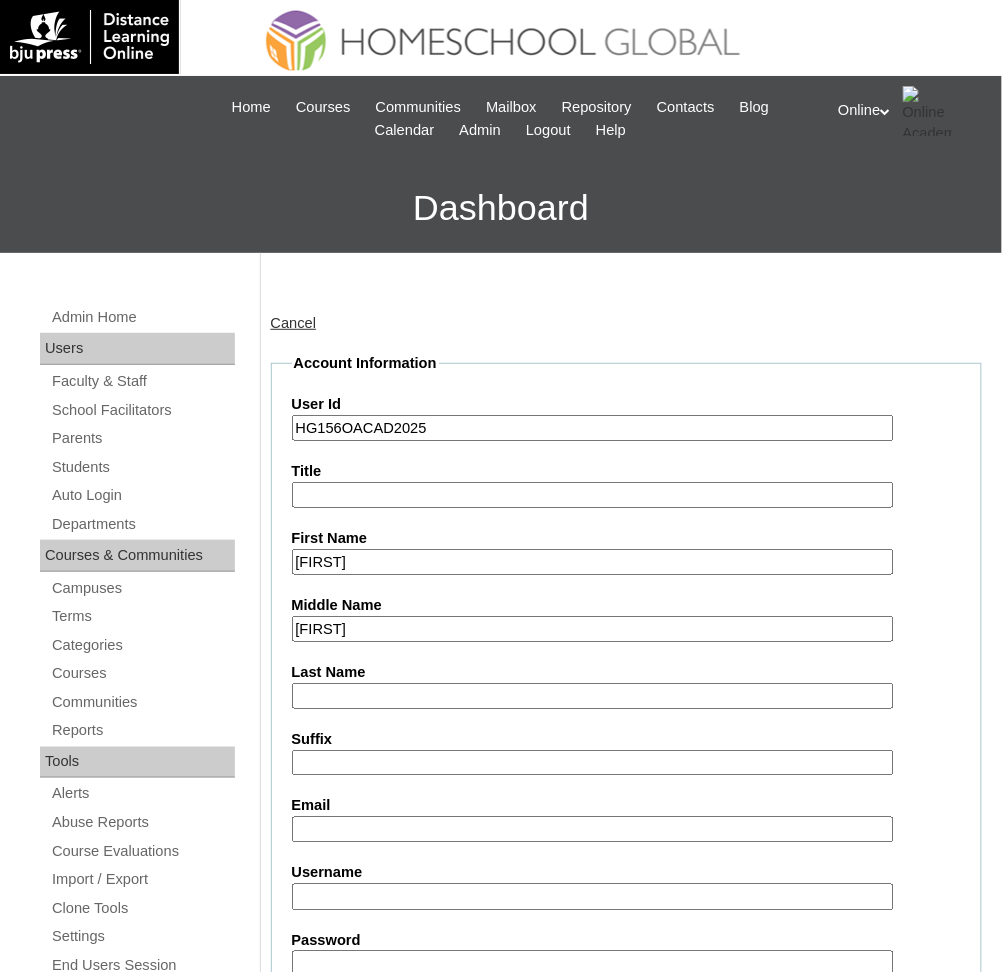 type on "Anonuevo" 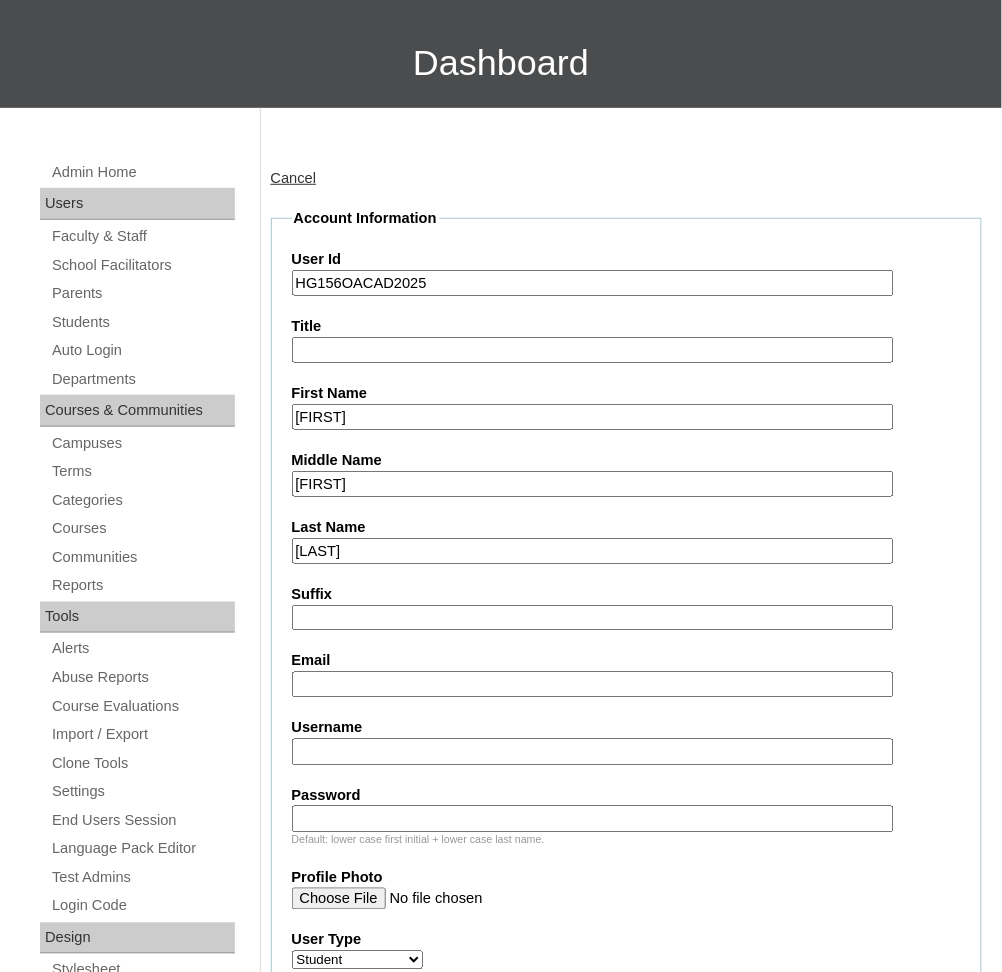 scroll, scrollTop: 149, scrollLeft: 0, axis: vertical 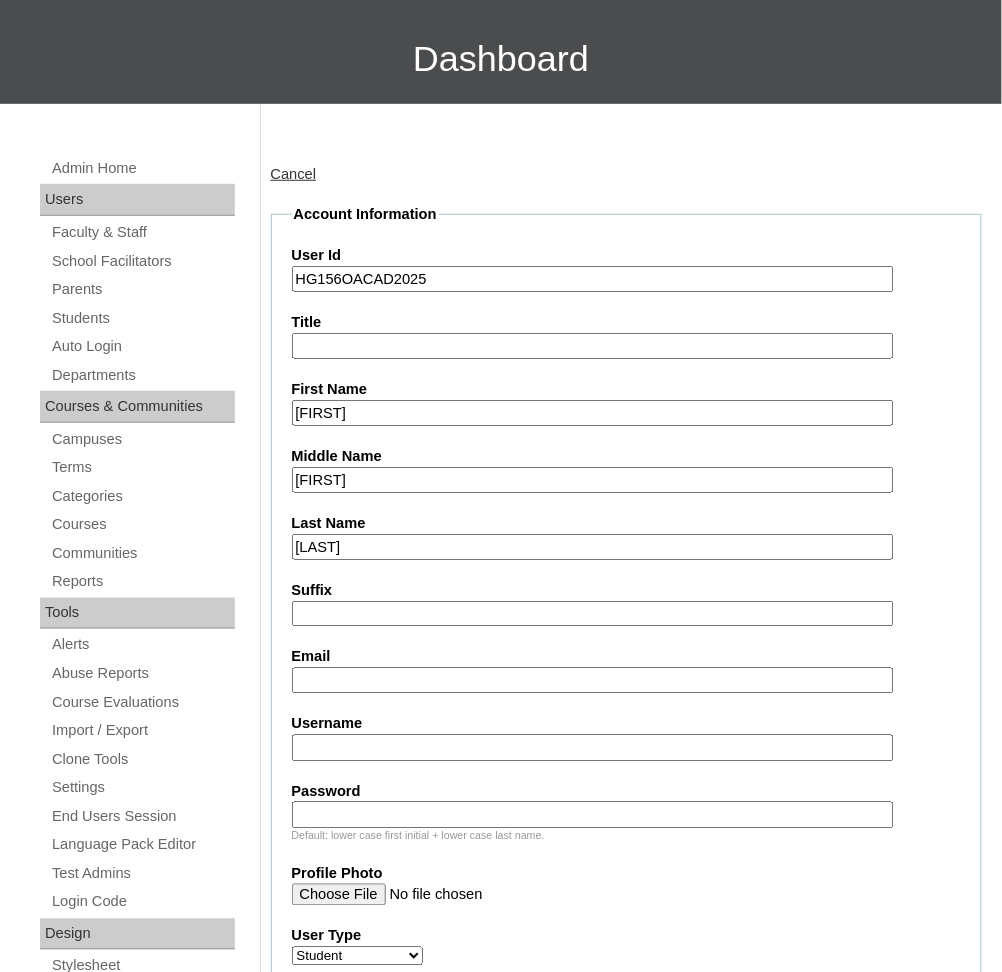 type on "[REGION]" 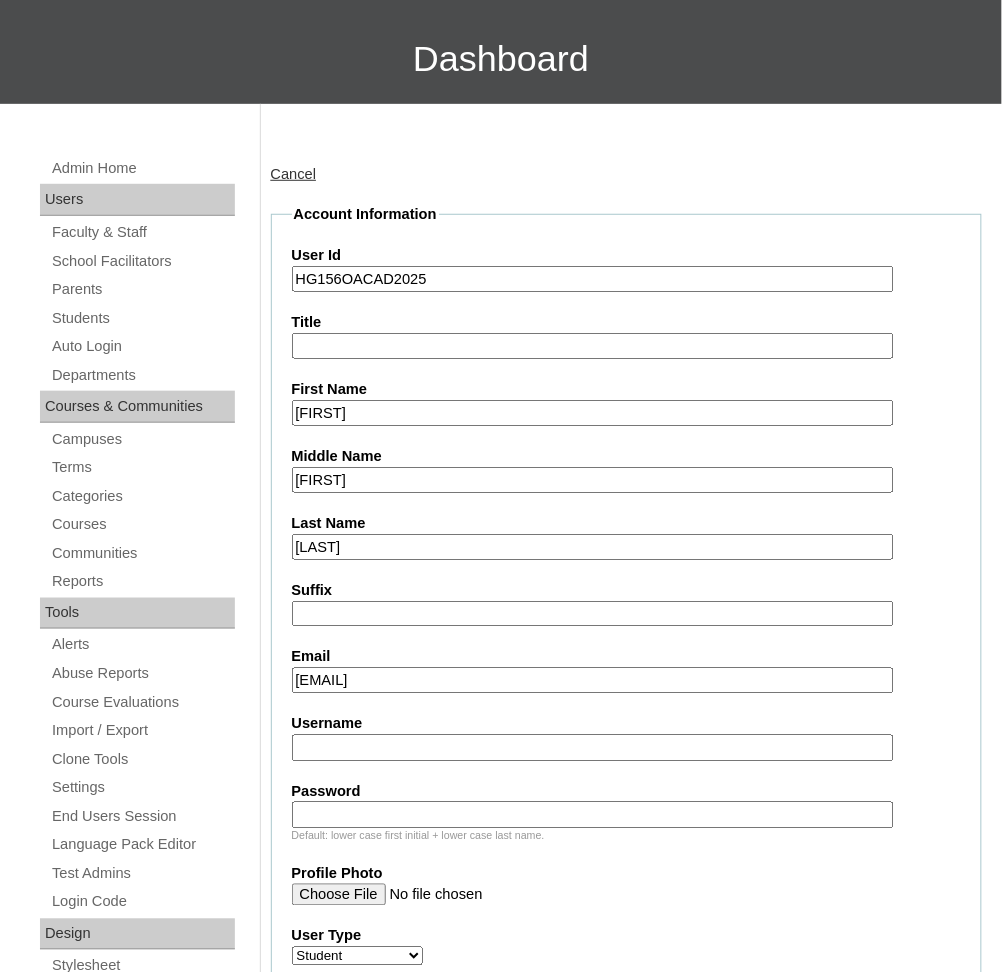 type on "nansjvncy_021972@yahoo.com" 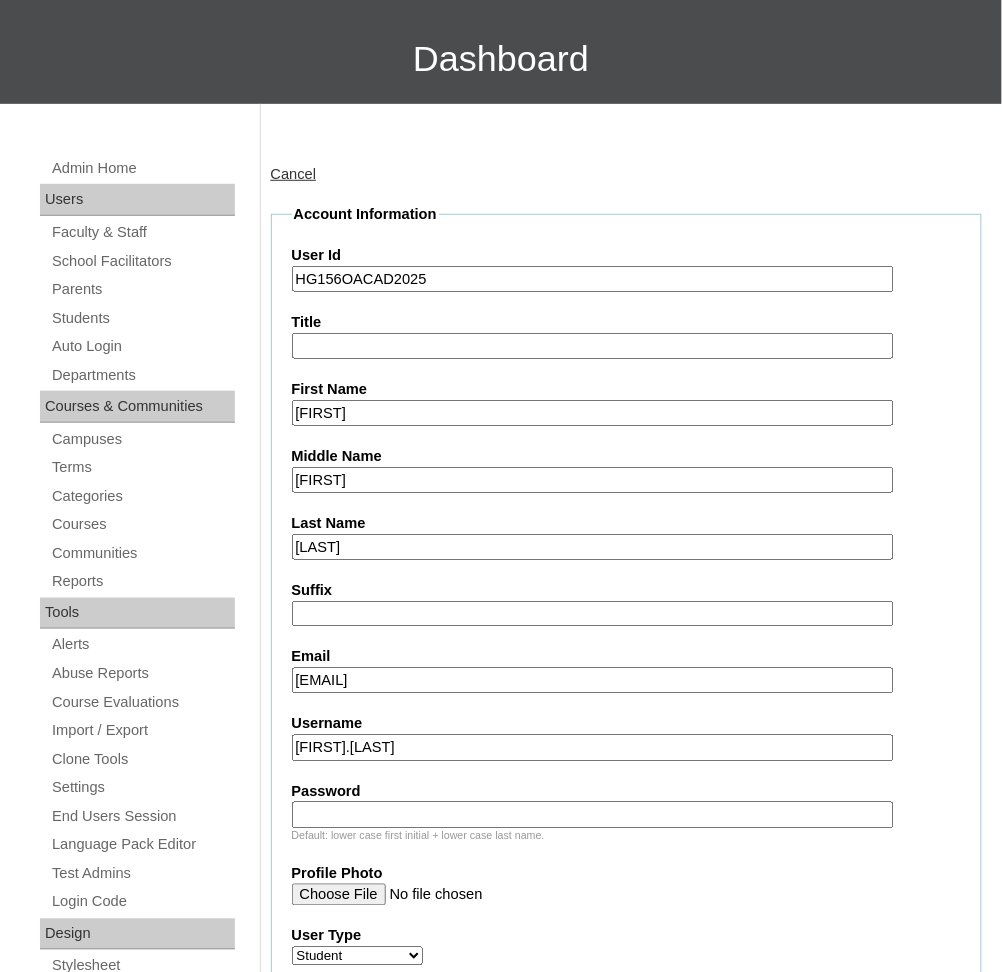 type on "andrianna.reynancia2025" 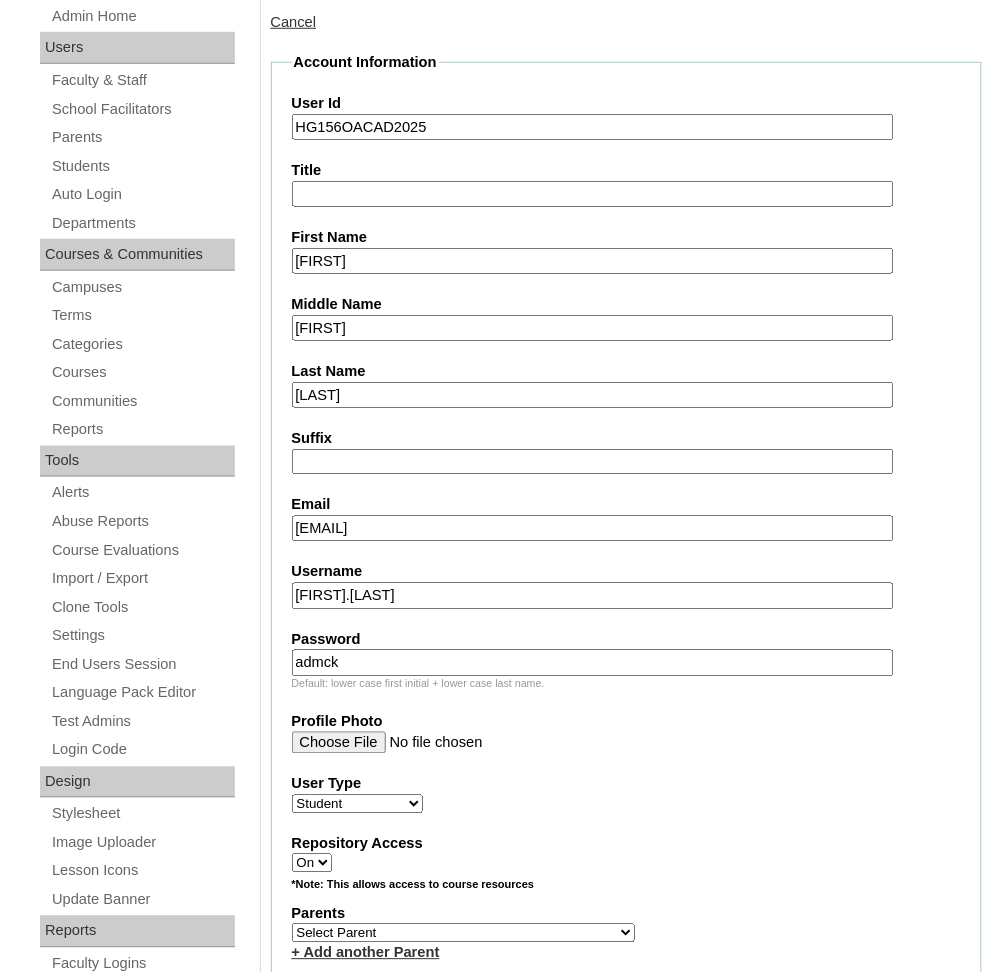 scroll, scrollTop: 493, scrollLeft: 0, axis: vertical 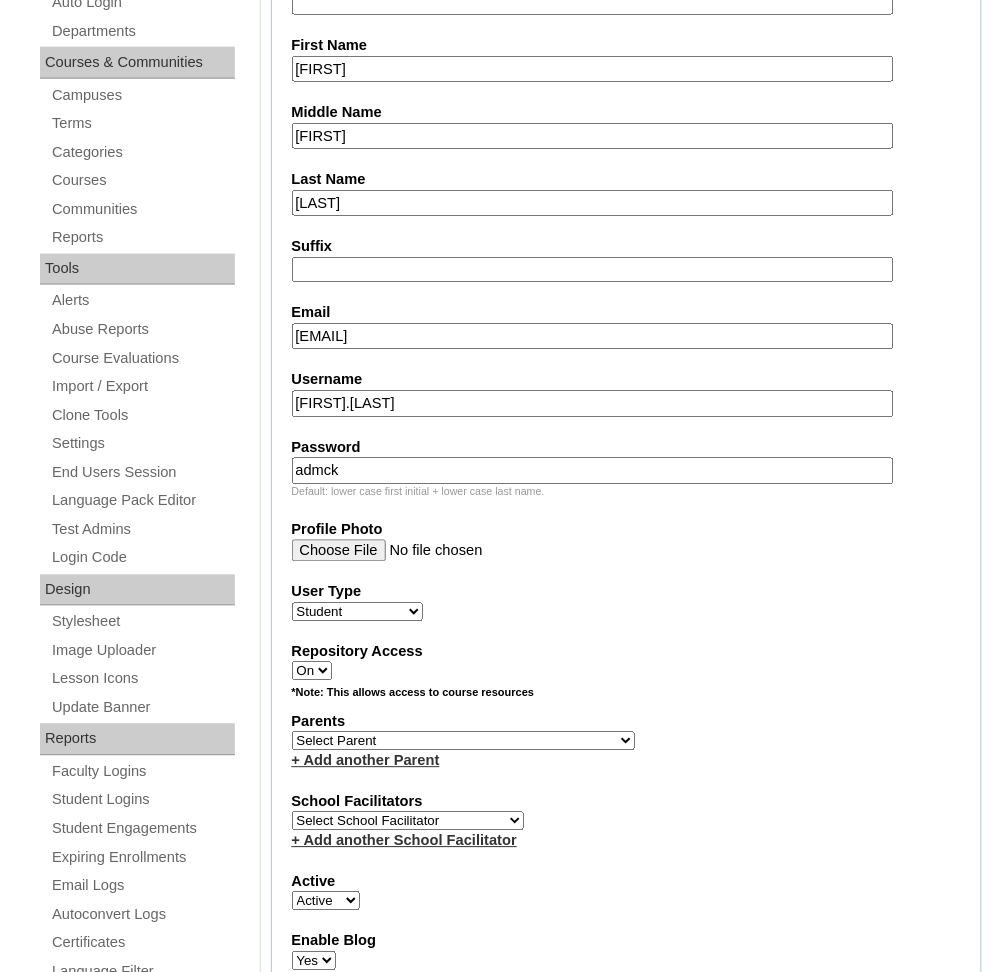 type on "admck" 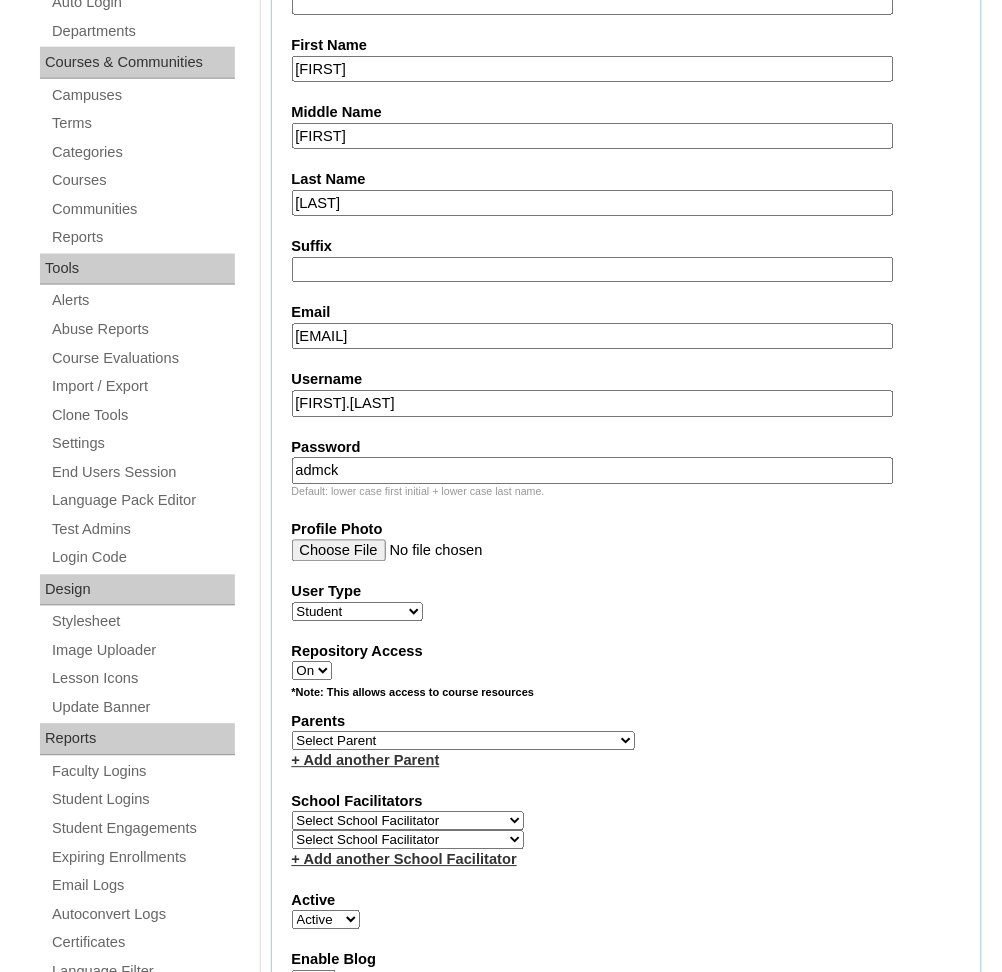click on "Select School Facilitator
Norman Añain
Ruffa Abadijas
Mary Abella
Gloryfe Abion
Ariel Micah Albuero
Ariel Albuero OLD
KC Arciaga
Denise Ayado
Ruth Maye Bacani
May Bautista
Zaida Belbar
Daniella Benitez
Marielle Bermas
Jamie Ann Bleza
Mark Christian Braganza
Anj Brequillo
Melody Broqueza
Ruth Catherine Caña
Kit Cachuela
Jethro Francis Cagas
Camille Canlas
Mescel Capoquian
Mitchelle Carlos
Rose Castillo
Paula Mae Catalan
Jeremy Ann Catunao
Charlene Mae Chiong
Cla Chua
Cyrene Chua
Joshua Cobilla
Clarissa Joy Colimbino
Alvin Cruz
Ma. Katrina Helena Dabu
Krizle Fidelis De Vera
Henrick Jess Del Mundo
Precious Haziel Del Rosario
Reyna Lou Dela Pasion
Ritchel Densing
Alex Diaz
Alexandra Diaz
Alexandra Diaz
Patricia Diomampo-Co
Therese Margaurite Domingo
dontuse dontuse
Charrise Encina
VCIS TEACHER ENGLISH 5678
Chiaralyn Escamillas
Princess  Farrales
Kaye Felipe
Lery Garcia
Carmina Generalao
Racel Gonzales" at bounding box center (408, 821) 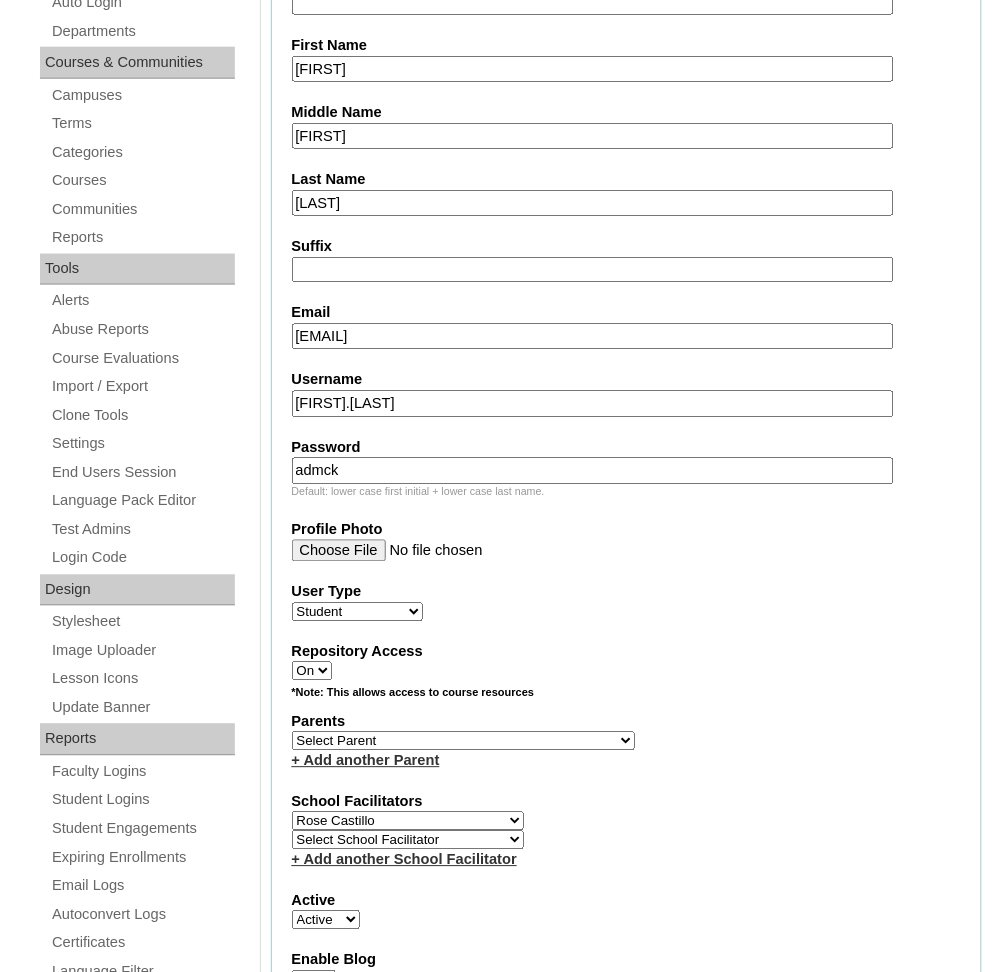 click on "Select School Facilitator
Norman Añain
Ruffa Abadijas
Mary Abella
Gloryfe Abion
Ariel Micah Albuero
Ariel Albuero OLD
KC Arciaga
Denise Ayado
Ruth Maye Bacani
May Bautista
Zaida Belbar
Daniella Benitez
Marielle Bermas
Jamie Ann Bleza
Mark Christian Braganza
Anj Brequillo
Melody Broqueza
Ruth Catherine Caña
Kit Cachuela
Jethro Francis Cagas
Camille Canlas
Mescel Capoquian
Mitchelle Carlos
Rose Castillo
Paula Mae Catalan
Jeremy Ann Catunao
Charlene Mae Chiong
Cla Chua
Cyrene Chua
Joshua Cobilla
Clarissa Joy Colimbino
Alvin Cruz
Ma. Katrina Helena Dabu
Krizle Fidelis De Vera
Henrick Jess Del Mundo
Precious Haziel Del Rosario
Reyna Lou Dela Pasion
Ritchel Densing
Alex Diaz
Alexandra Diaz
Alexandra Diaz
Patricia Diomampo-Co
Therese Margaurite Domingo
dontuse dontuse
Charrise Encina
VCIS TEACHER ENGLISH 5678
Chiaralyn Escamillas
Princess  Farrales
Kaye Felipe
Lery Garcia
Carmina Generalao
Racel Gonzales" at bounding box center (408, 821) 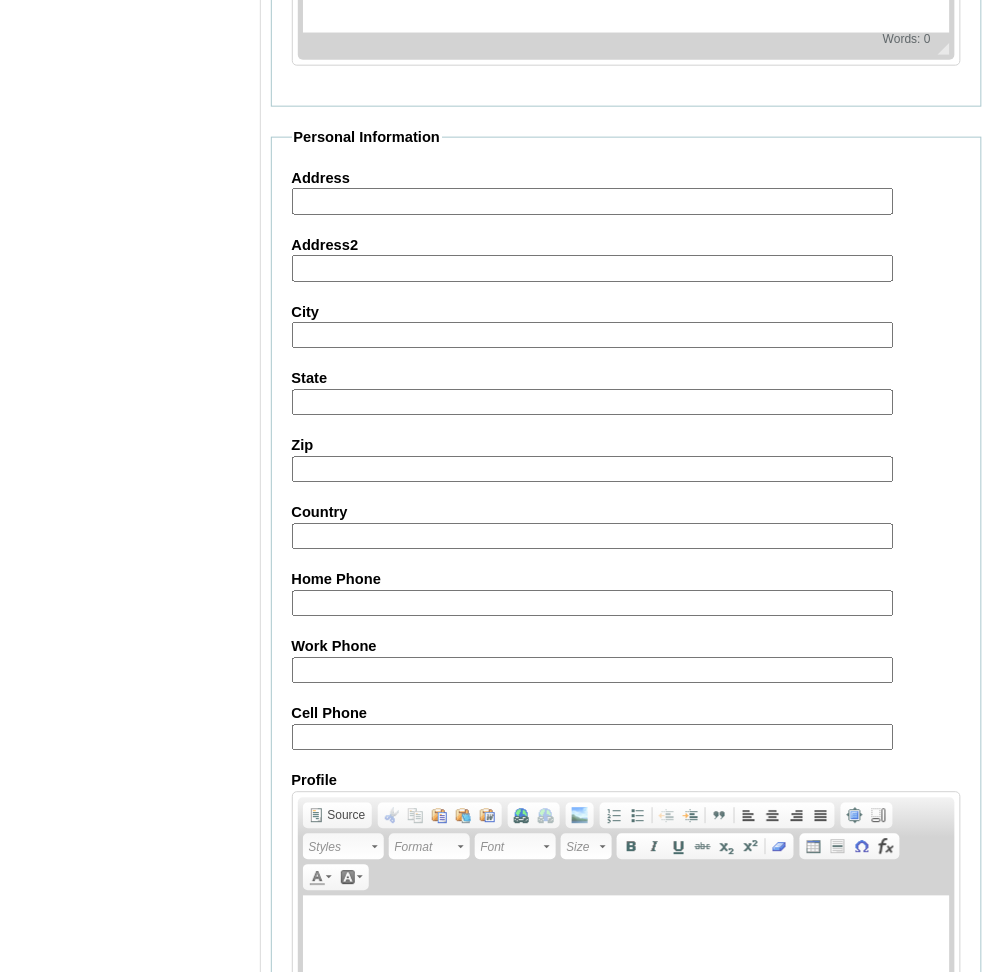 scroll, scrollTop: 2118, scrollLeft: 0, axis: vertical 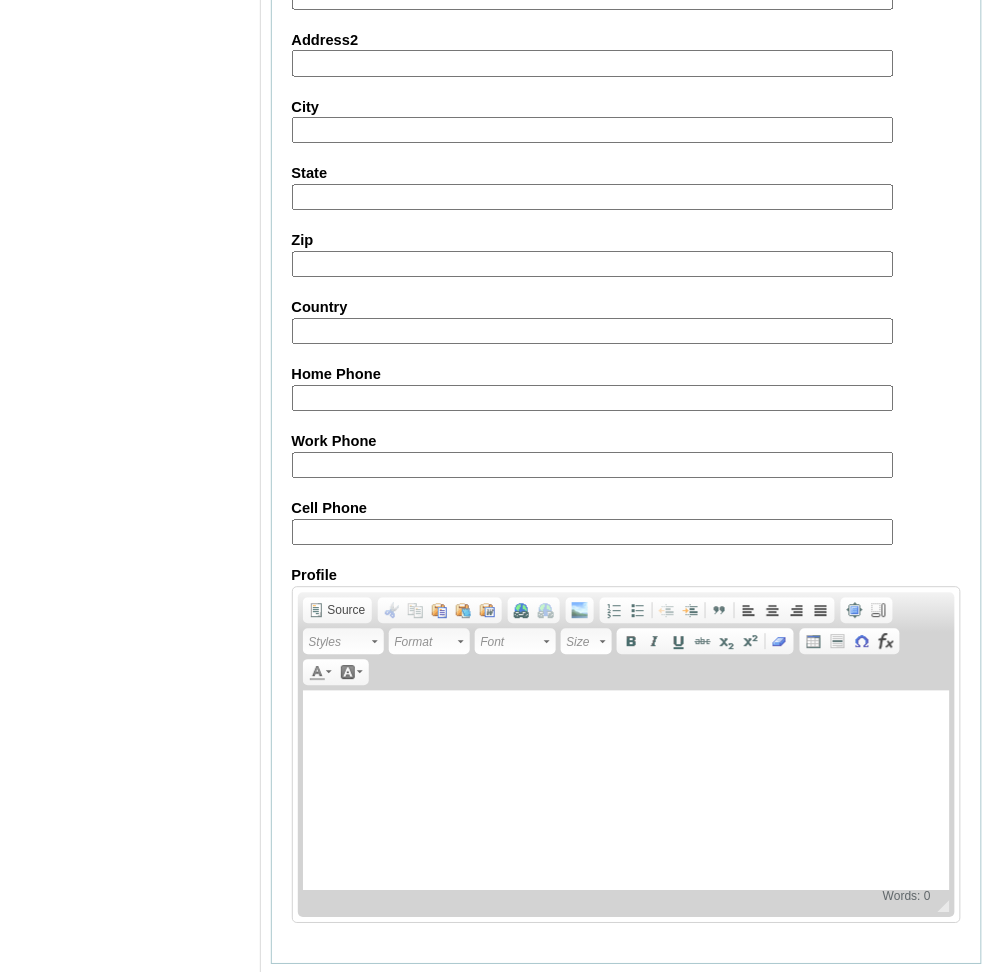 click on "Submit" at bounding box center [302, 996] 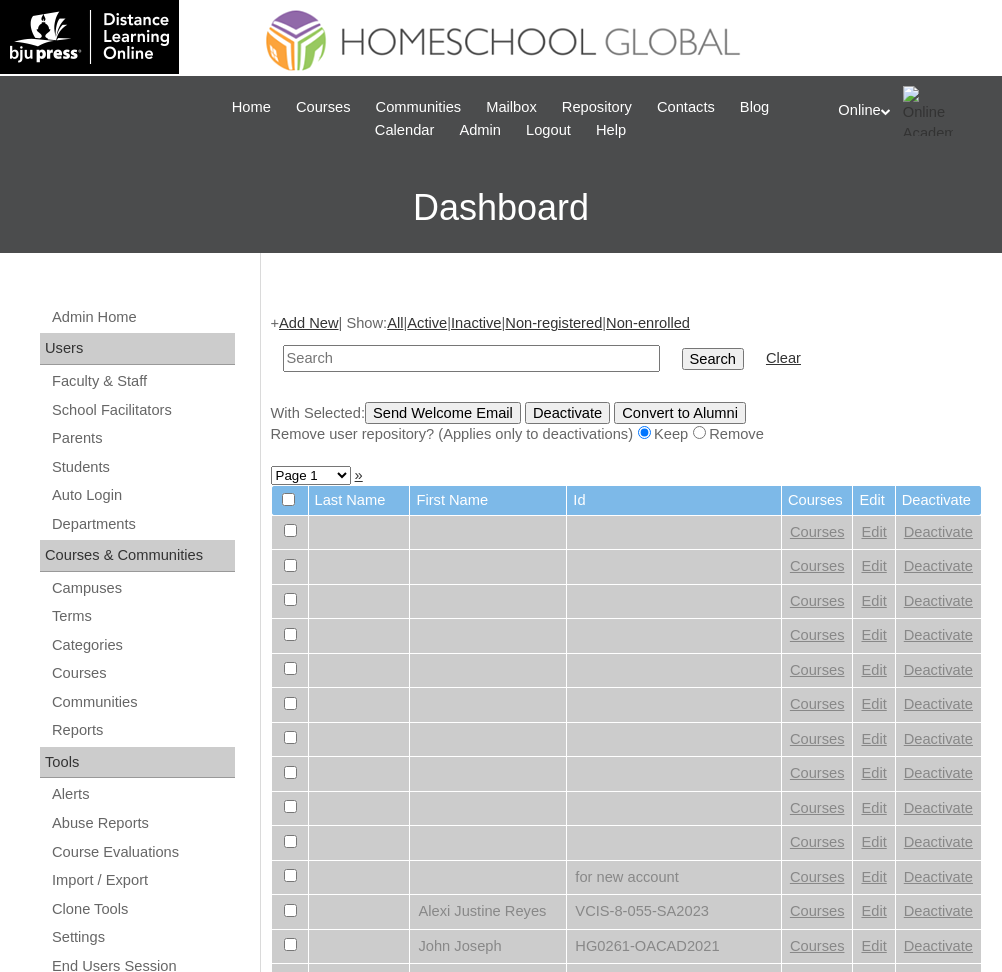 scroll, scrollTop: 0, scrollLeft: 0, axis: both 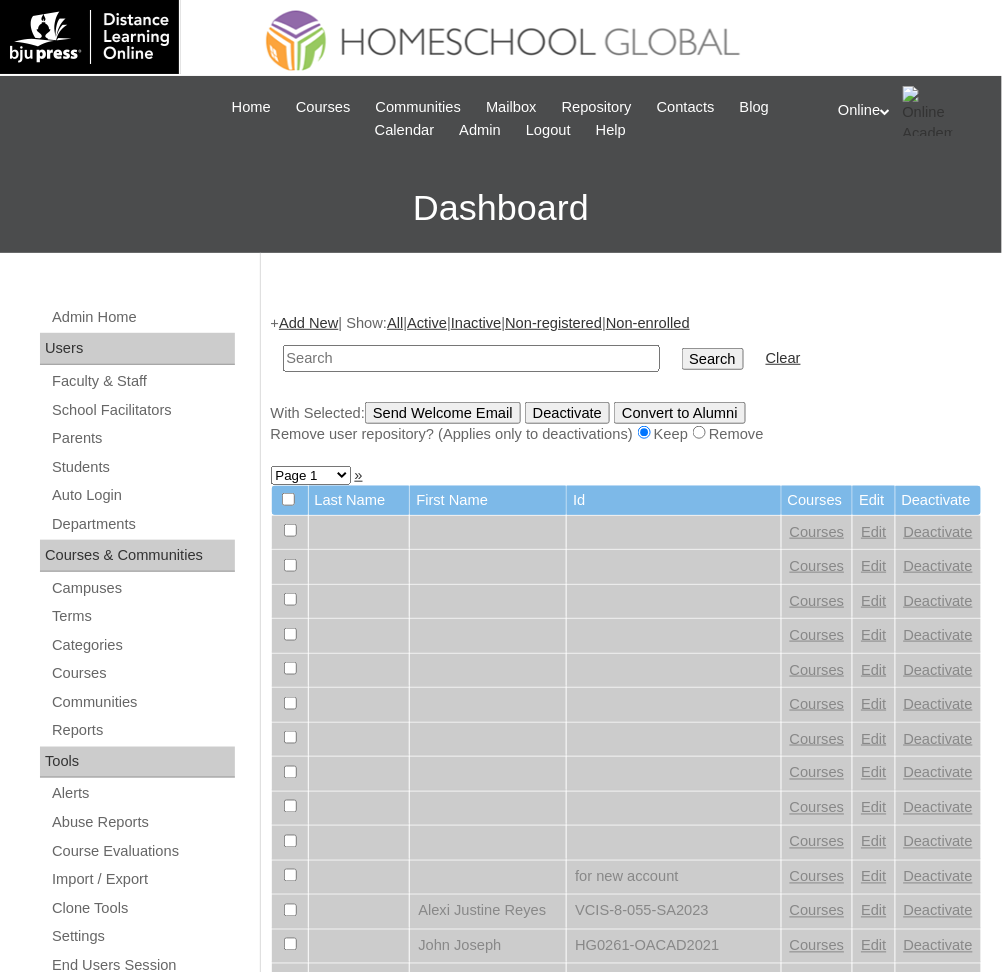 click at bounding box center [471, 358] 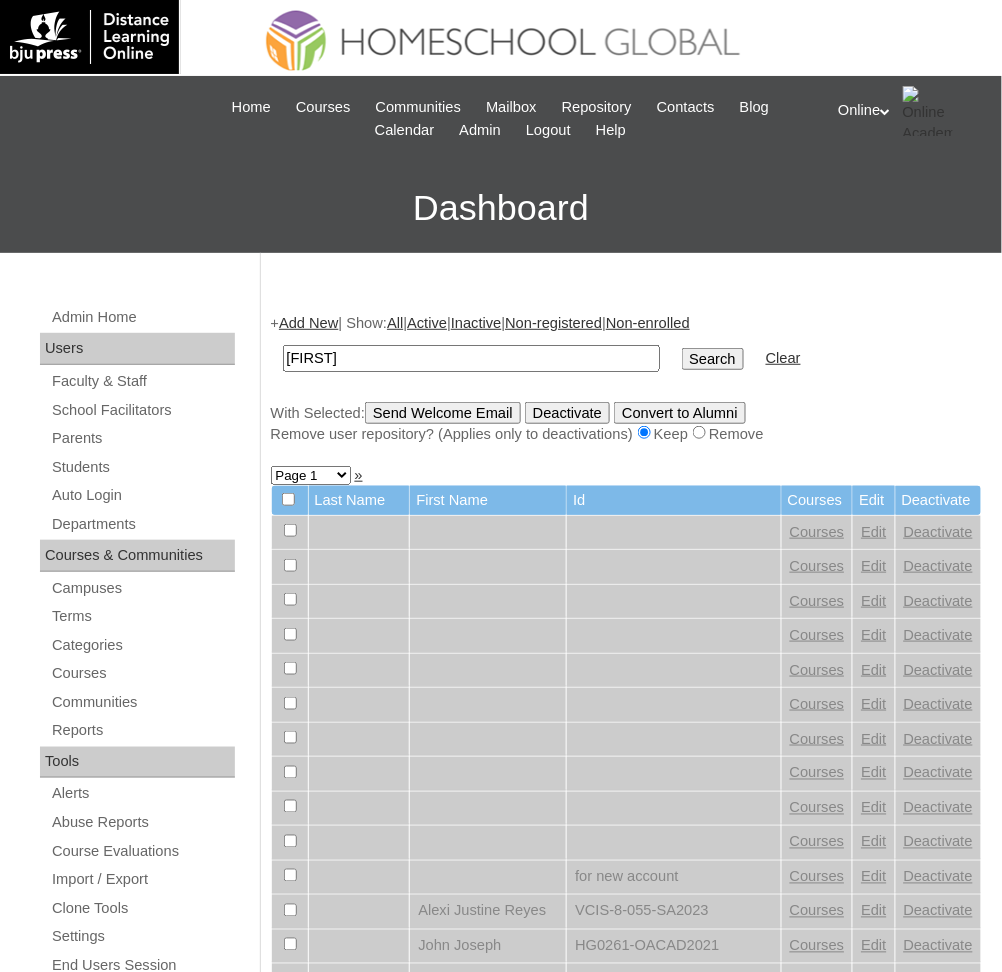 type on "[FIRST]" 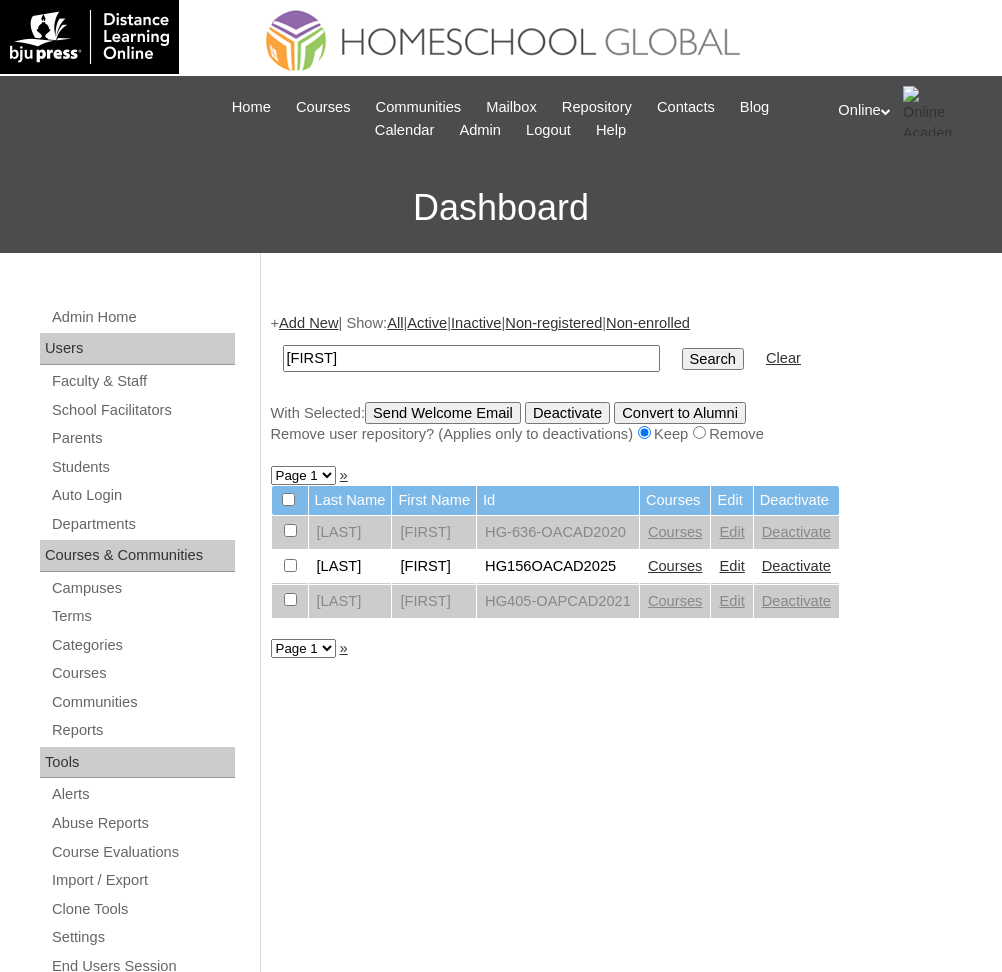 scroll, scrollTop: 0, scrollLeft: 0, axis: both 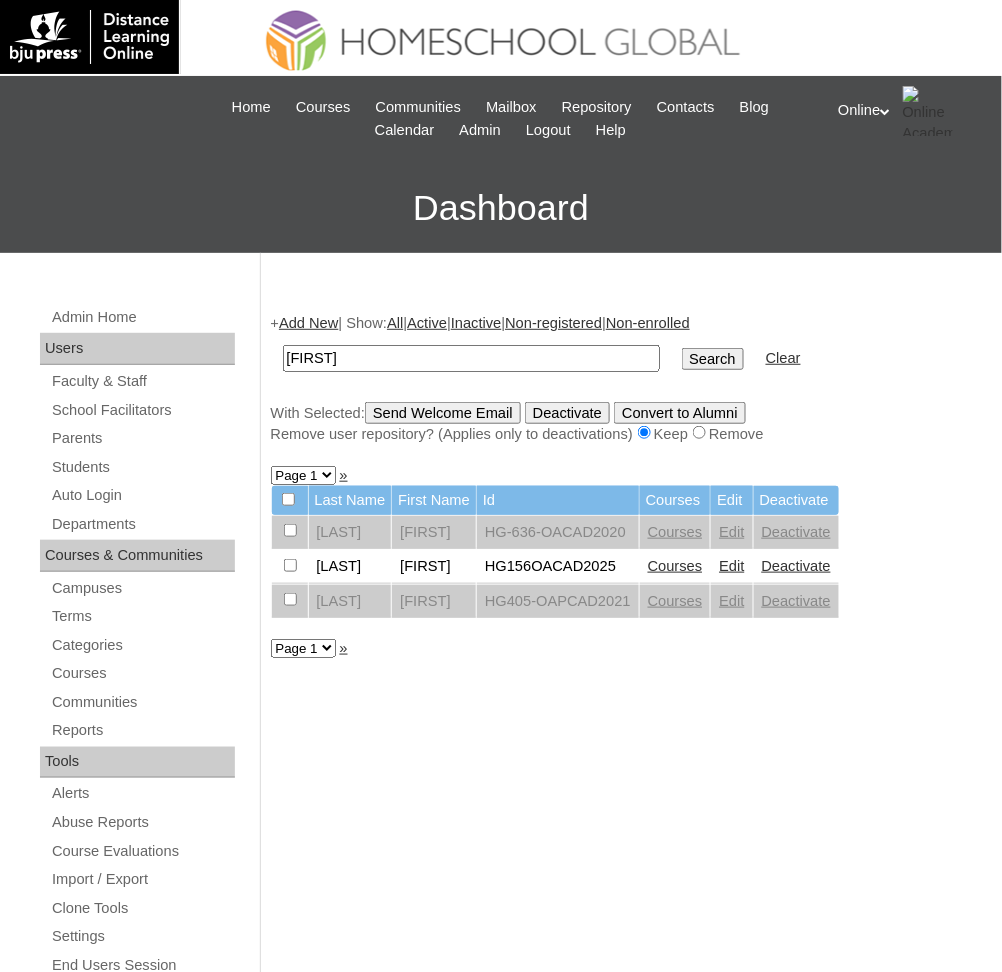 click on "Courses" at bounding box center (675, 566) 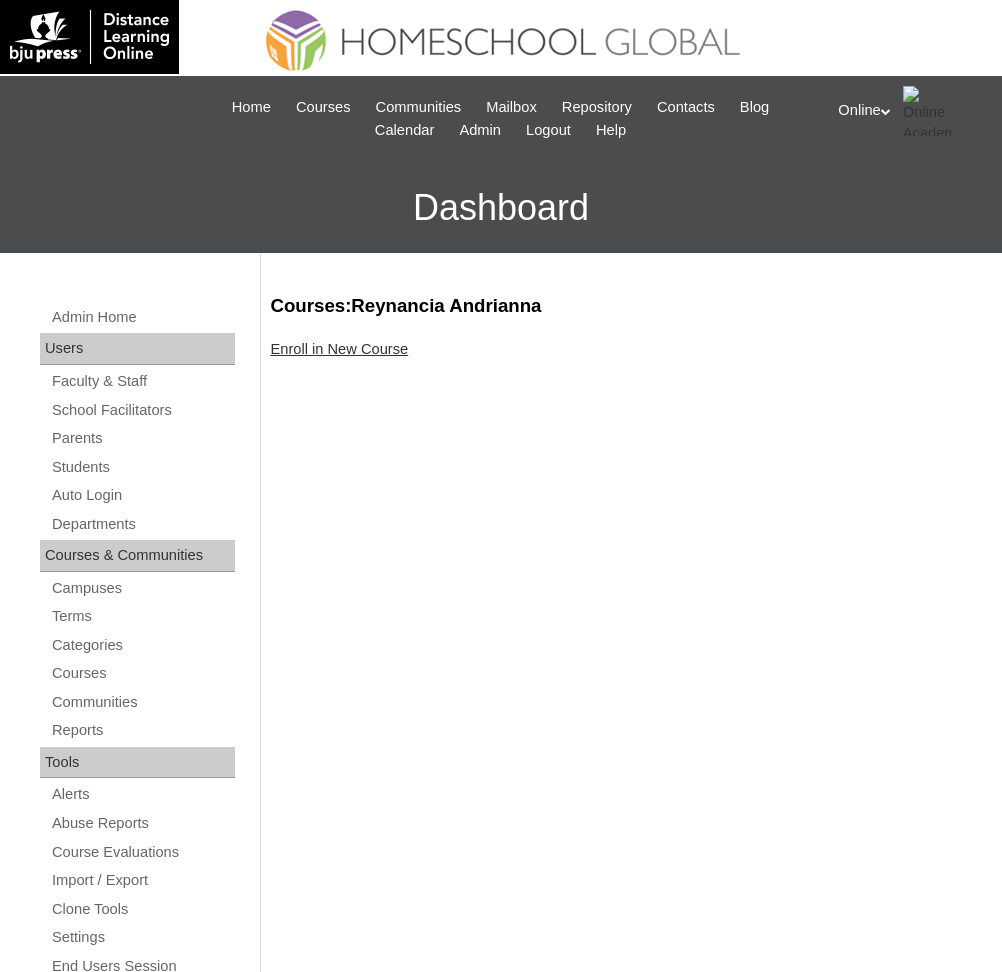 scroll, scrollTop: 0, scrollLeft: 0, axis: both 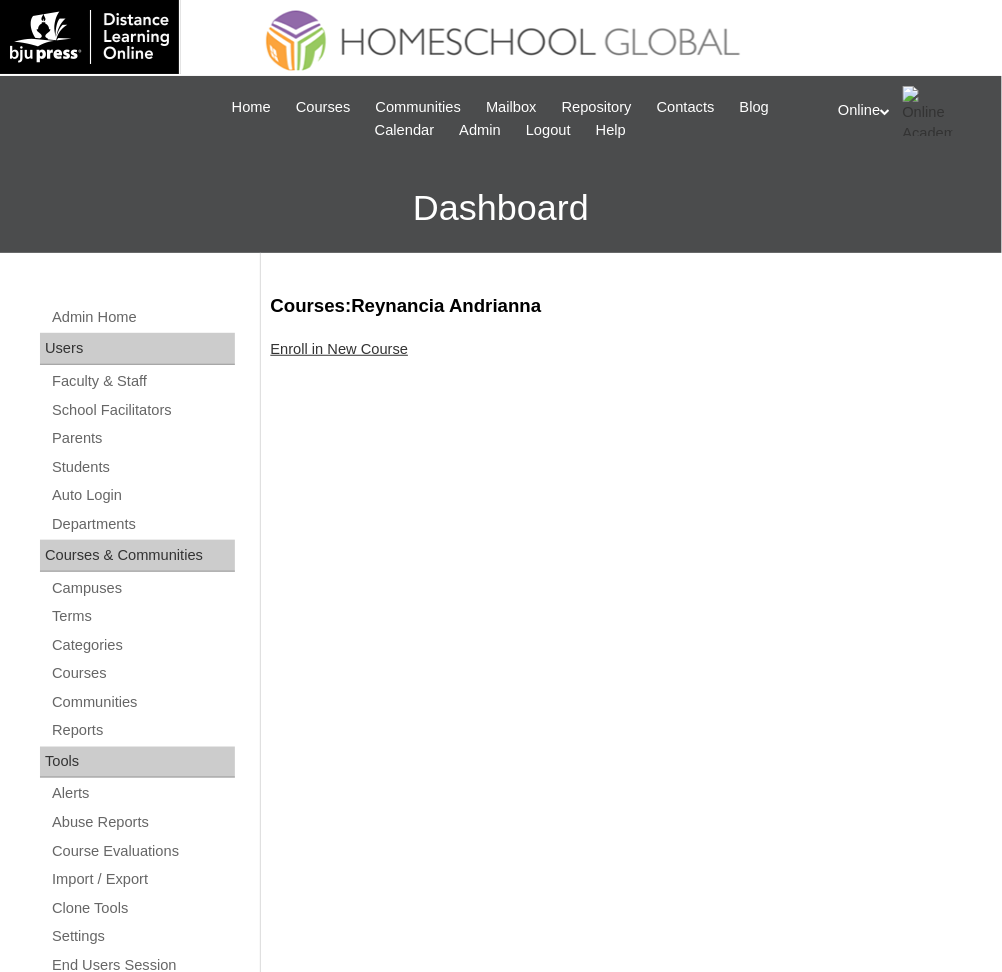 click on "Enroll in New Course" at bounding box center [340, 349] 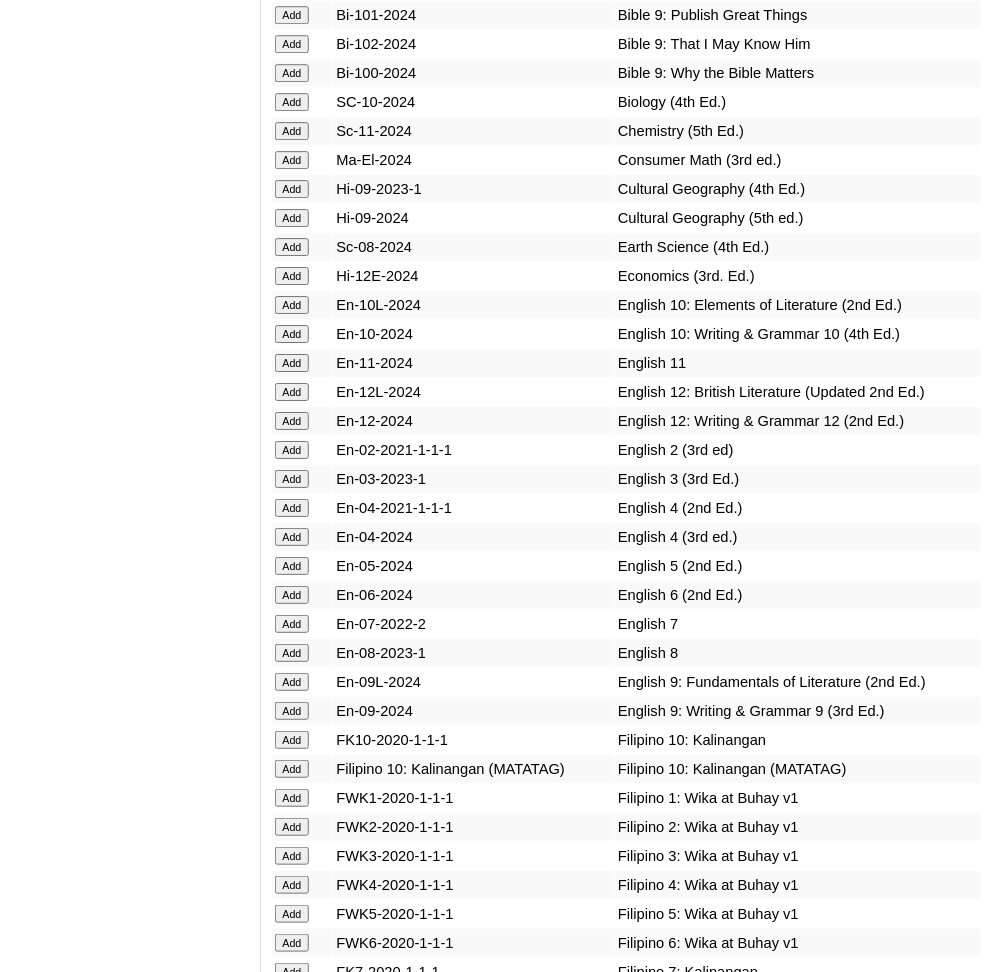 scroll, scrollTop: 5651, scrollLeft: 0, axis: vertical 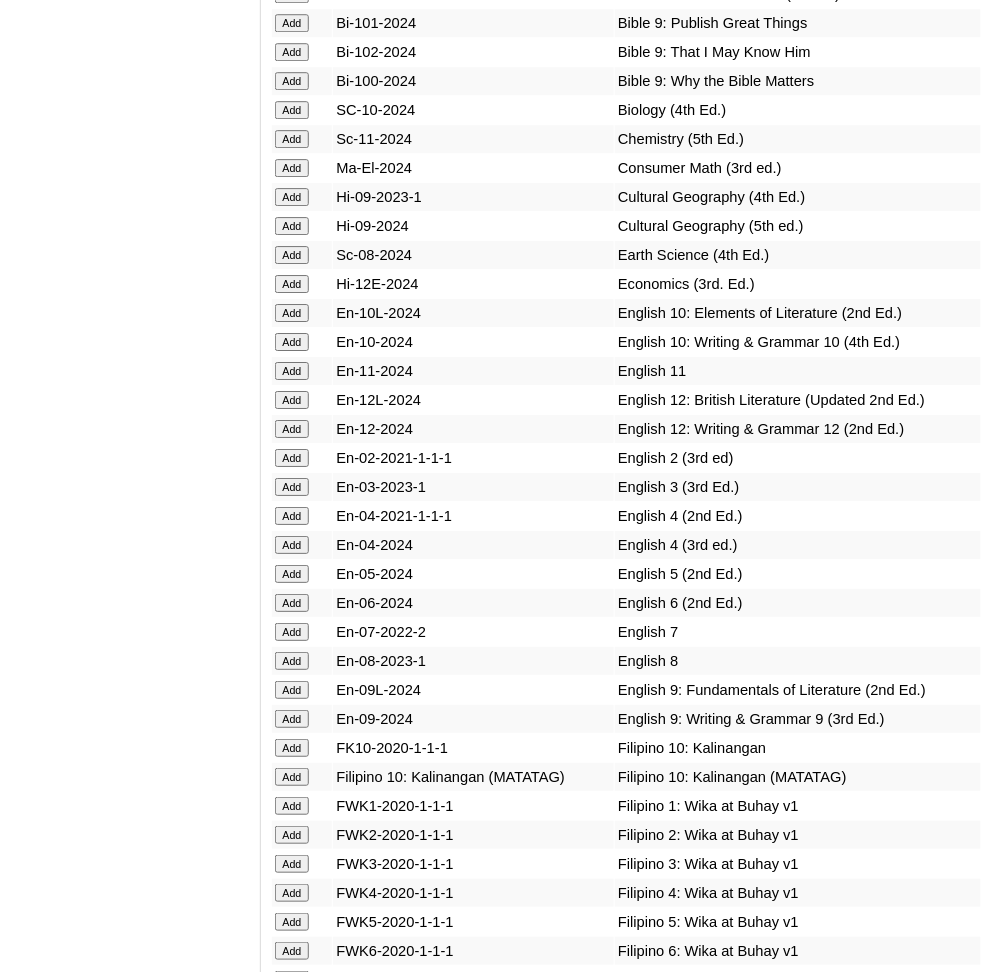 click on "Add" at bounding box center [292, -5252] 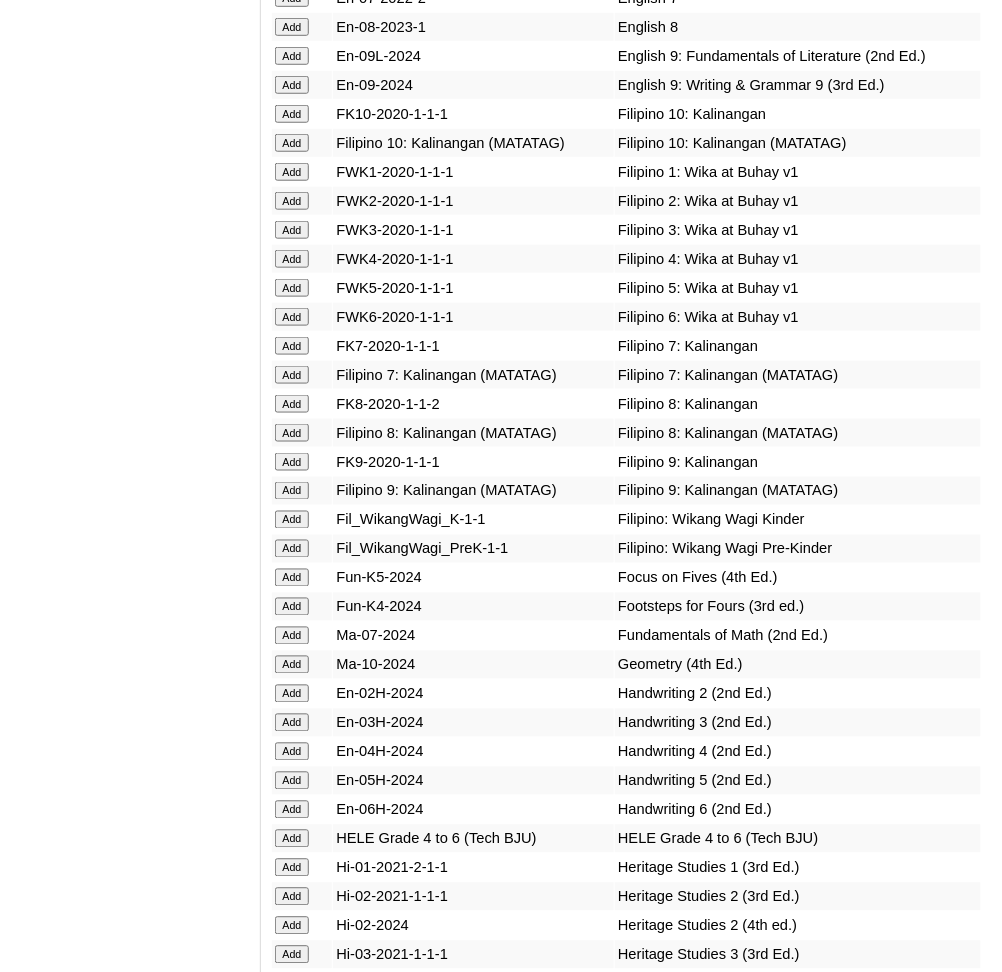 scroll, scrollTop: 6289, scrollLeft: 0, axis: vertical 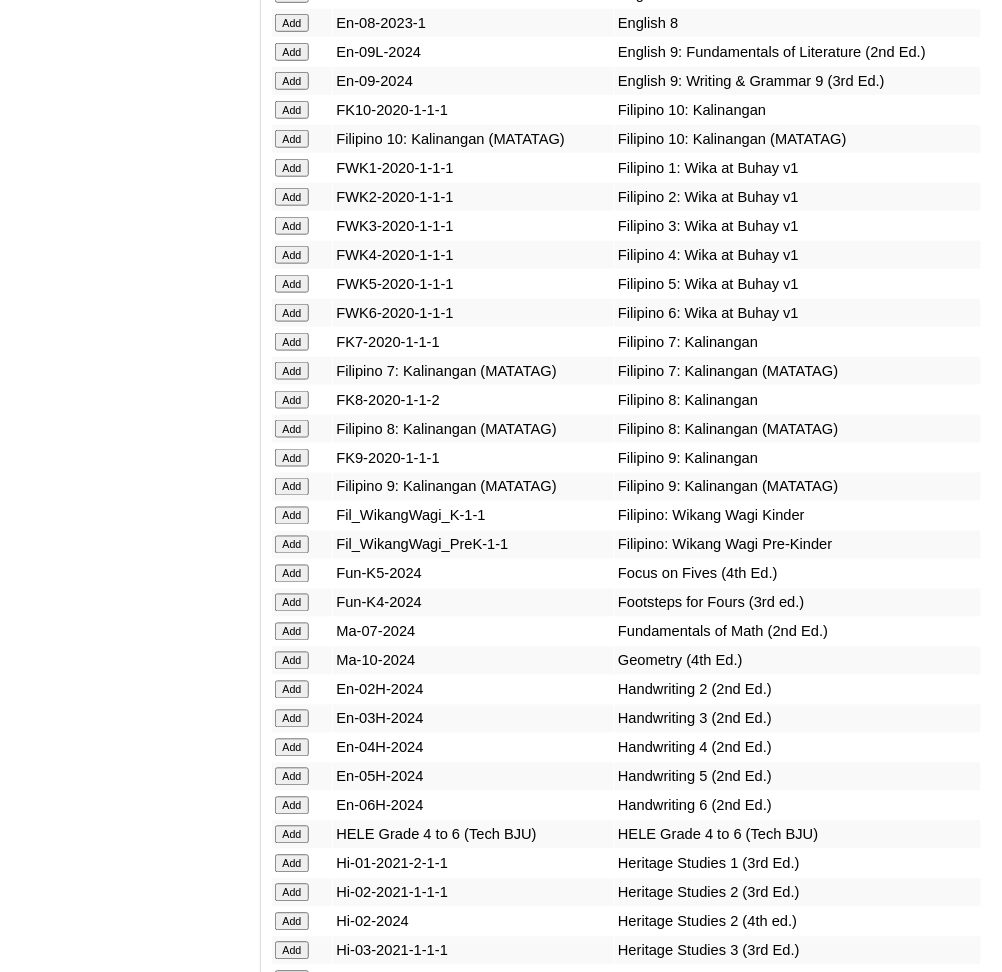 click on "Add" at bounding box center (292, -5890) 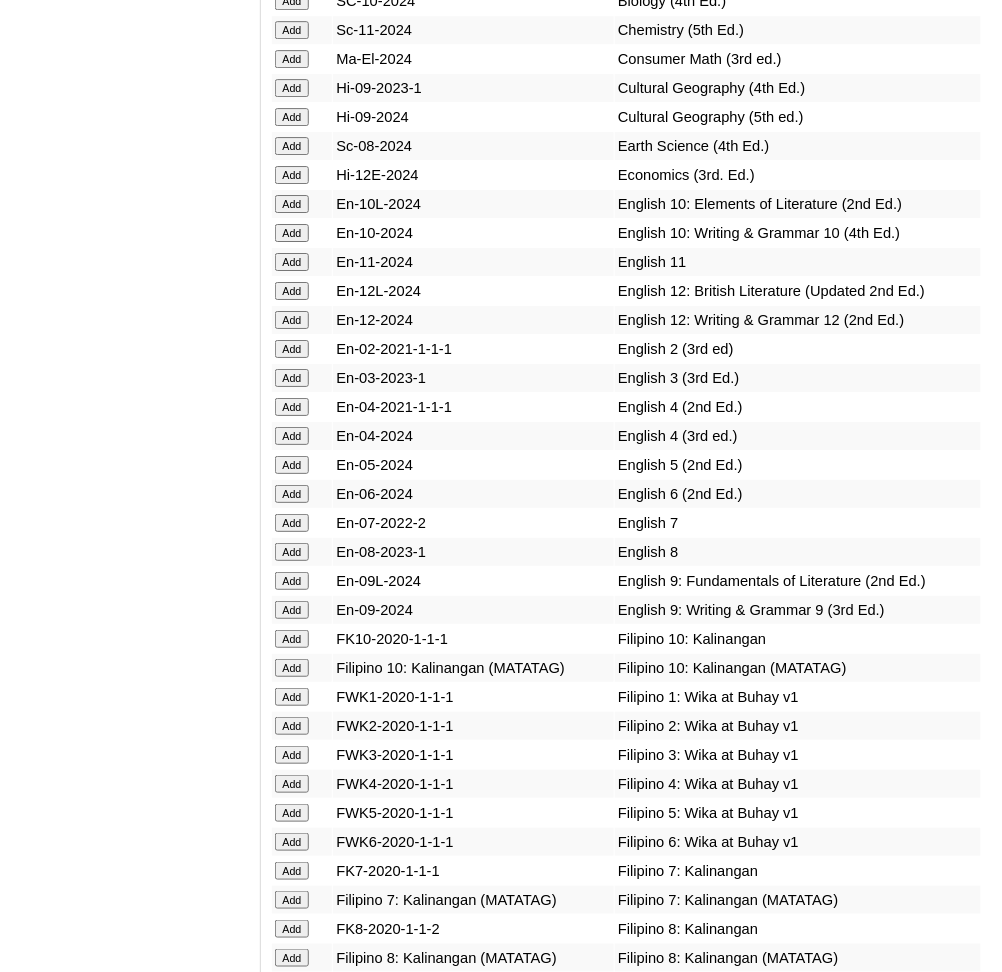 scroll, scrollTop: 5758, scrollLeft: 0, axis: vertical 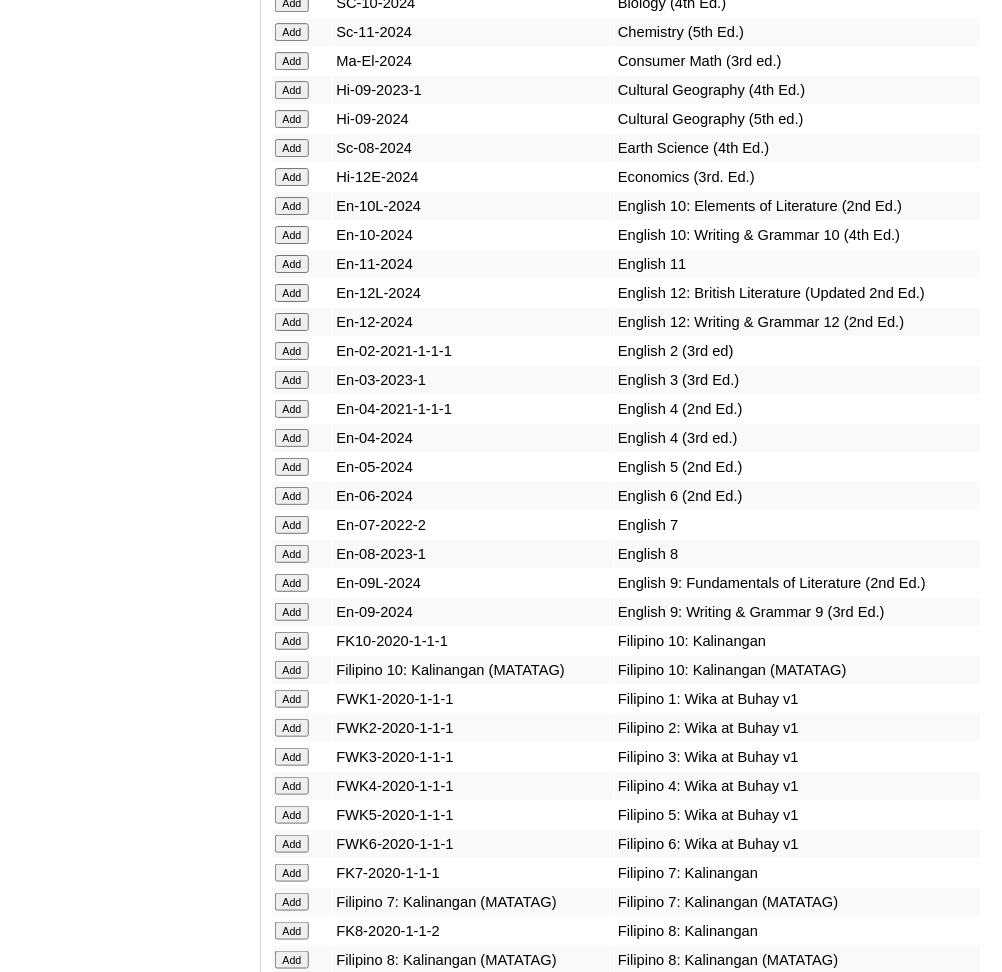 click on "Add" at bounding box center (292, -5359) 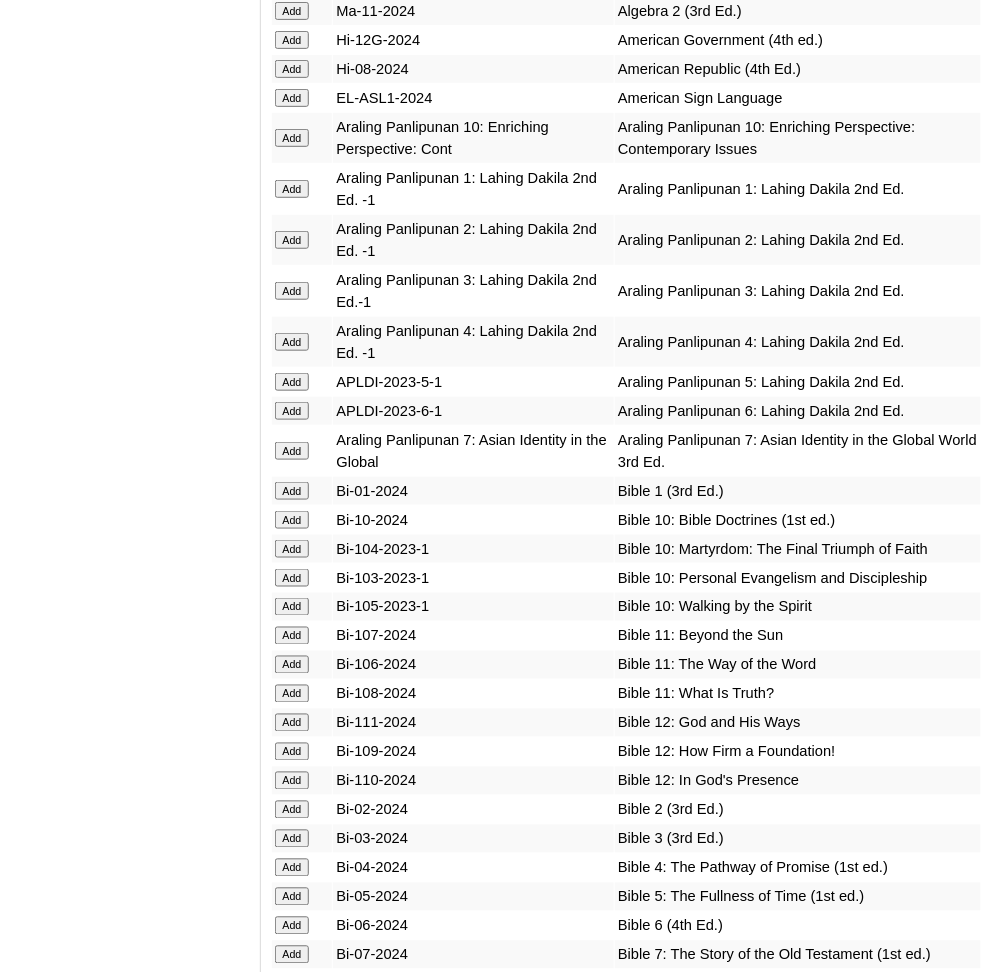 scroll, scrollTop: 4673, scrollLeft: 0, axis: vertical 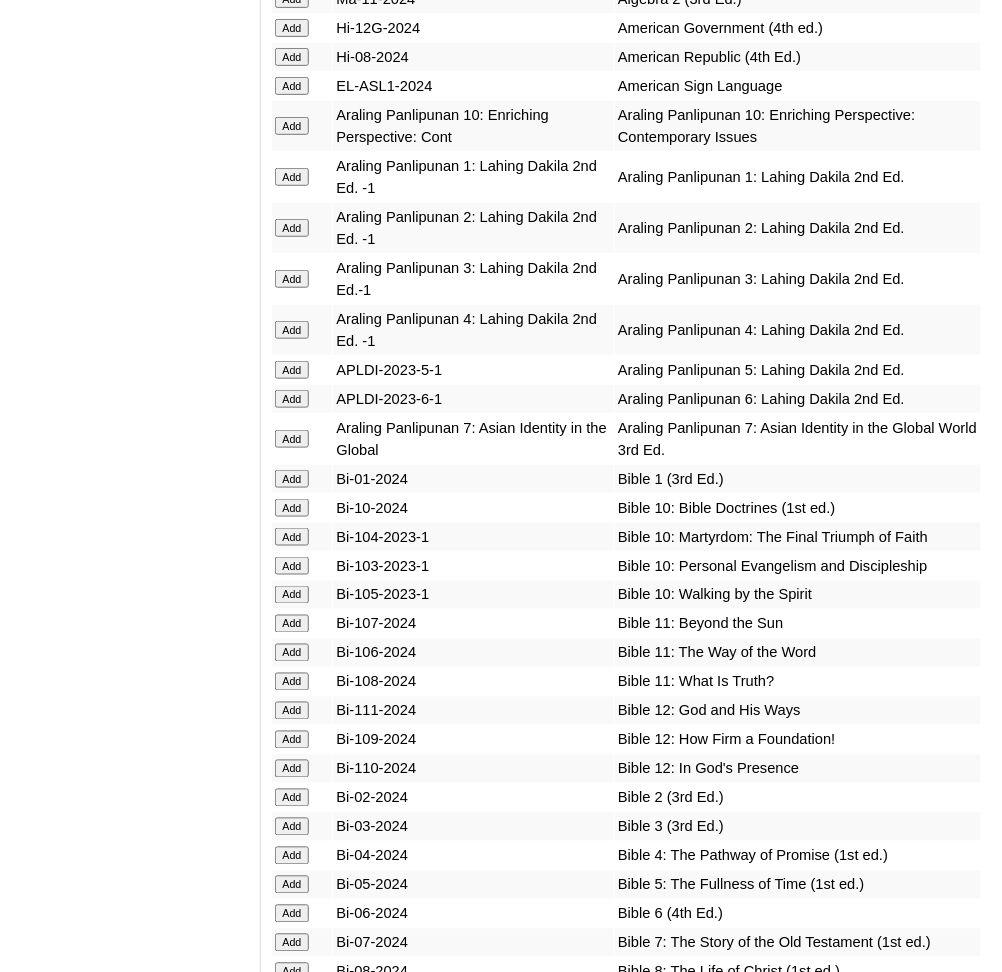 click on "Add" at bounding box center (292, -4274) 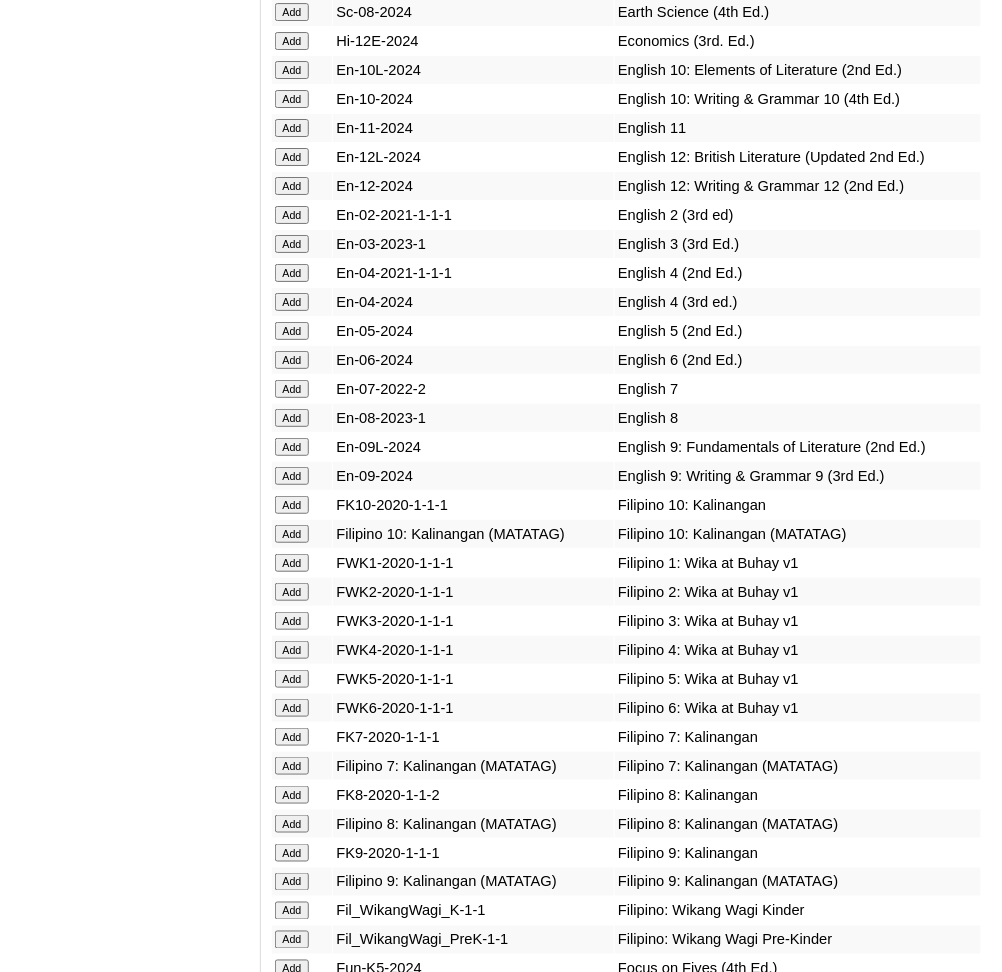 scroll, scrollTop: 5896, scrollLeft: 0, axis: vertical 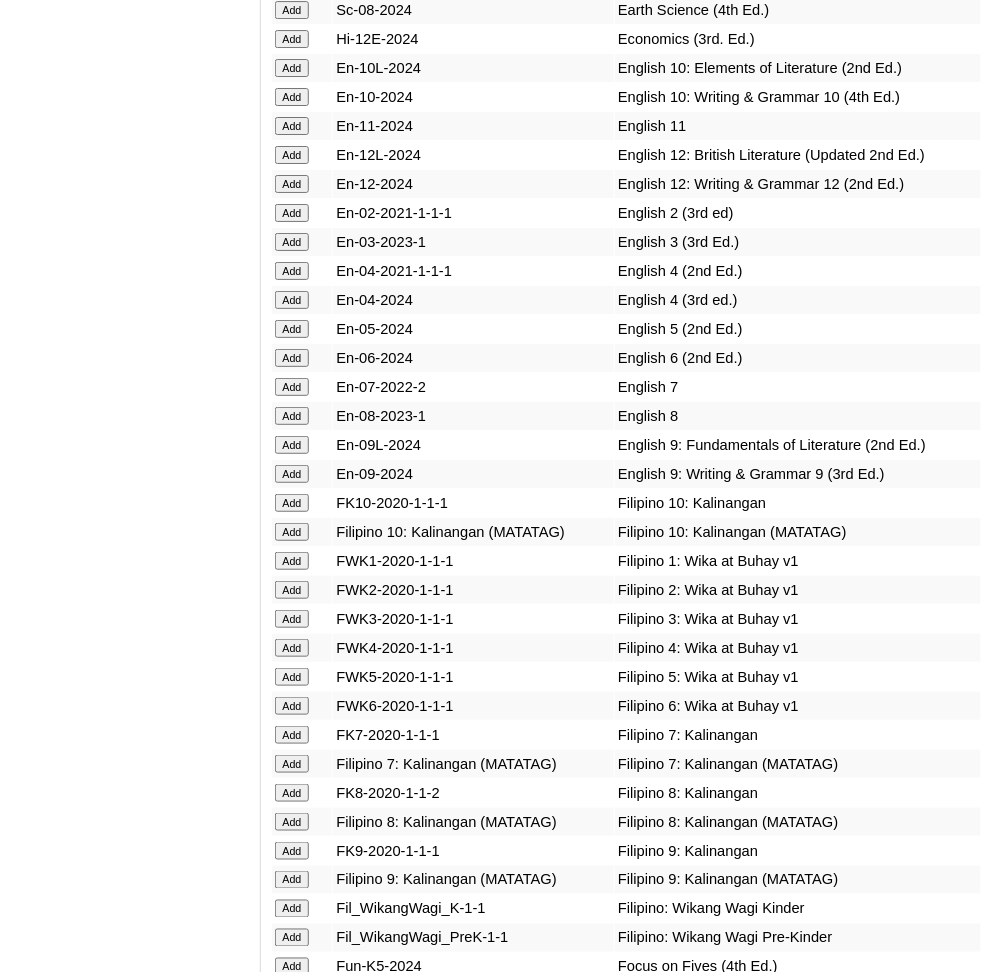 click on "Add" at bounding box center (292, -5497) 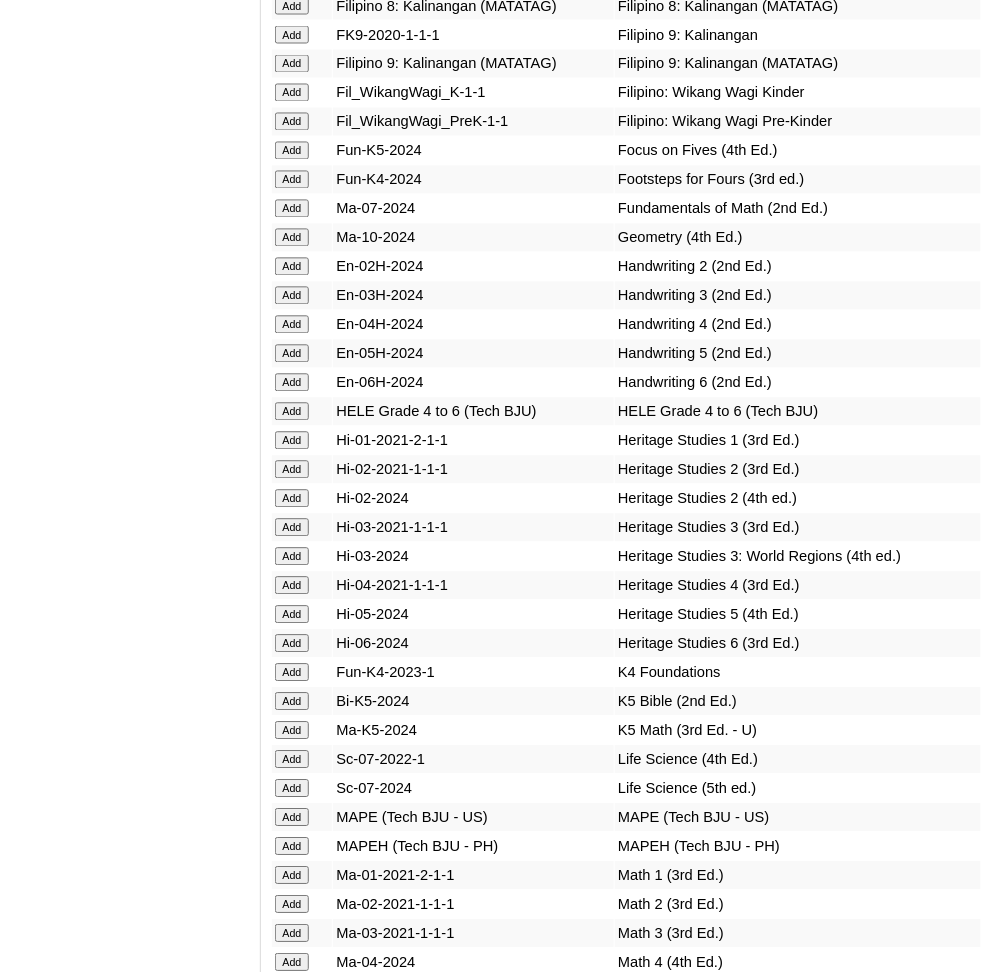 scroll, scrollTop: 6713, scrollLeft: 0, axis: vertical 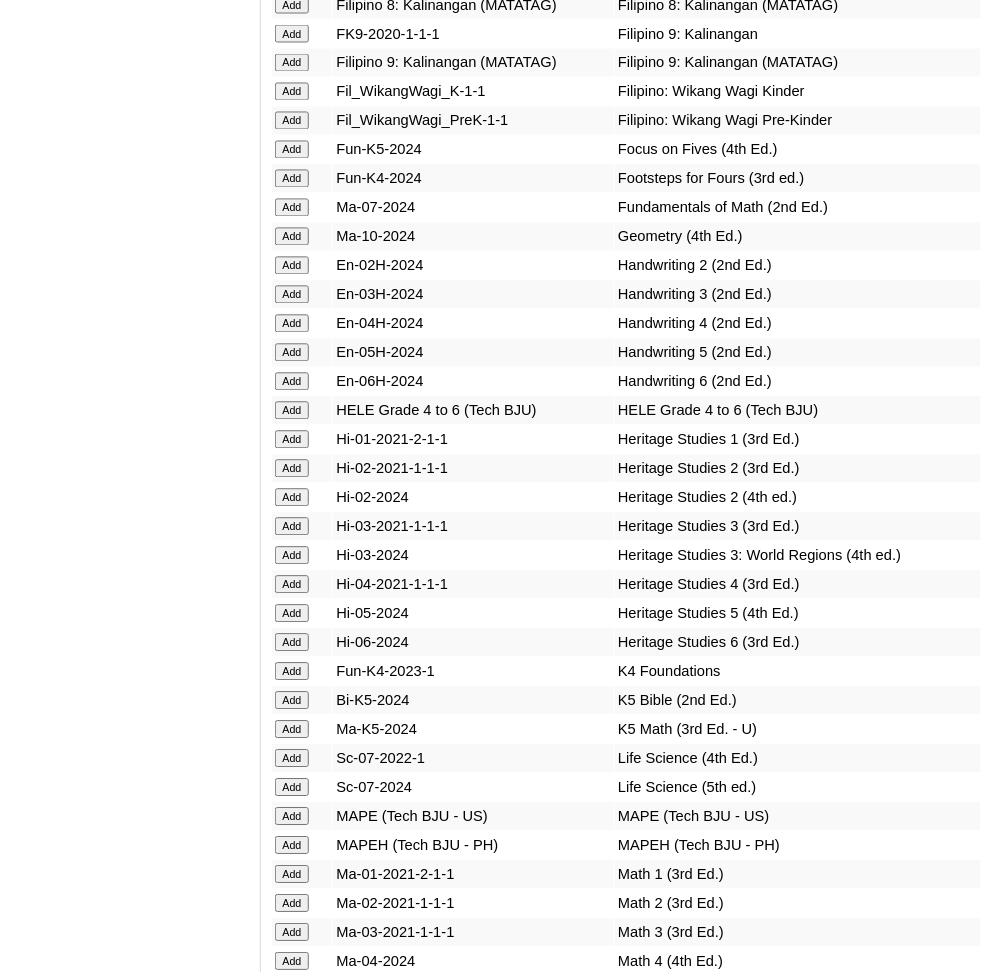 click on "Add" at bounding box center [292, -6314] 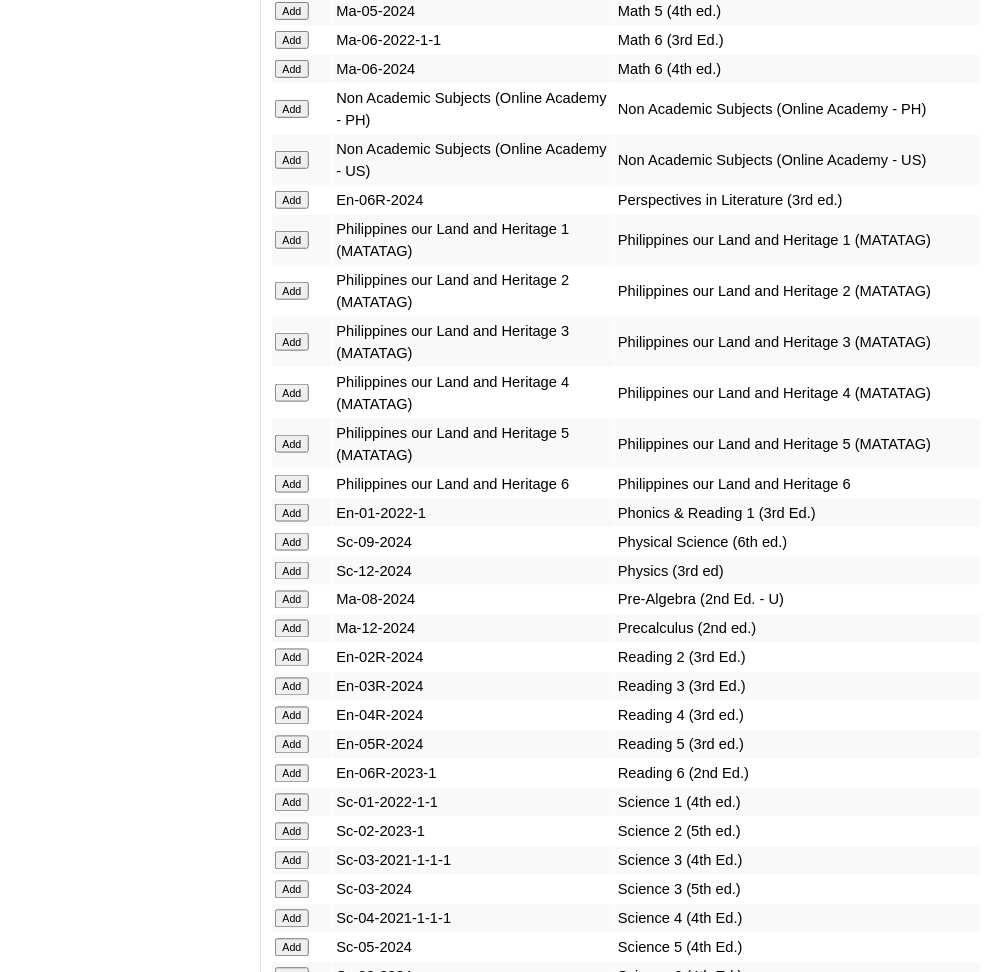 scroll, scrollTop: 7690, scrollLeft: 0, axis: vertical 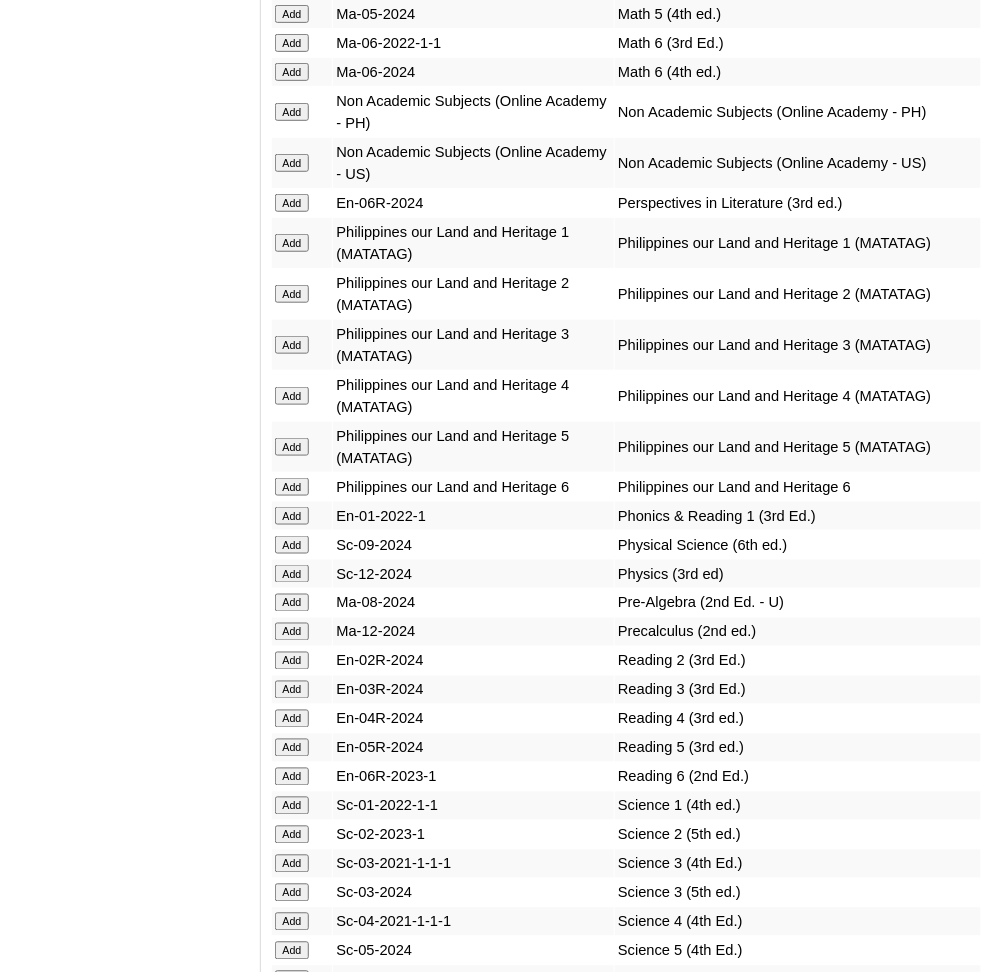click on "Add" at bounding box center [292, -7291] 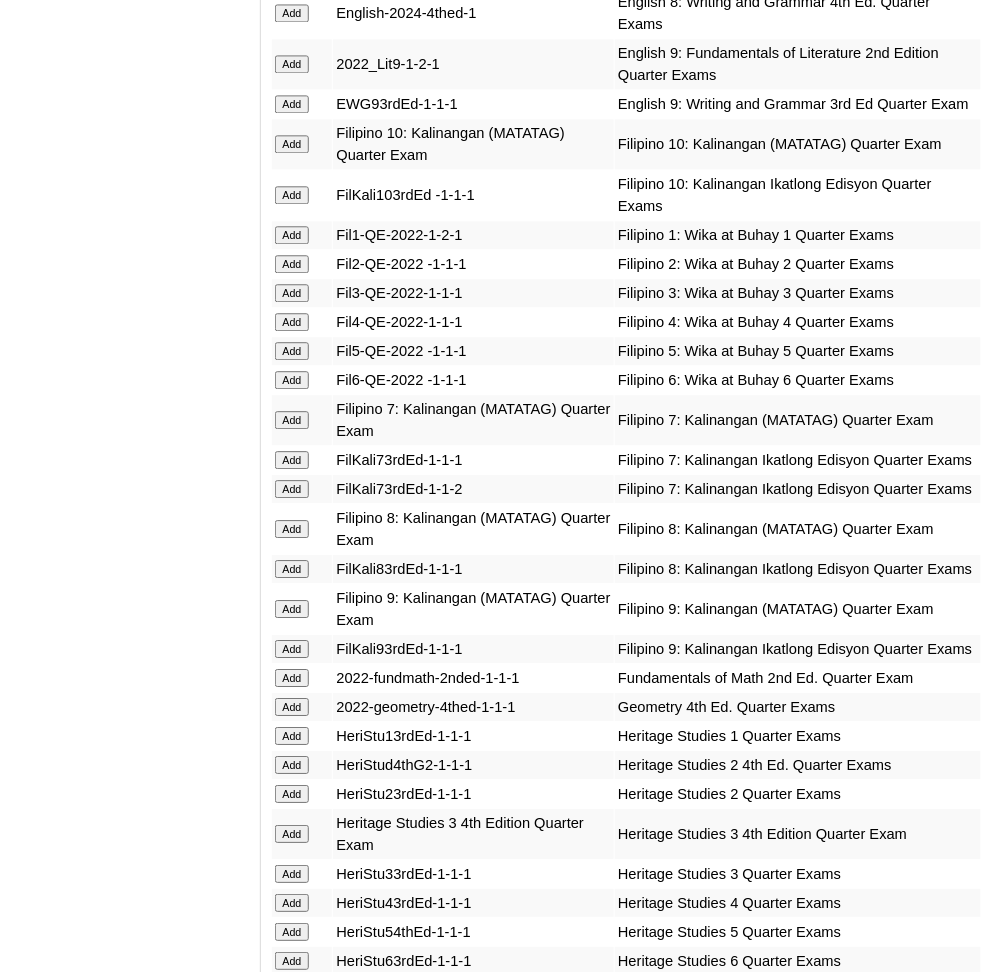 scroll, scrollTop: 2355, scrollLeft: 0, axis: vertical 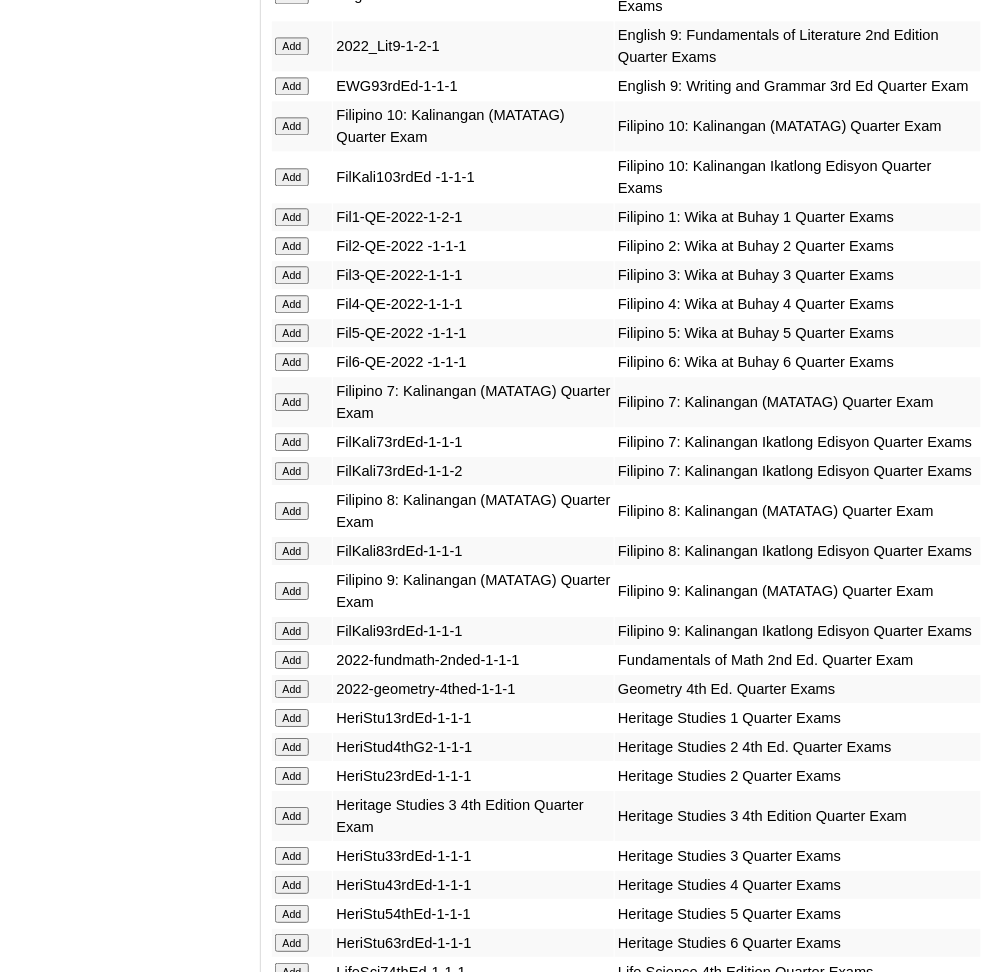 click on "Add" at bounding box center [292, -1956] 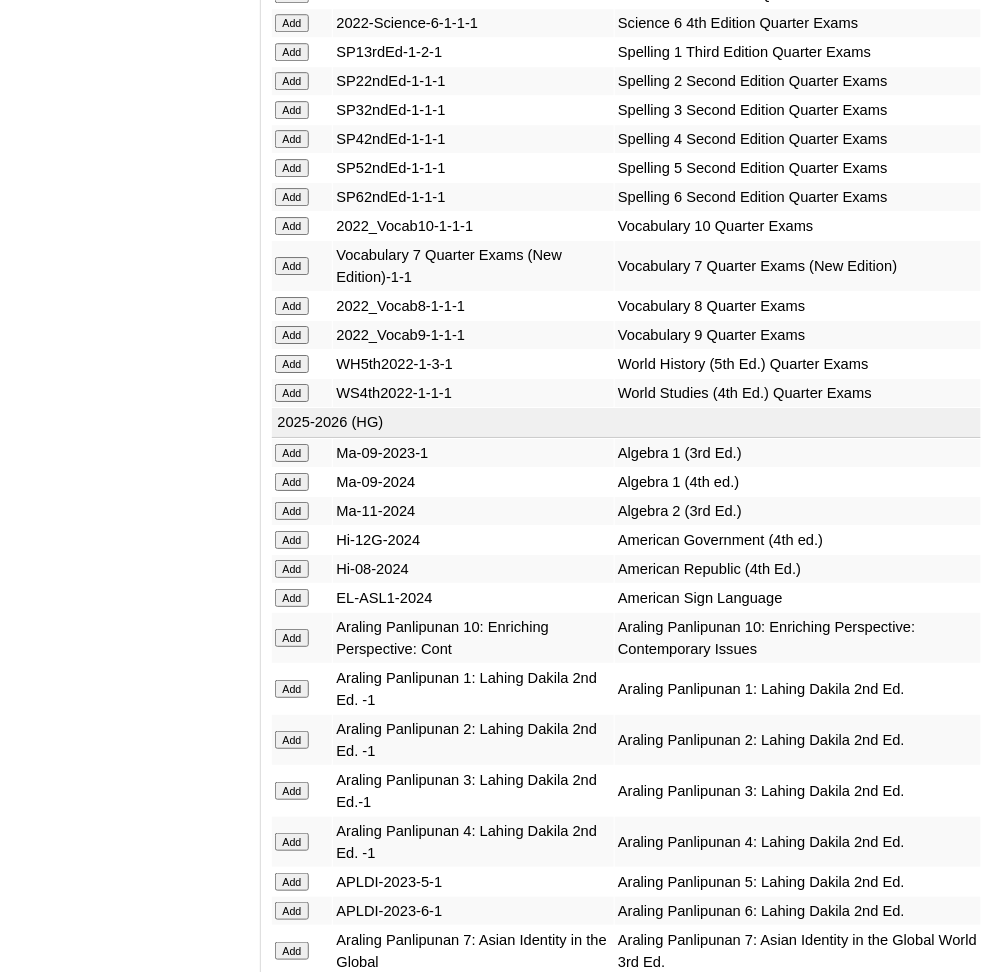 scroll, scrollTop: 4157, scrollLeft: 0, axis: vertical 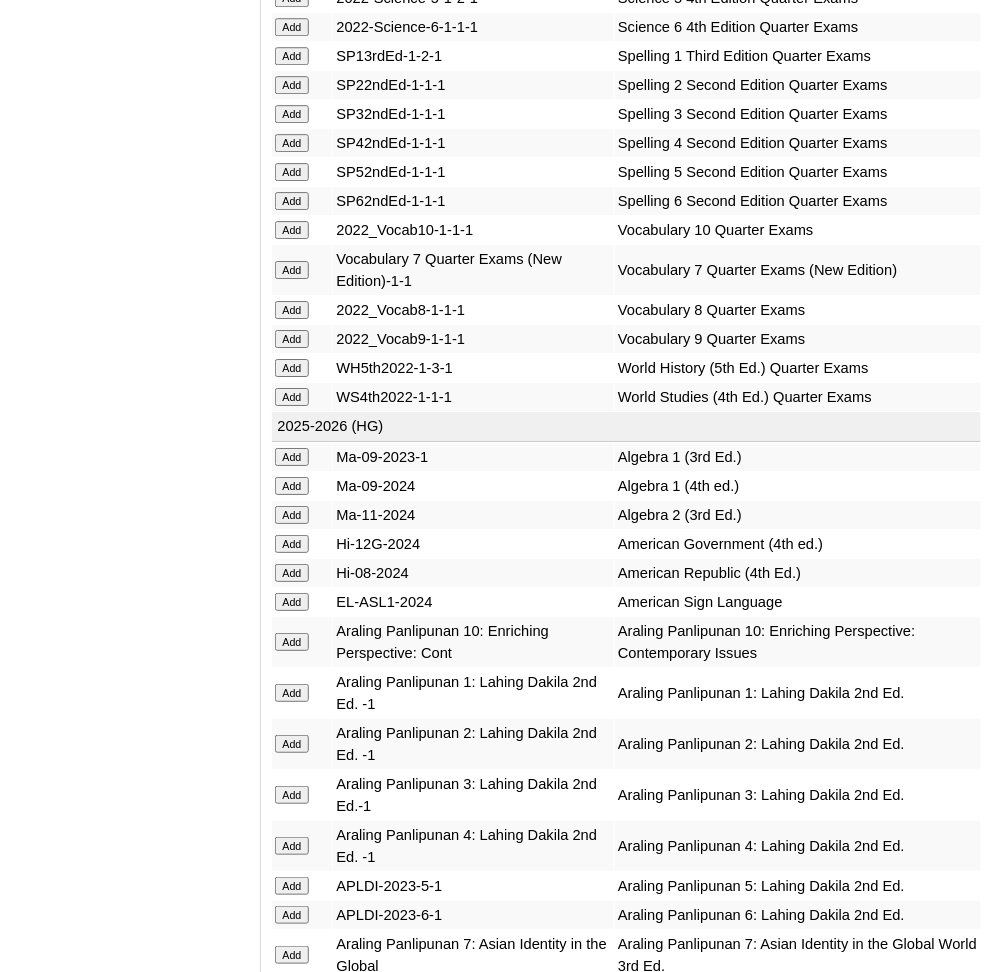 click on "Add" at bounding box center [292, -3758] 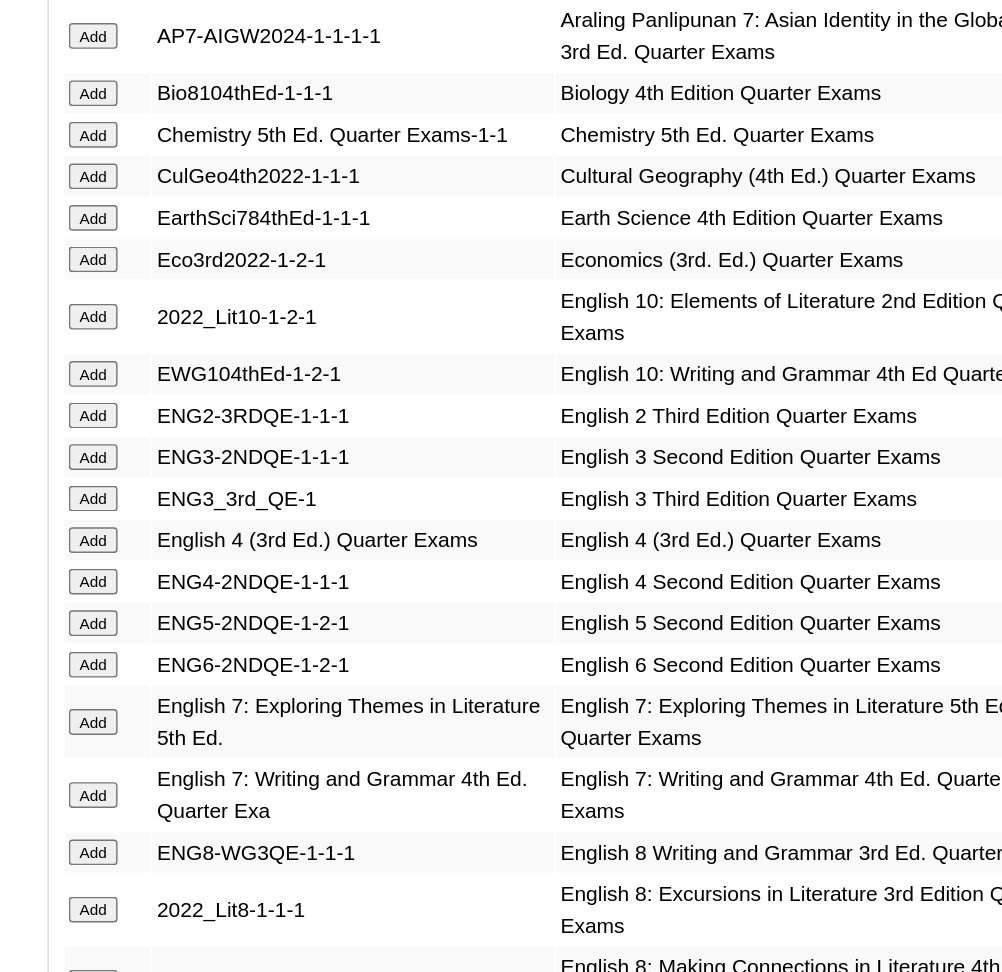 scroll, scrollTop: 1451, scrollLeft: 0, axis: vertical 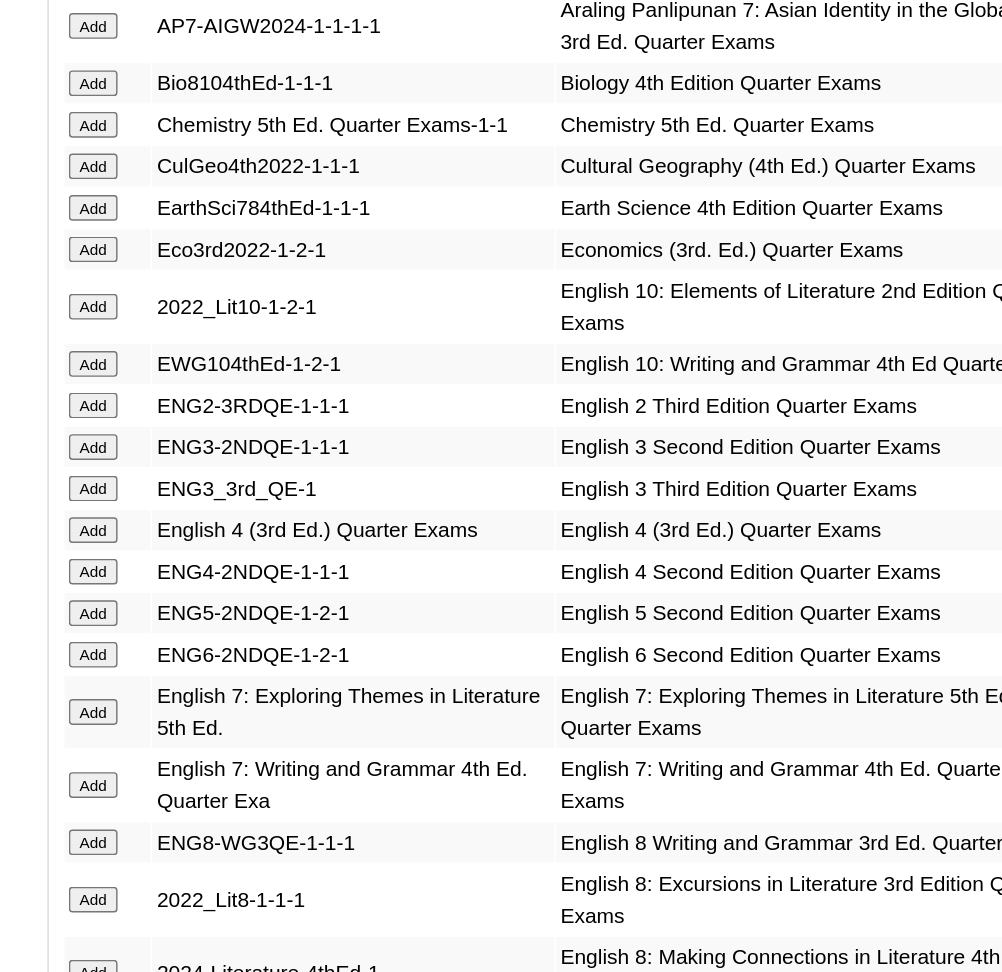 click on "Add" at bounding box center [292, -1052] 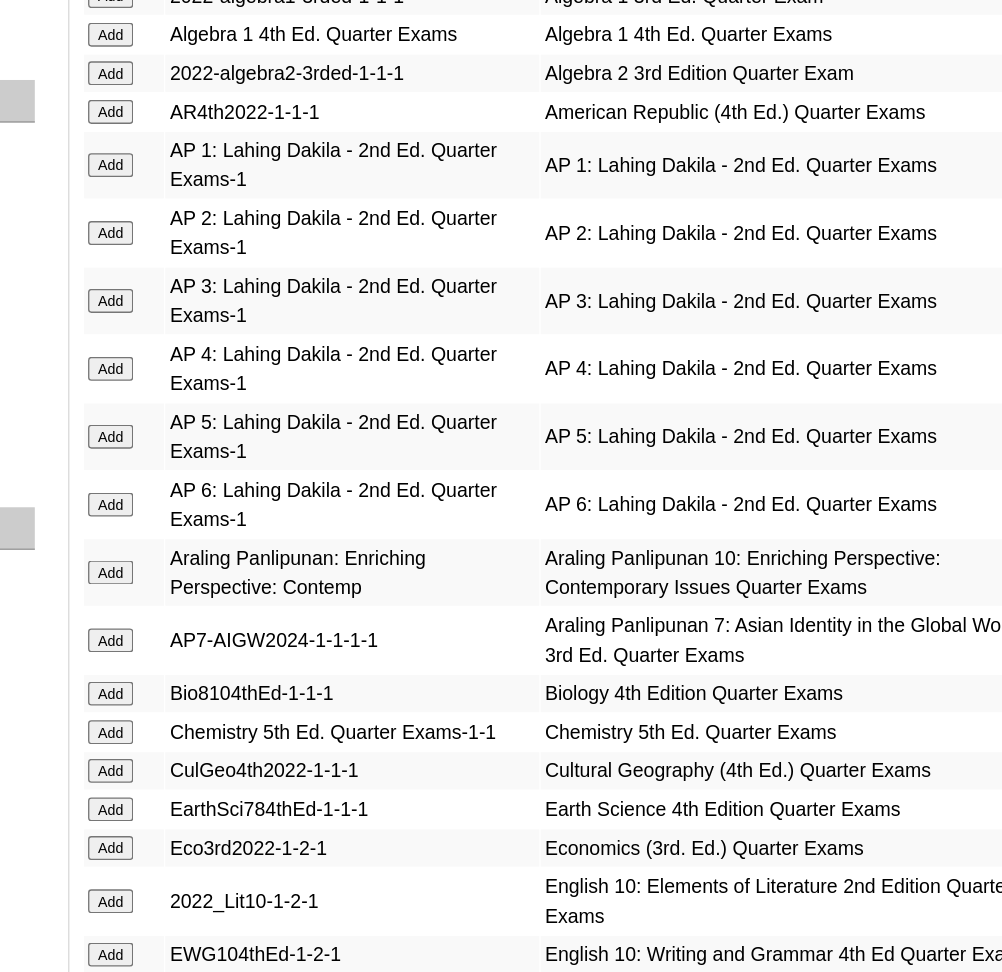 scroll, scrollTop: 937, scrollLeft: 0, axis: vertical 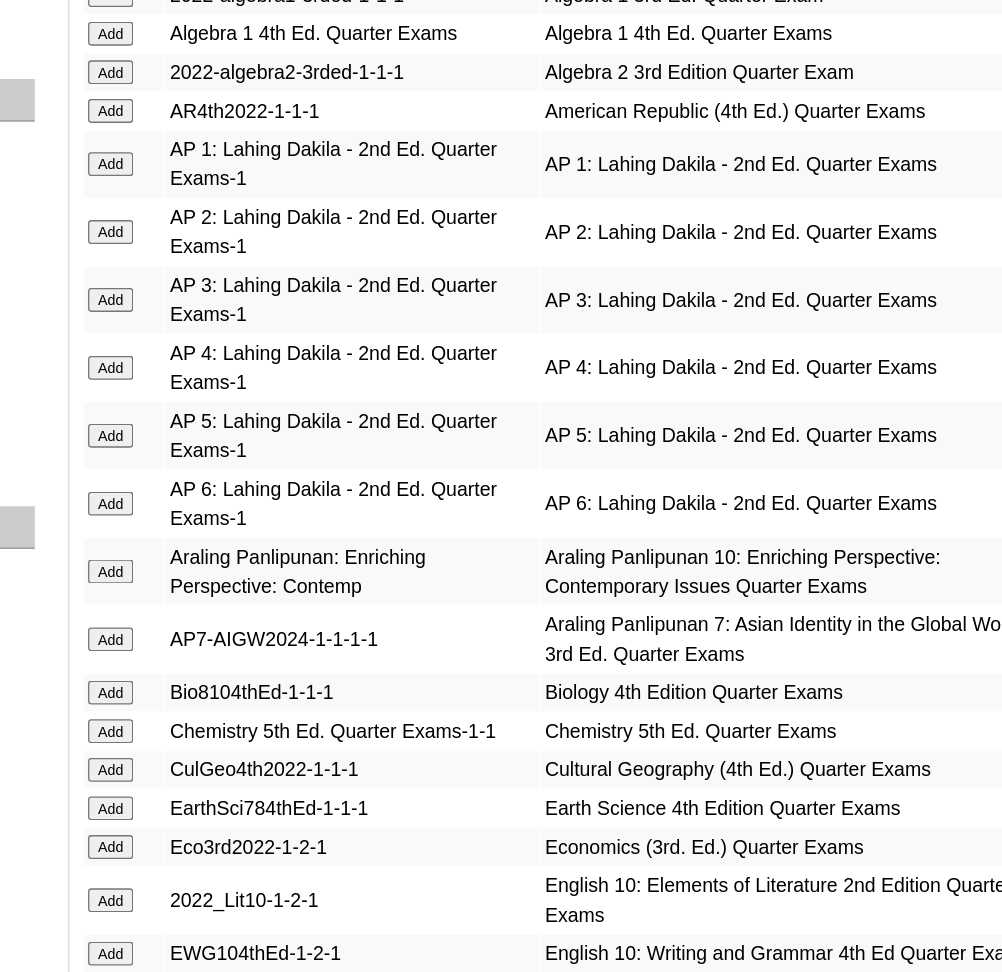 click on "Add" at bounding box center [292, -538] 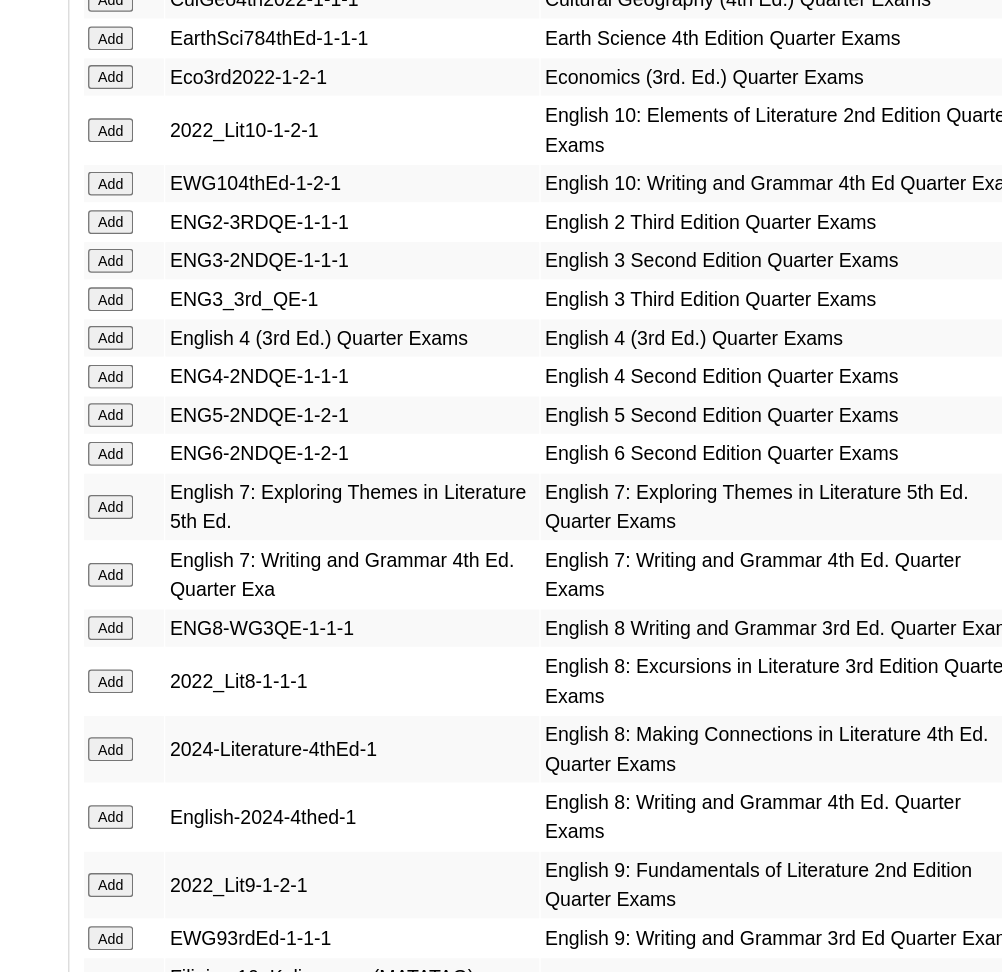scroll, scrollTop: 1495, scrollLeft: 0, axis: vertical 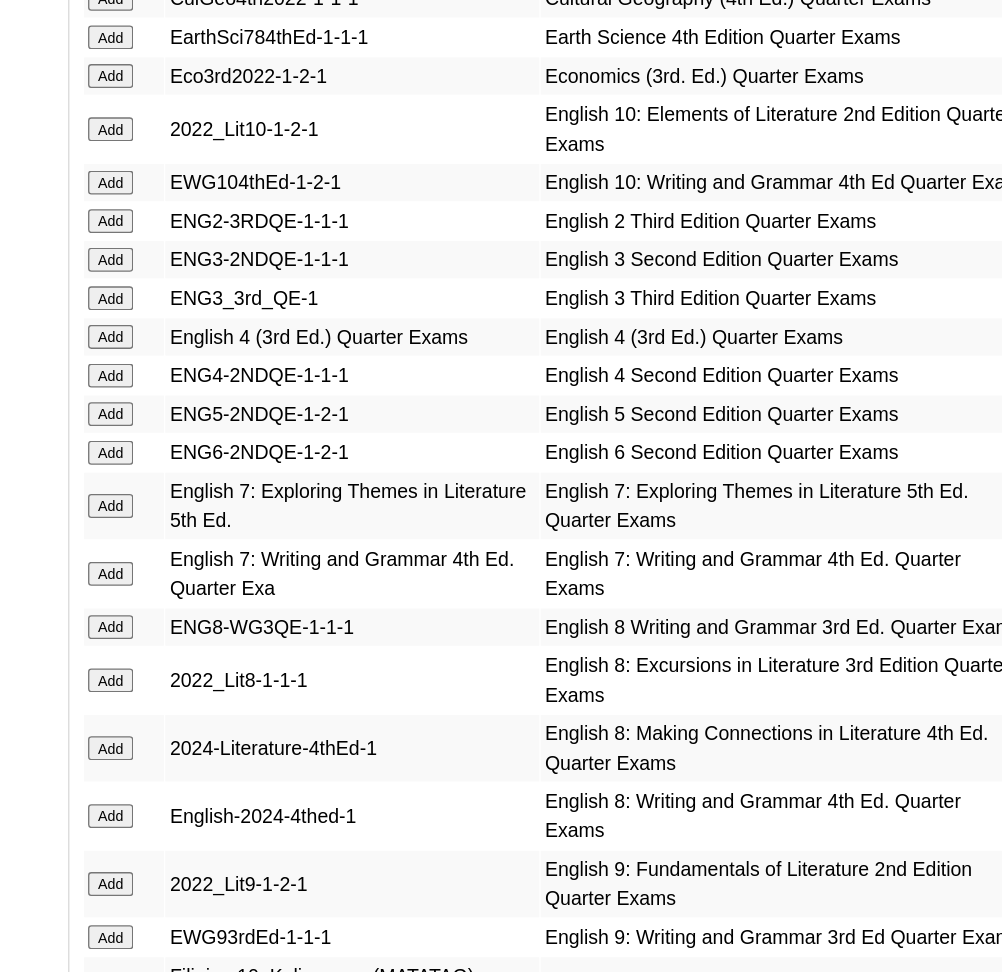 click on "Add" at bounding box center [292, -1096] 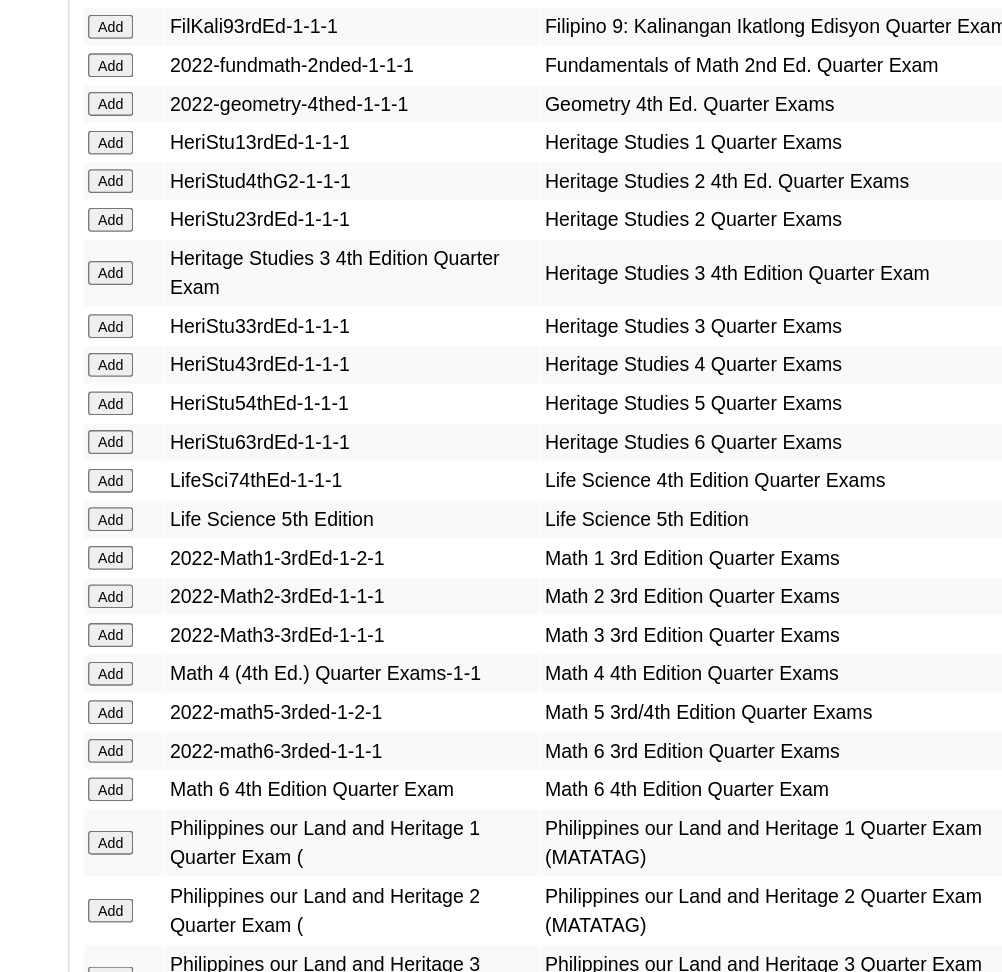 scroll, scrollTop: 2726, scrollLeft: 0, axis: vertical 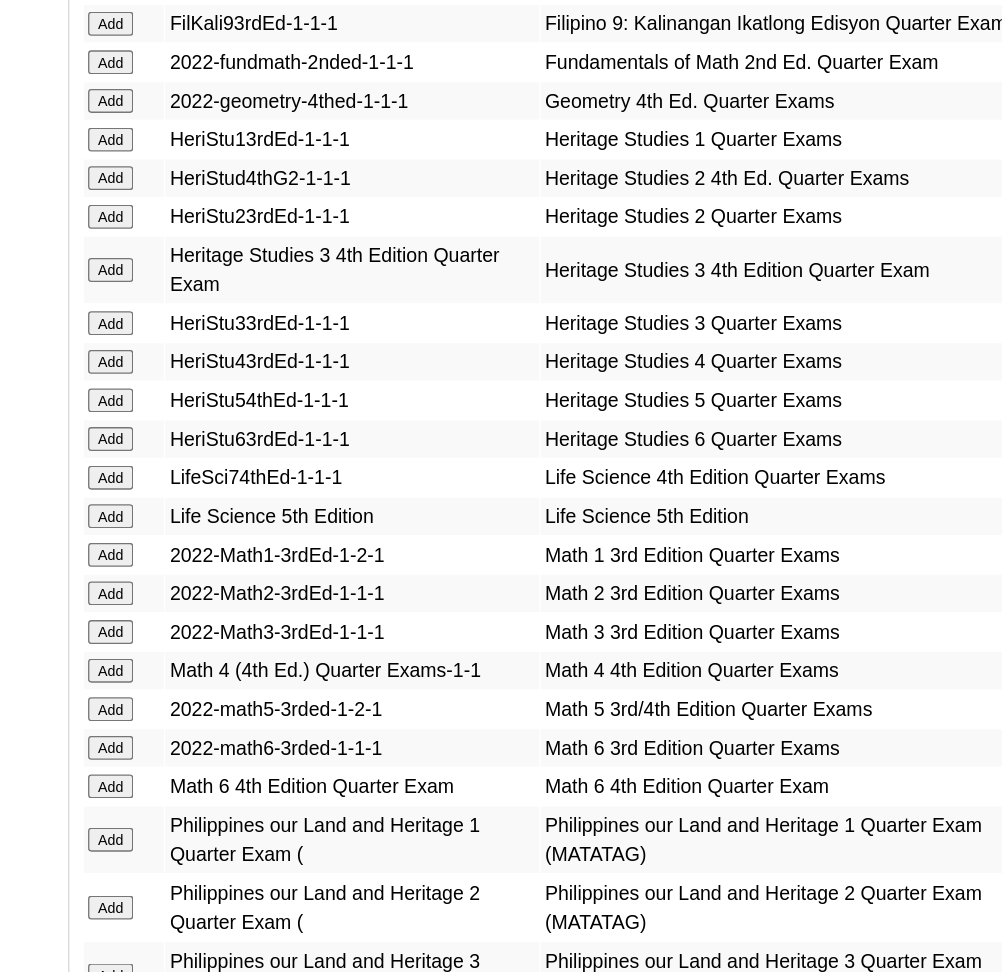 click on "Add" at bounding box center (292, -2327) 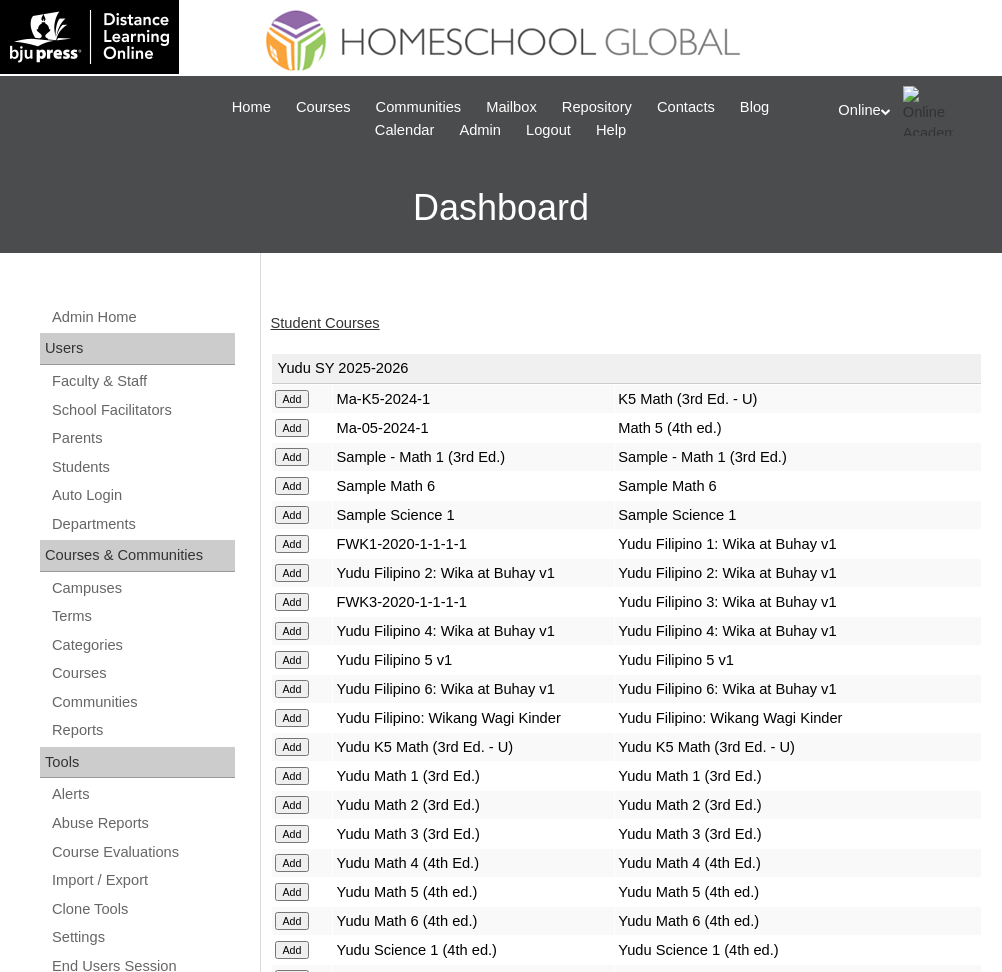 scroll, scrollTop: 0, scrollLeft: 0, axis: both 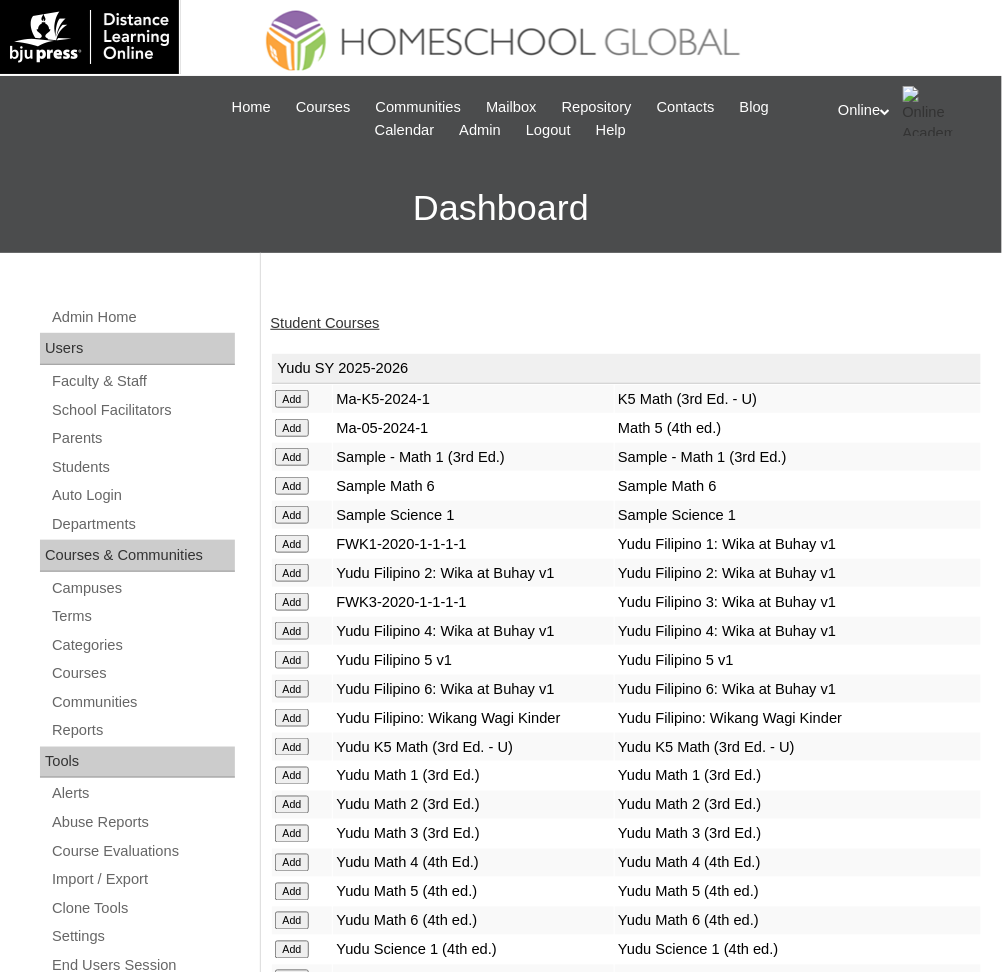 click on "Student Courses" at bounding box center (325, 323) 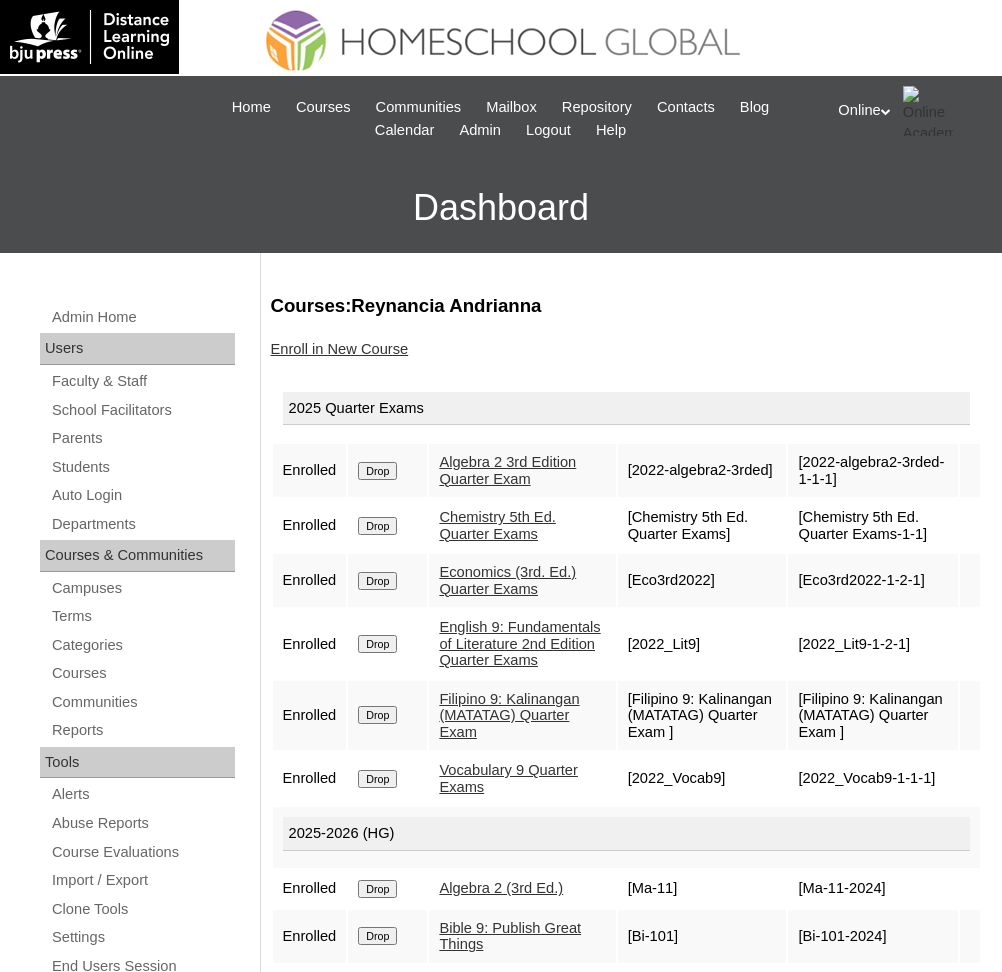 scroll, scrollTop: 0, scrollLeft: 0, axis: both 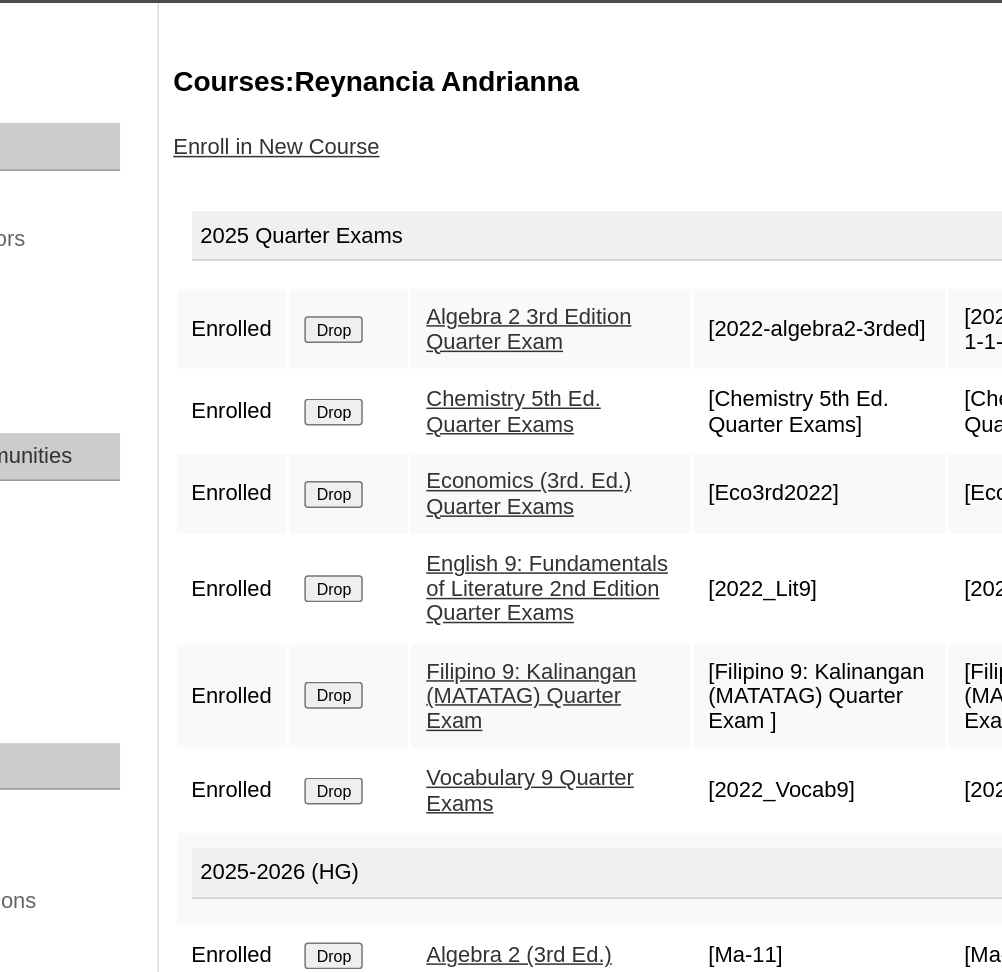 click on "Enroll in New Course" at bounding box center (340, 349) 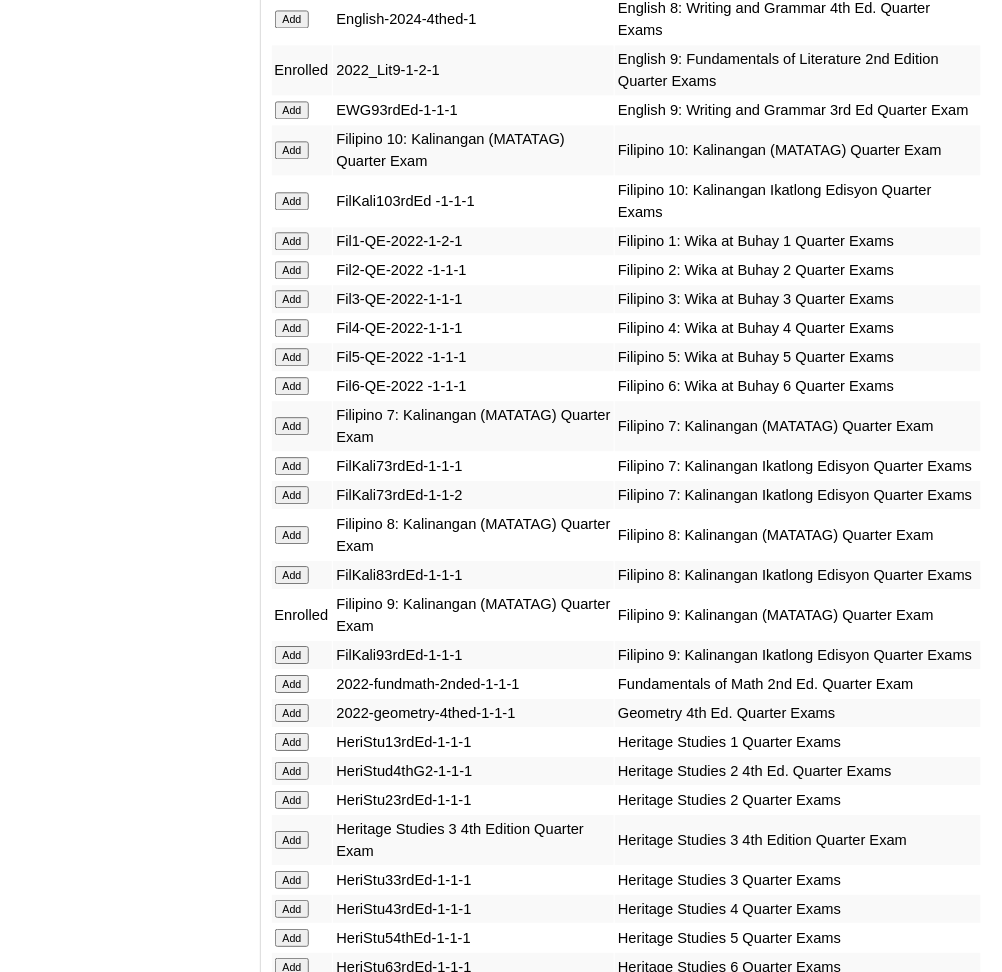 scroll, scrollTop: 2340, scrollLeft: 0, axis: vertical 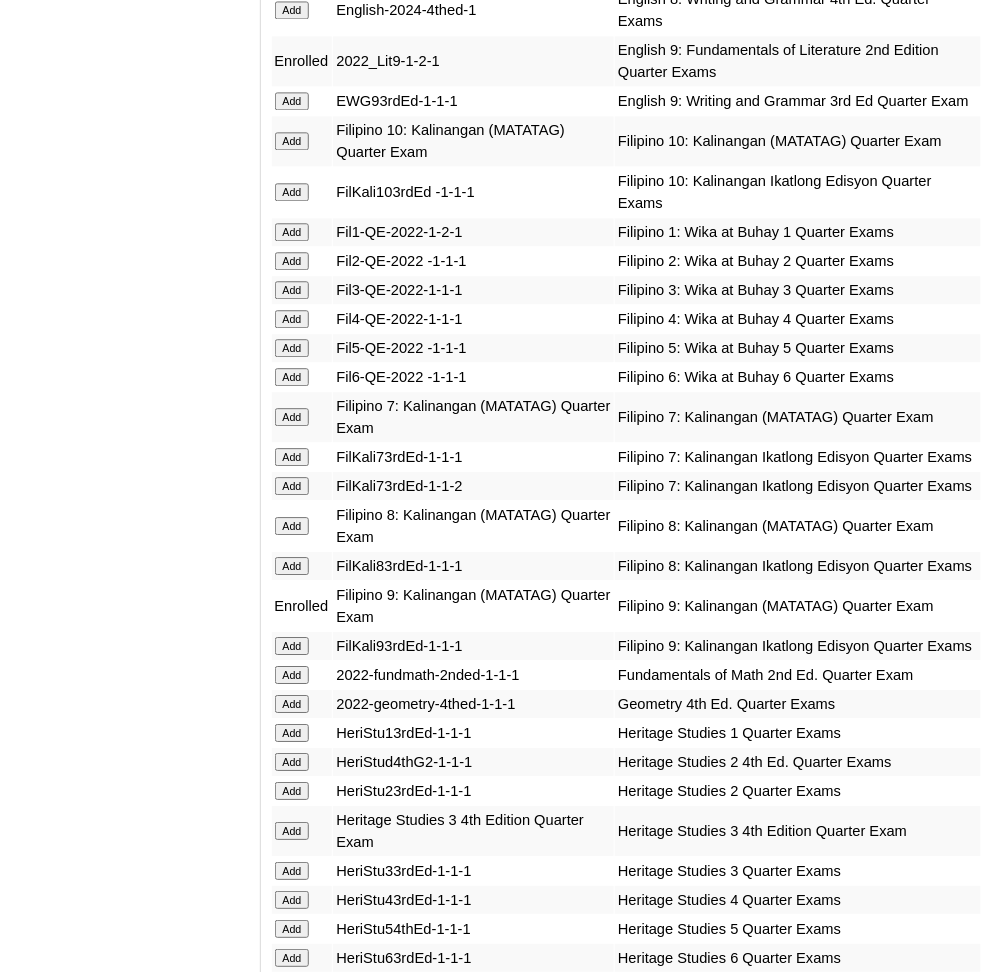 click on "Add" at bounding box center [292, -1941] 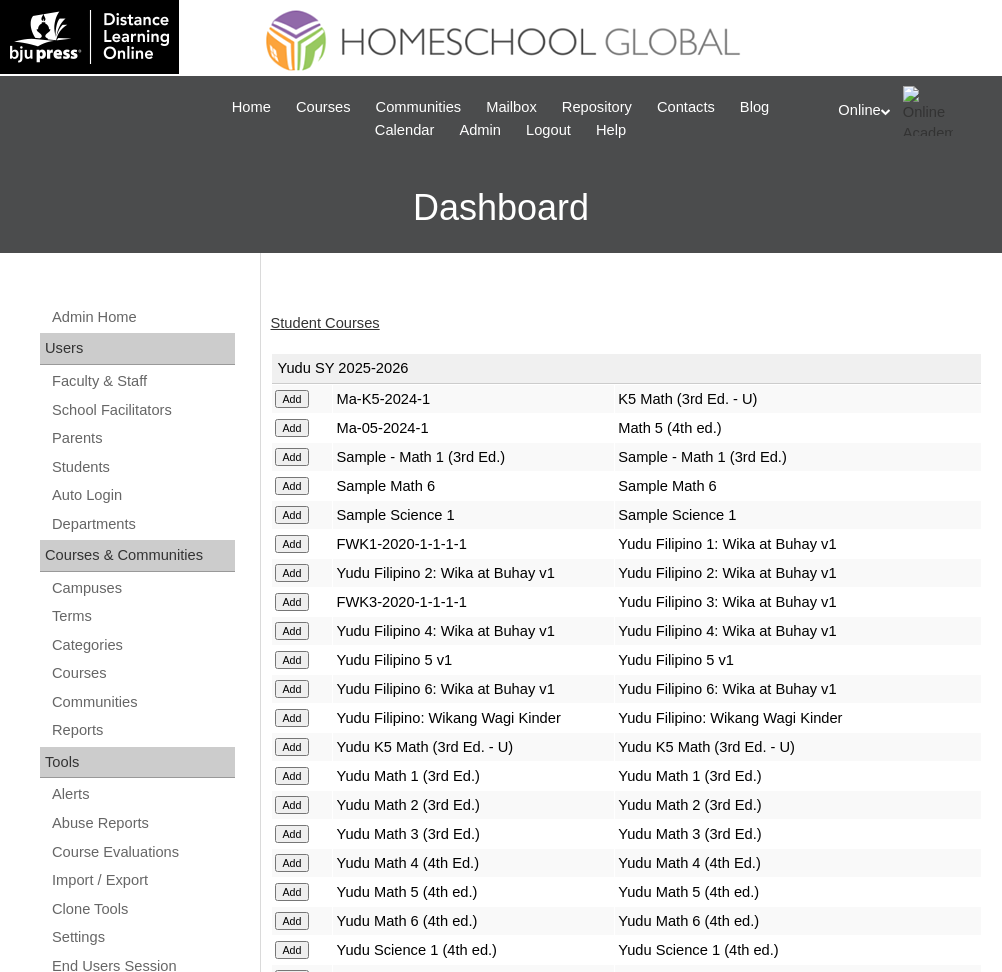 scroll, scrollTop: 0, scrollLeft: 0, axis: both 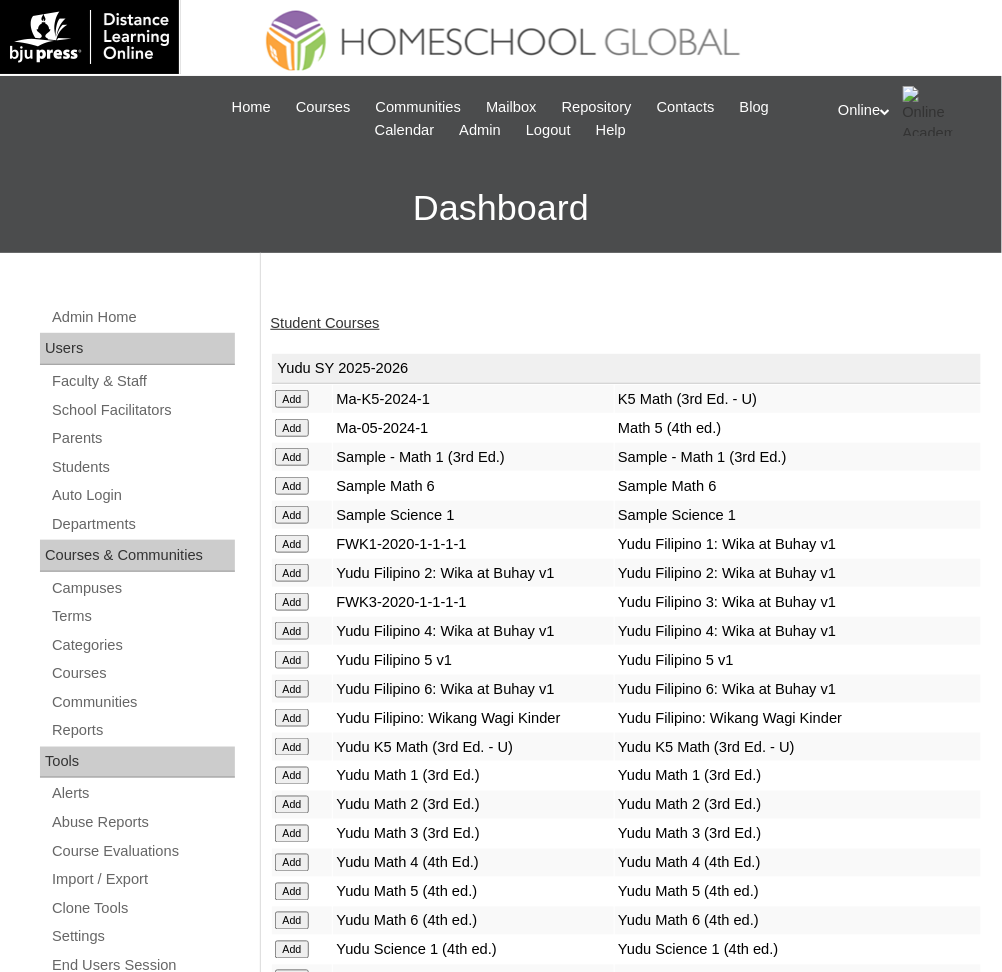 click on "Student Courses" at bounding box center [325, 323] 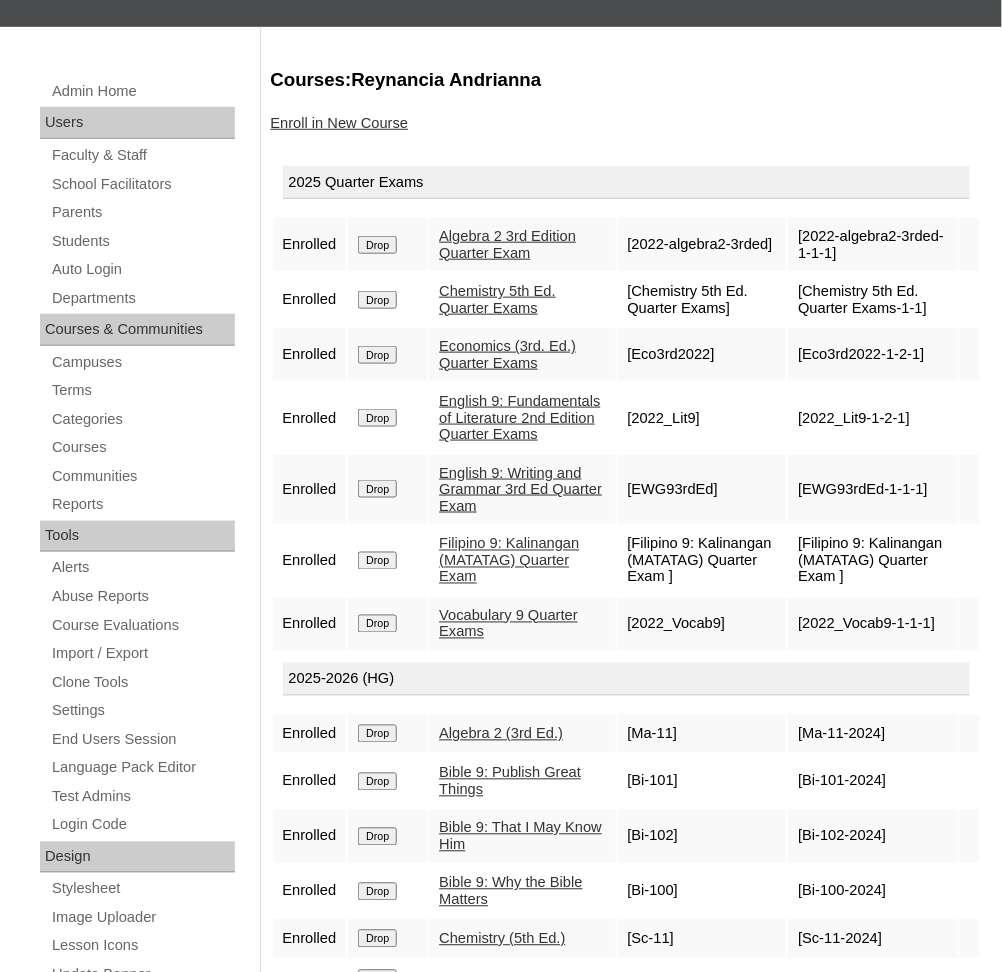 scroll, scrollTop: 218, scrollLeft: 0, axis: vertical 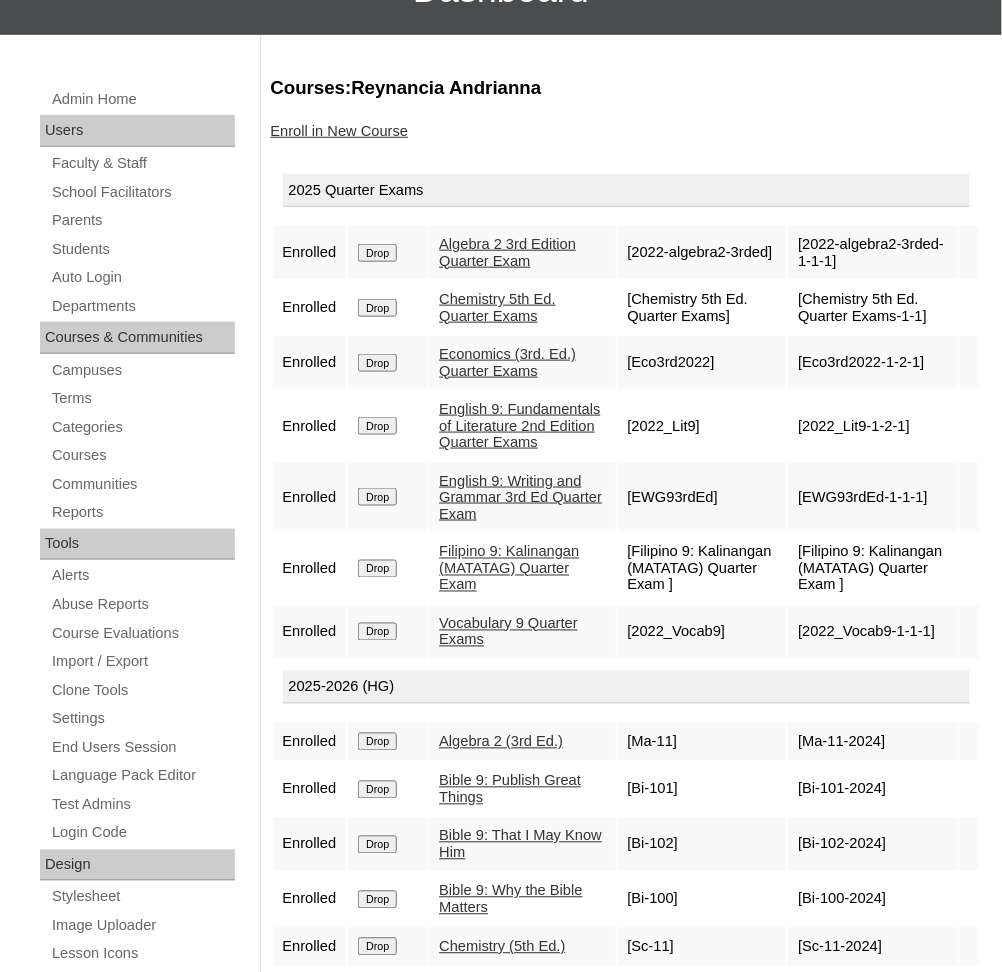 click on "Enroll in New Course" at bounding box center (340, 131) 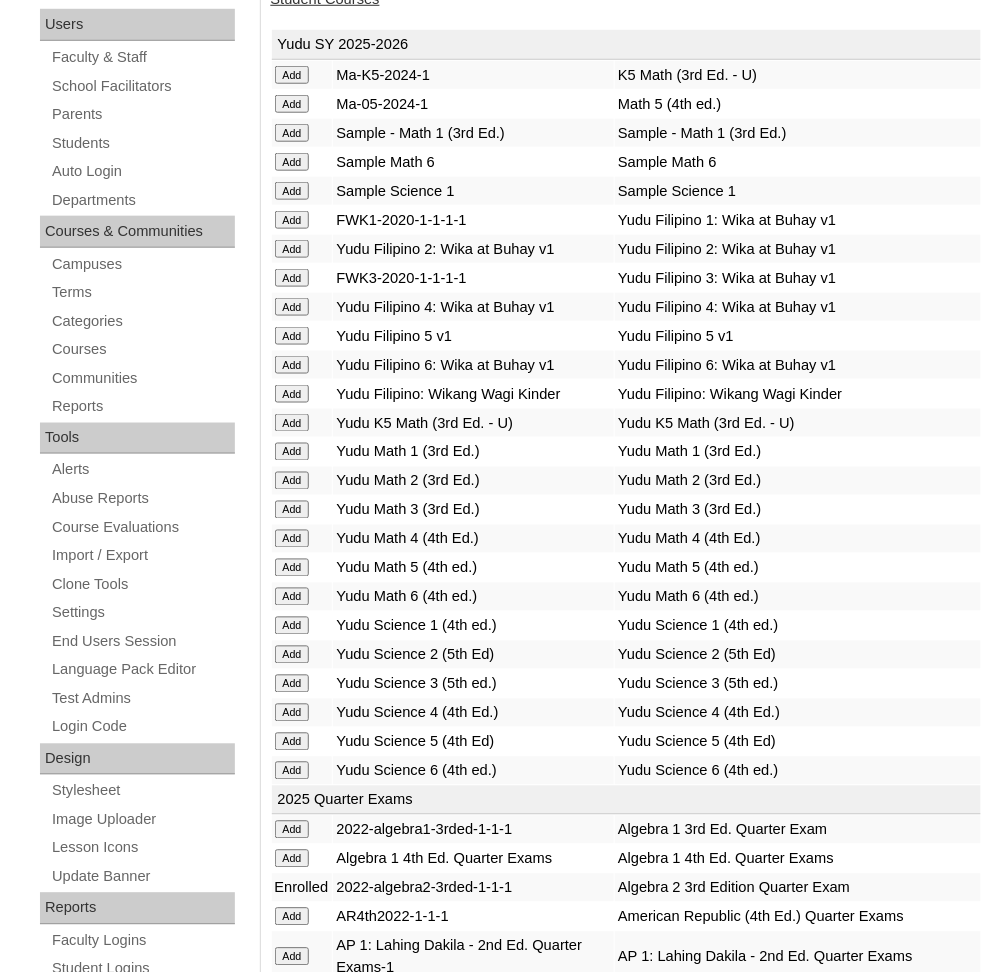 scroll, scrollTop: 0, scrollLeft: 0, axis: both 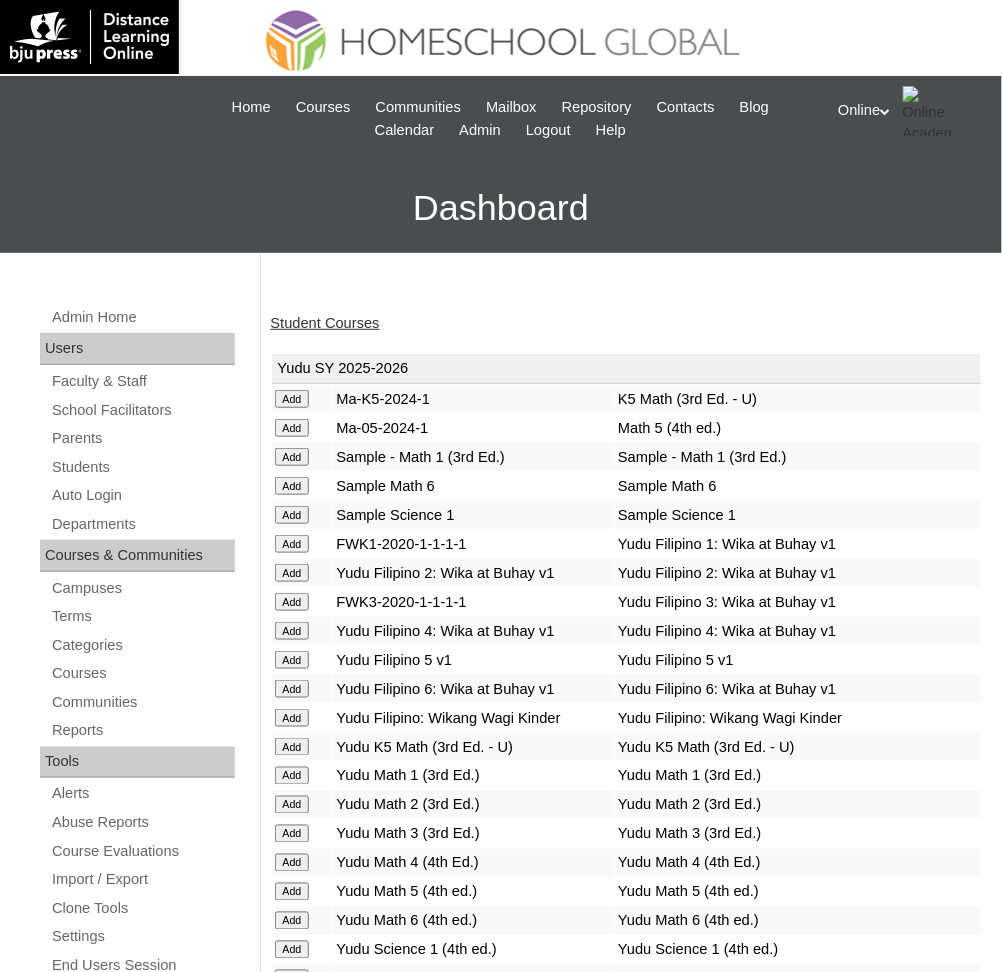 click on "Student Courses" at bounding box center (325, 323) 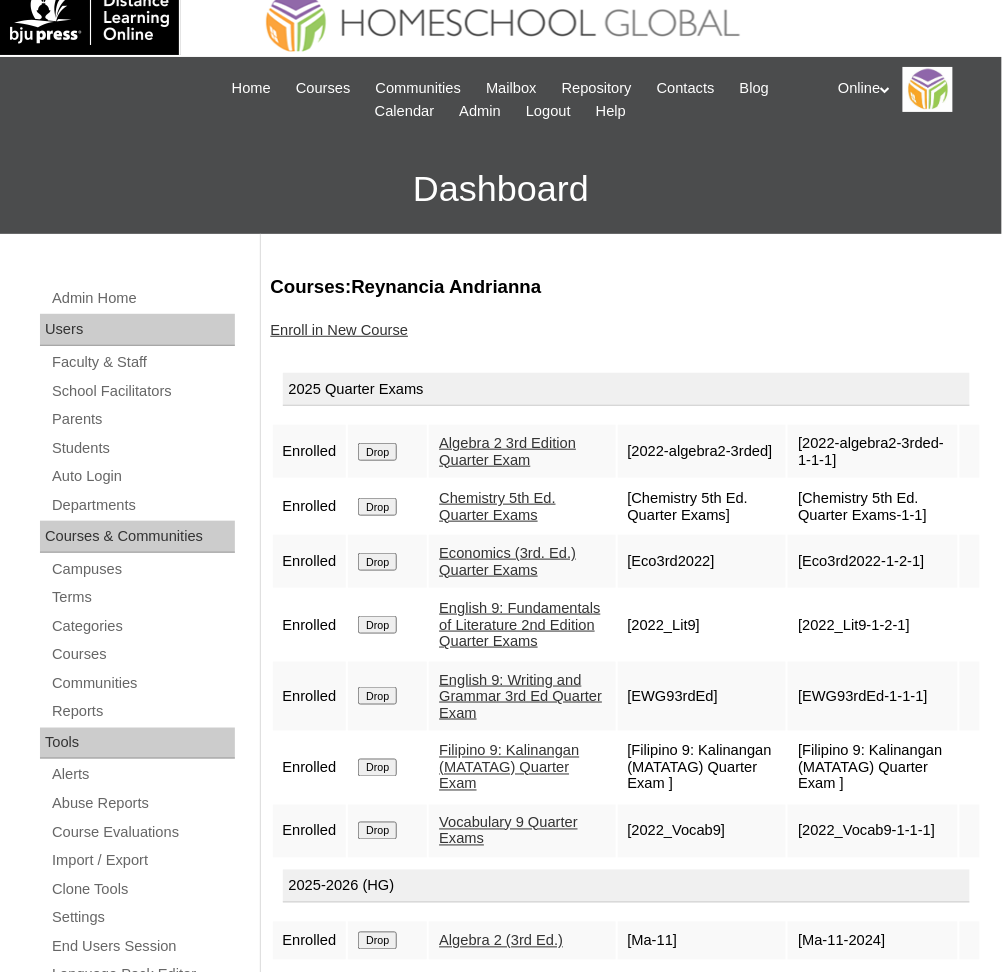 scroll, scrollTop: 0, scrollLeft: 0, axis: both 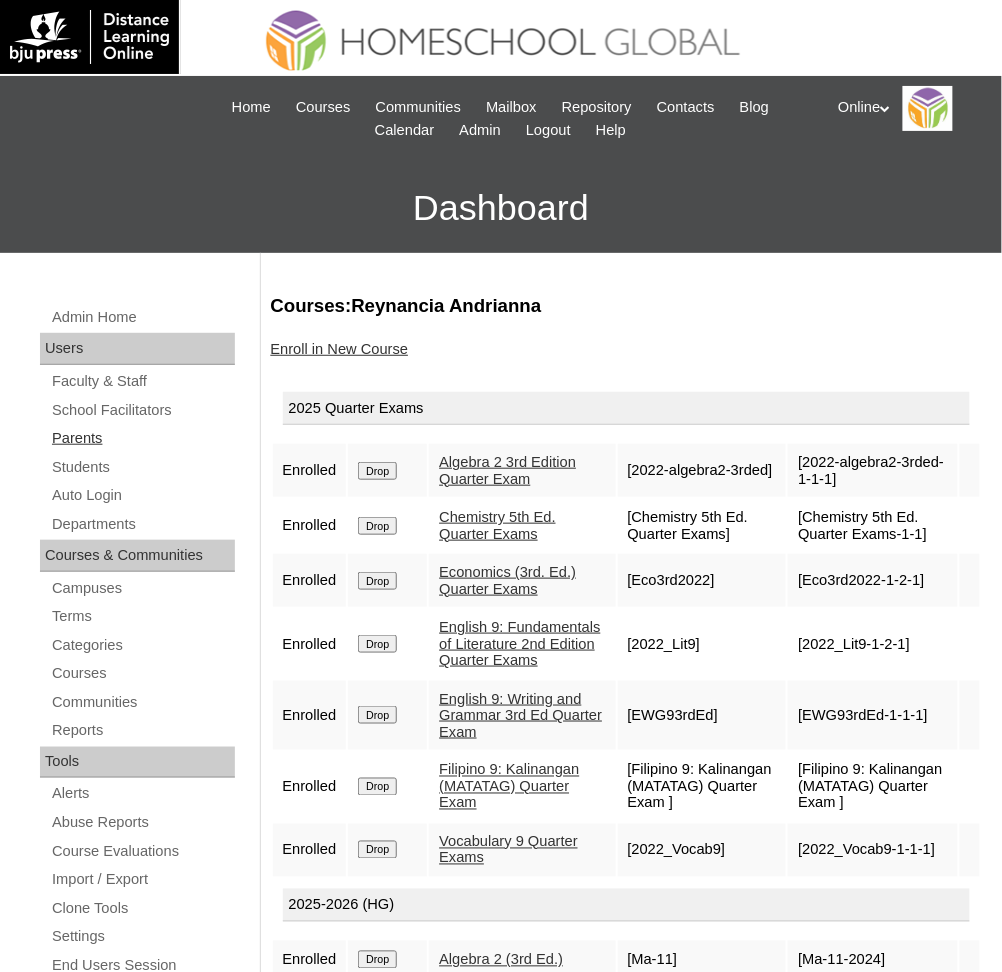 click on "Parents" at bounding box center (142, 438) 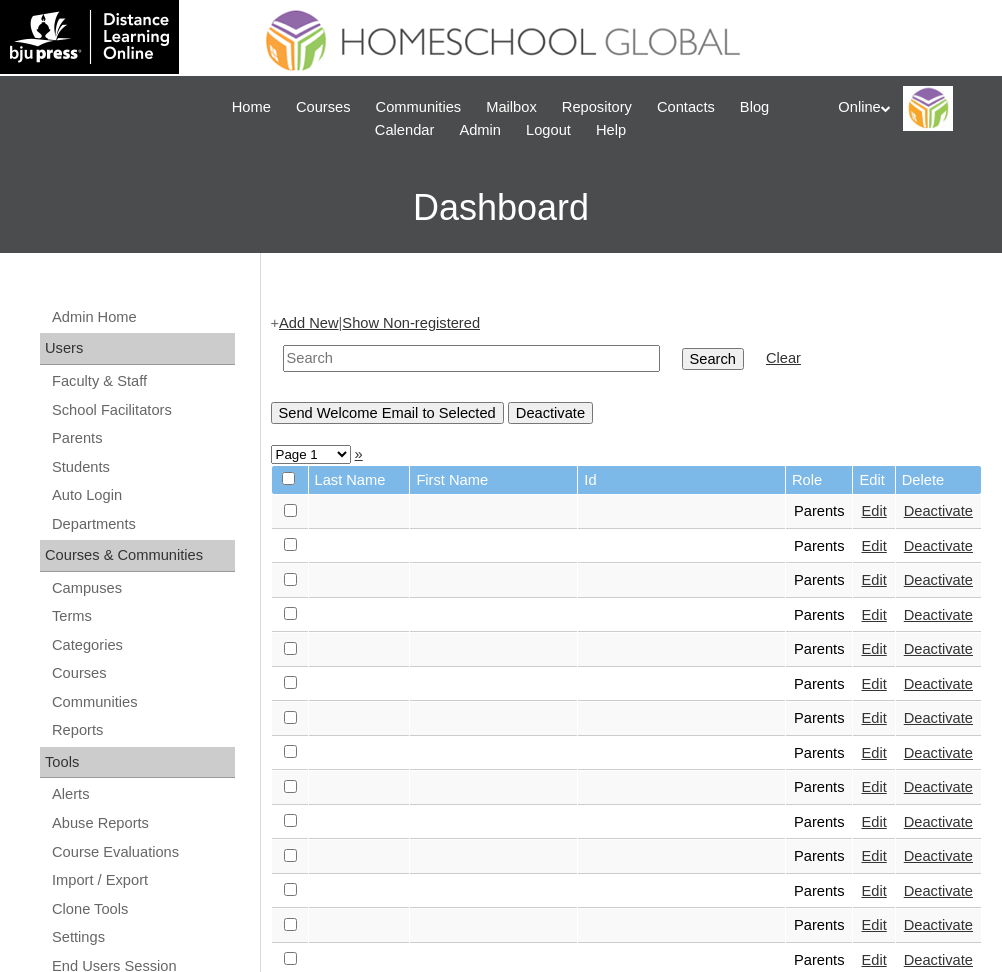 scroll, scrollTop: 0, scrollLeft: 0, axis: both 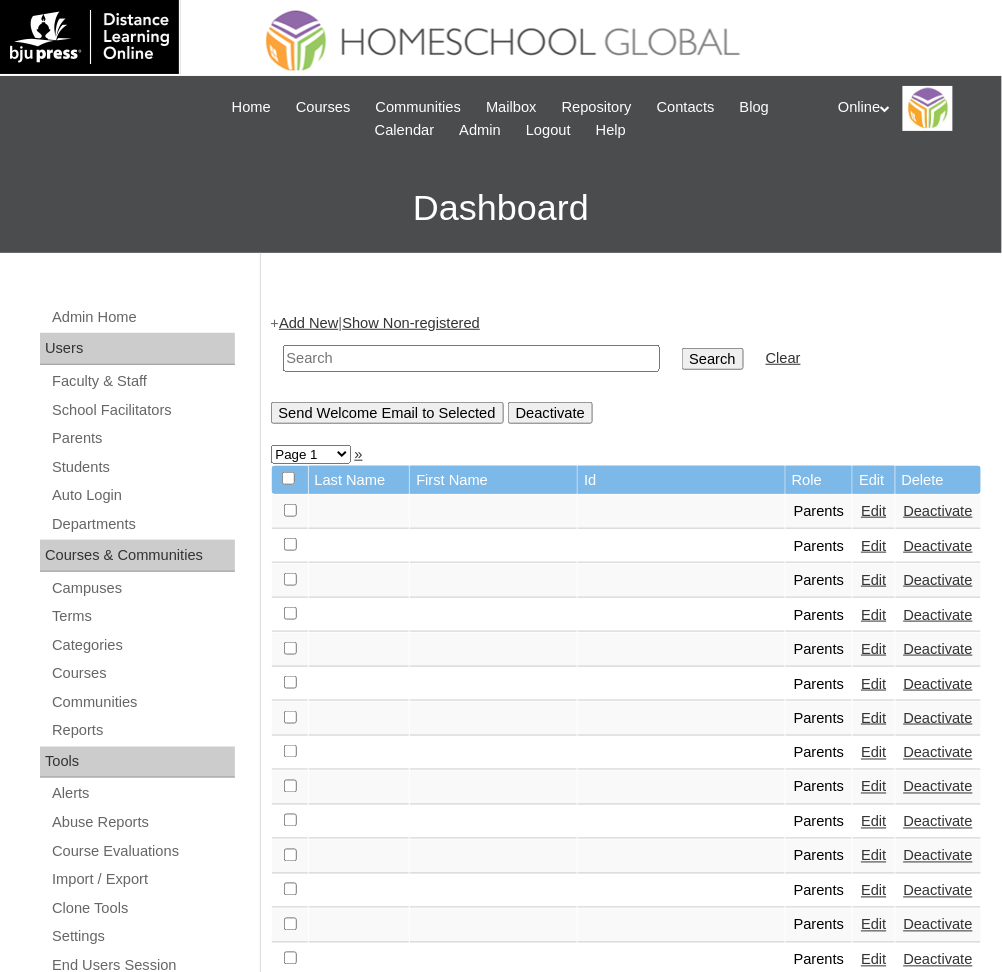 click on "Add New" at bounding box center (308, 323) 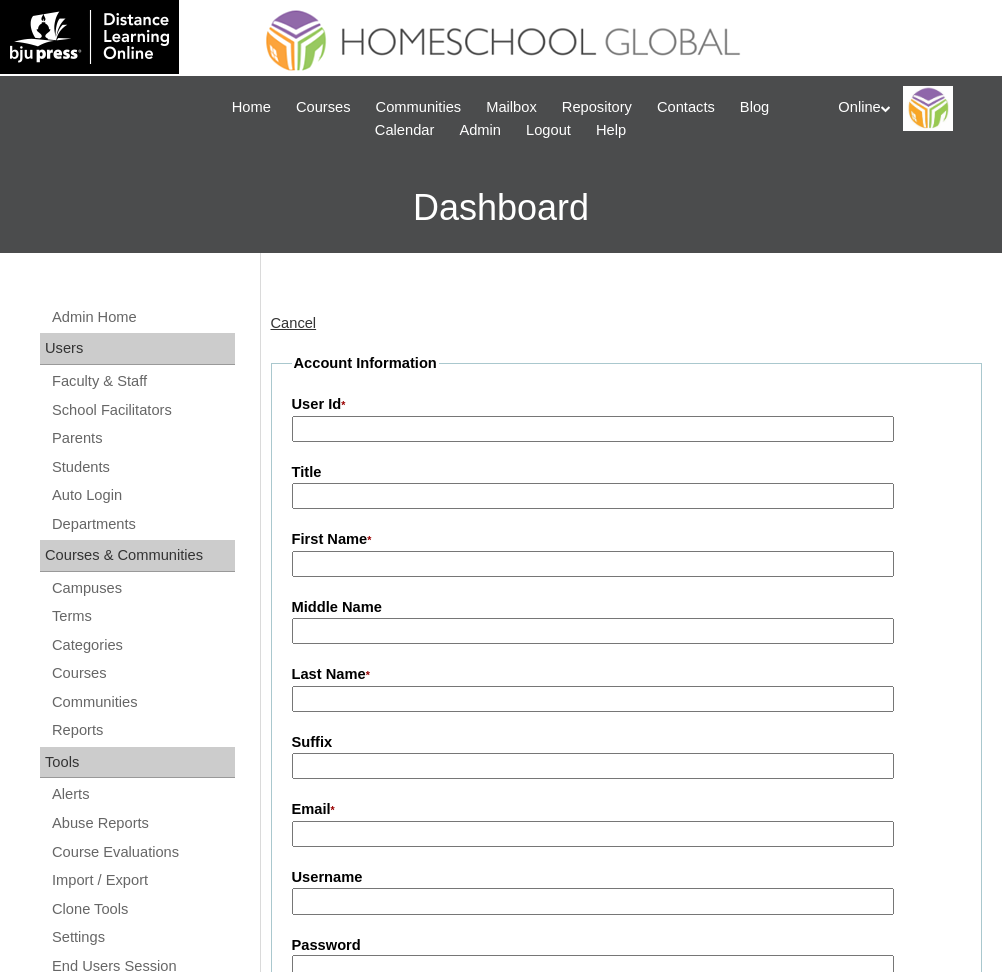 scroll, scrollTop: 0, scrollLeft: 0, axis: both 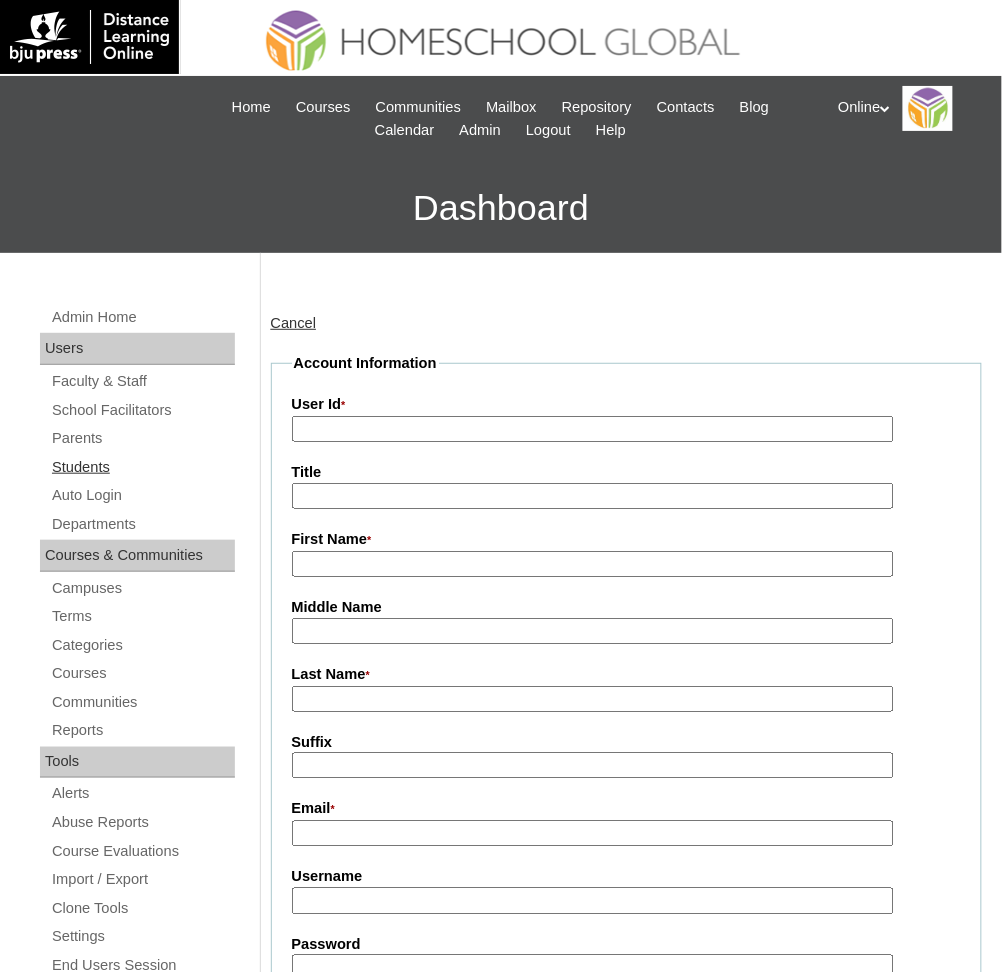 click on "Students" at bounding box center [142, 467] 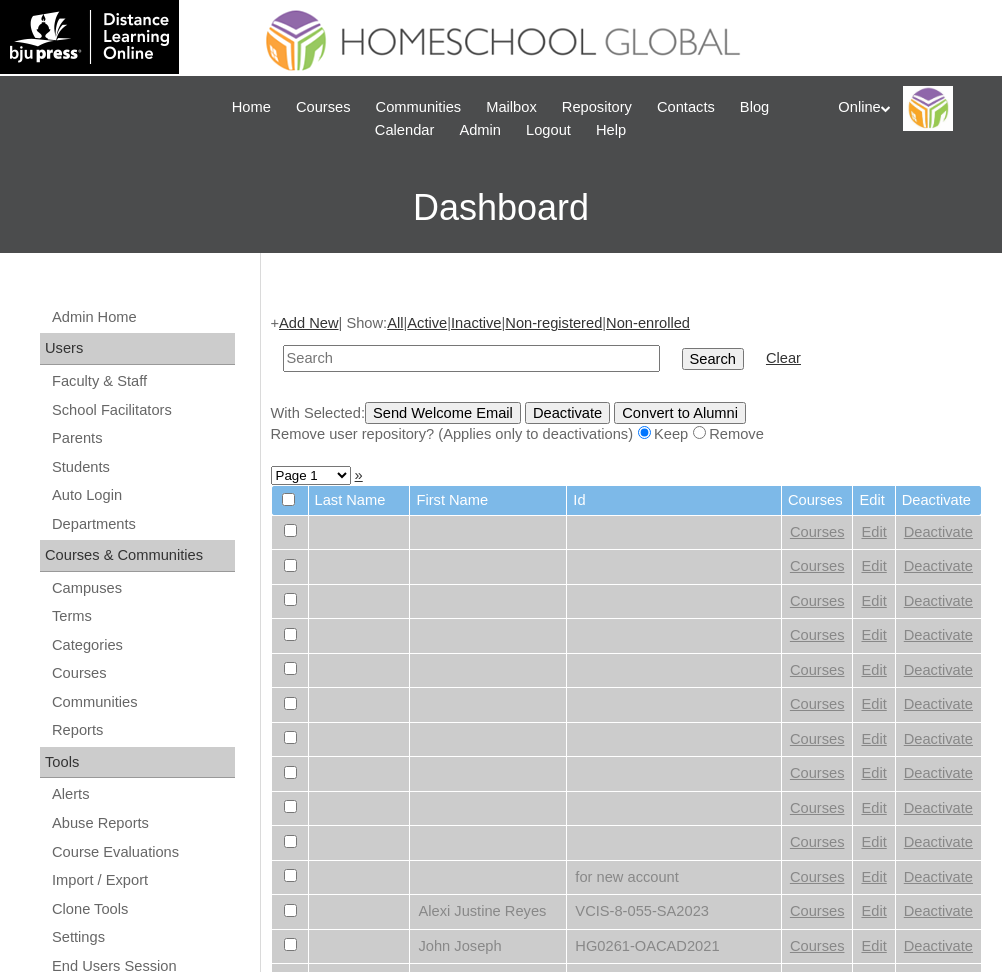 scroll, scrollTop: 0, scrollLeft: 0, axis: both 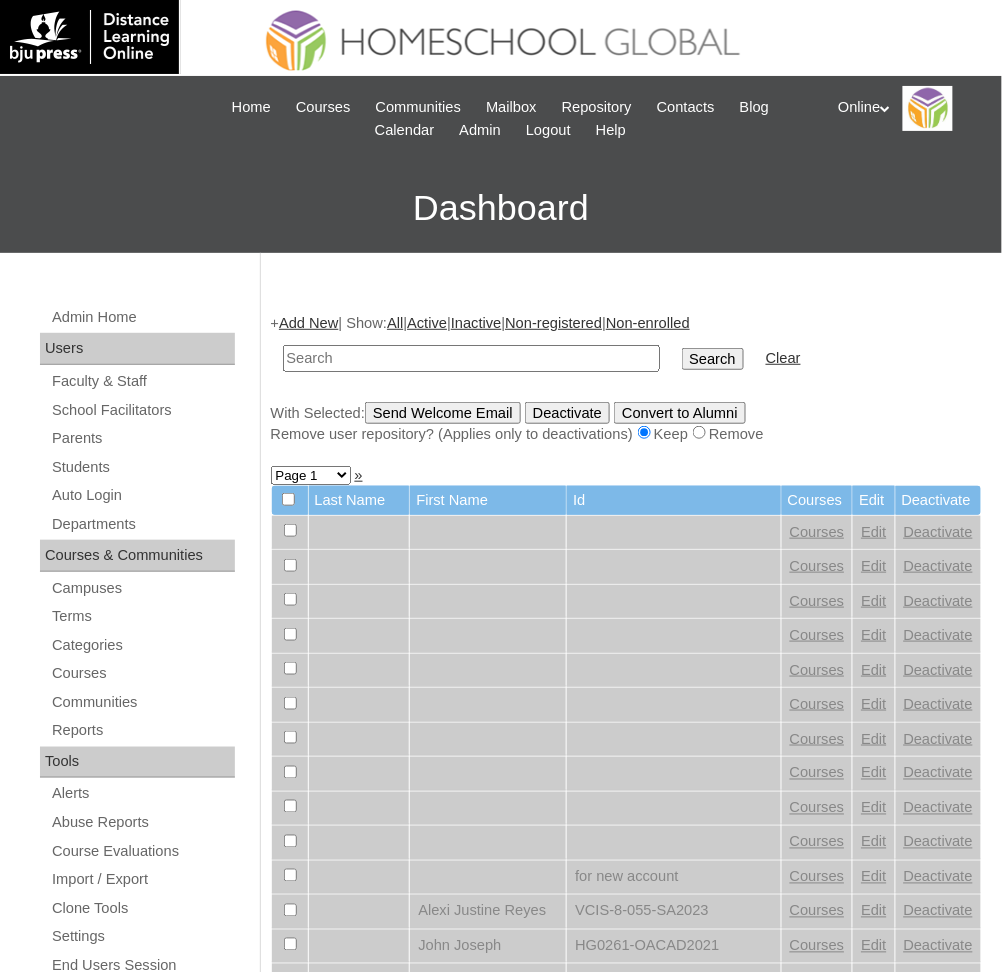 click on "Add New" at bounding box center [308, 323] 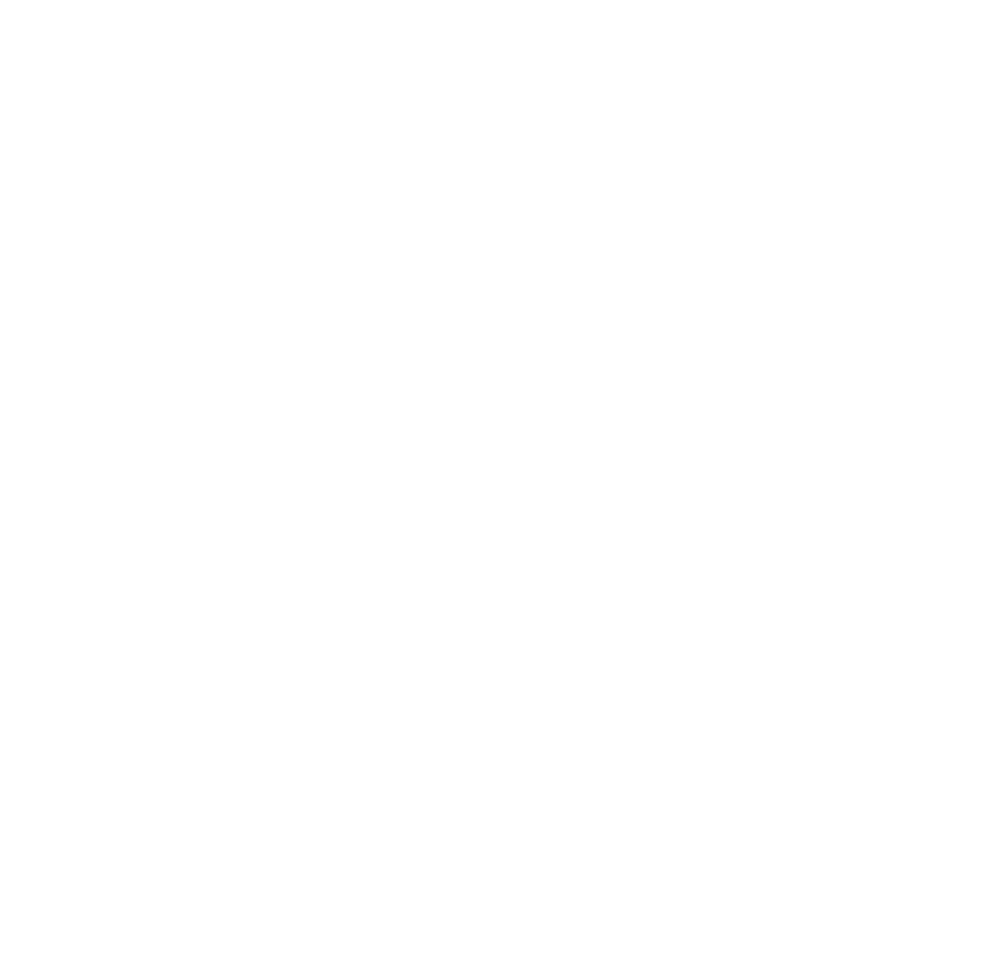 scroll, scrollTop: 0, scrollLeft: 0, axis: both 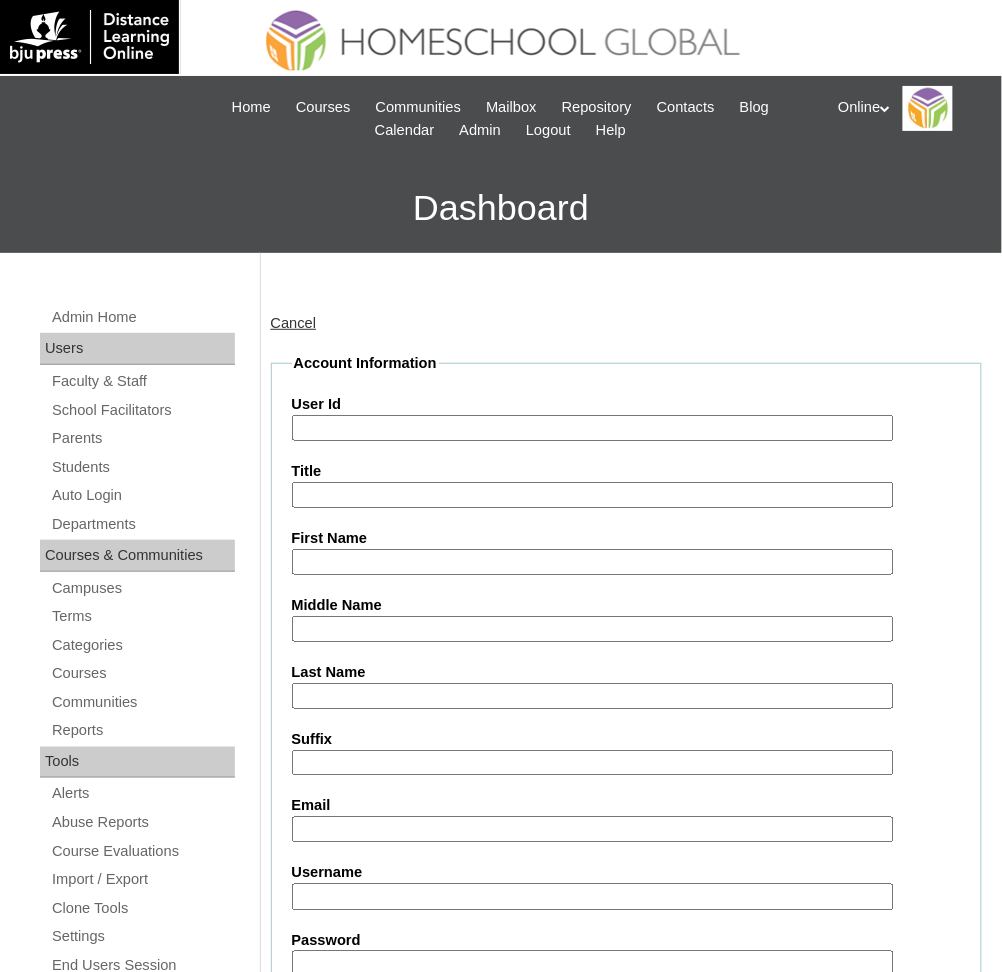 click on "User Id" at bounding box center [593, 428] 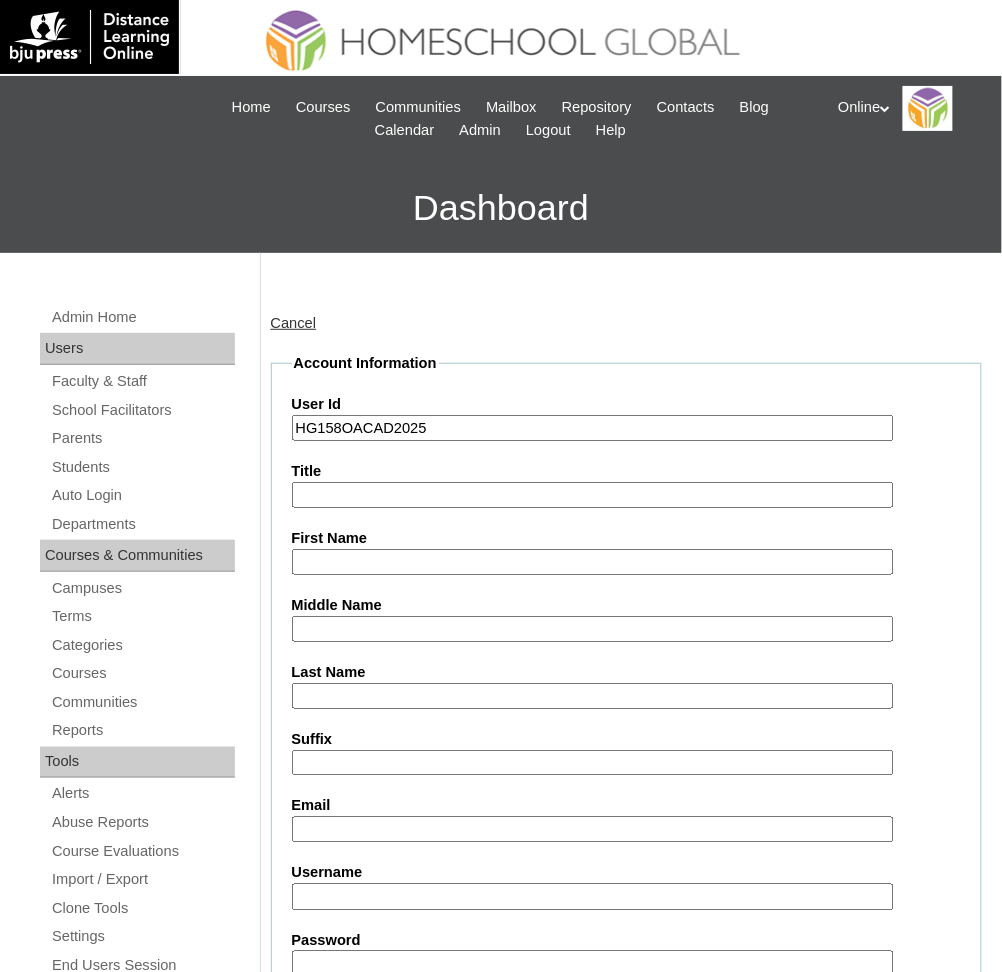type on "HG158OACAD2025" 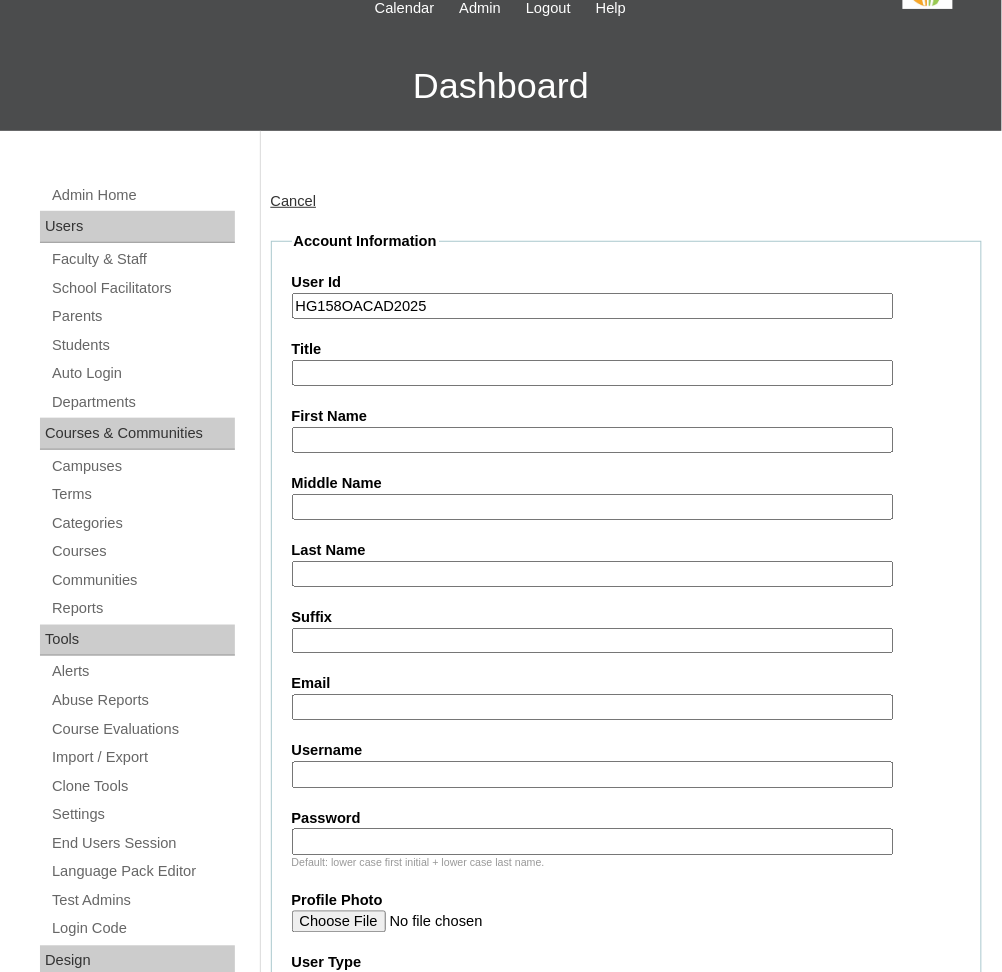 scroll, scrollTop: 142, scrollLeft: 0, axis: vertical 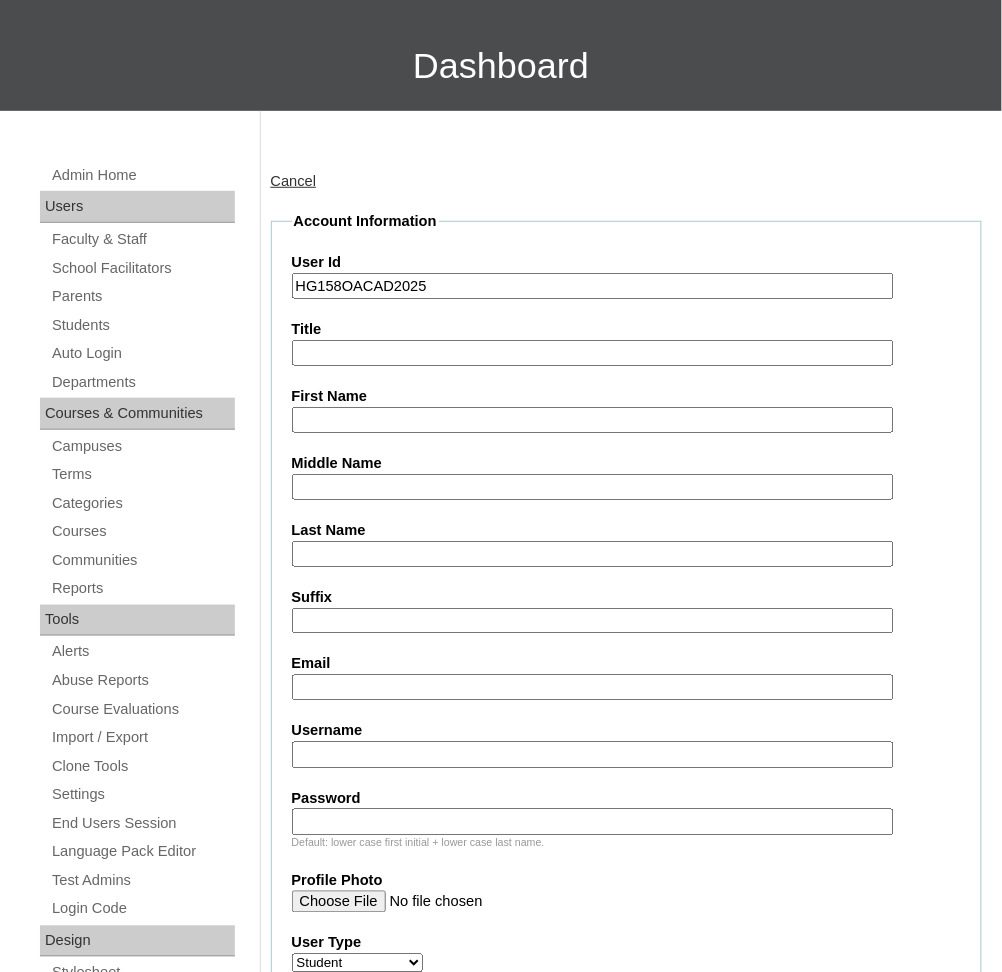 click on "Username" at bounding box center (593, 755) 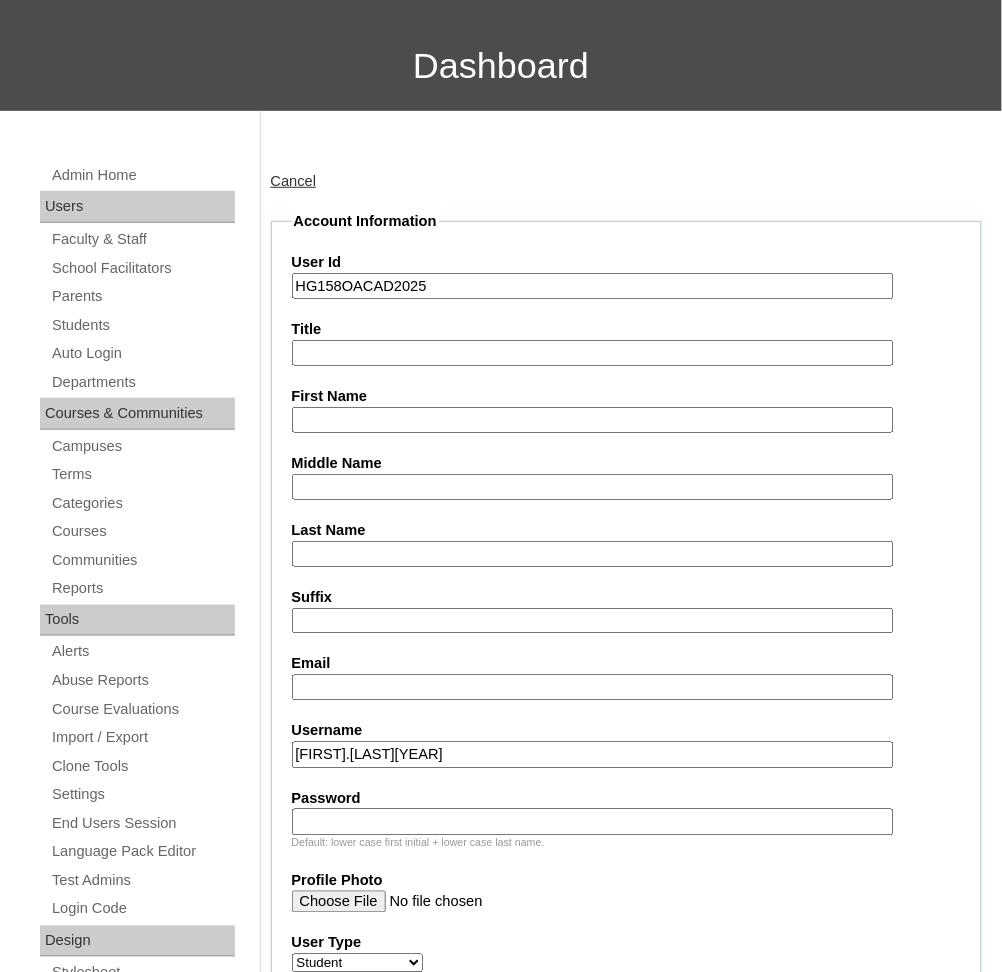 type on "kristen.reynancia2025" 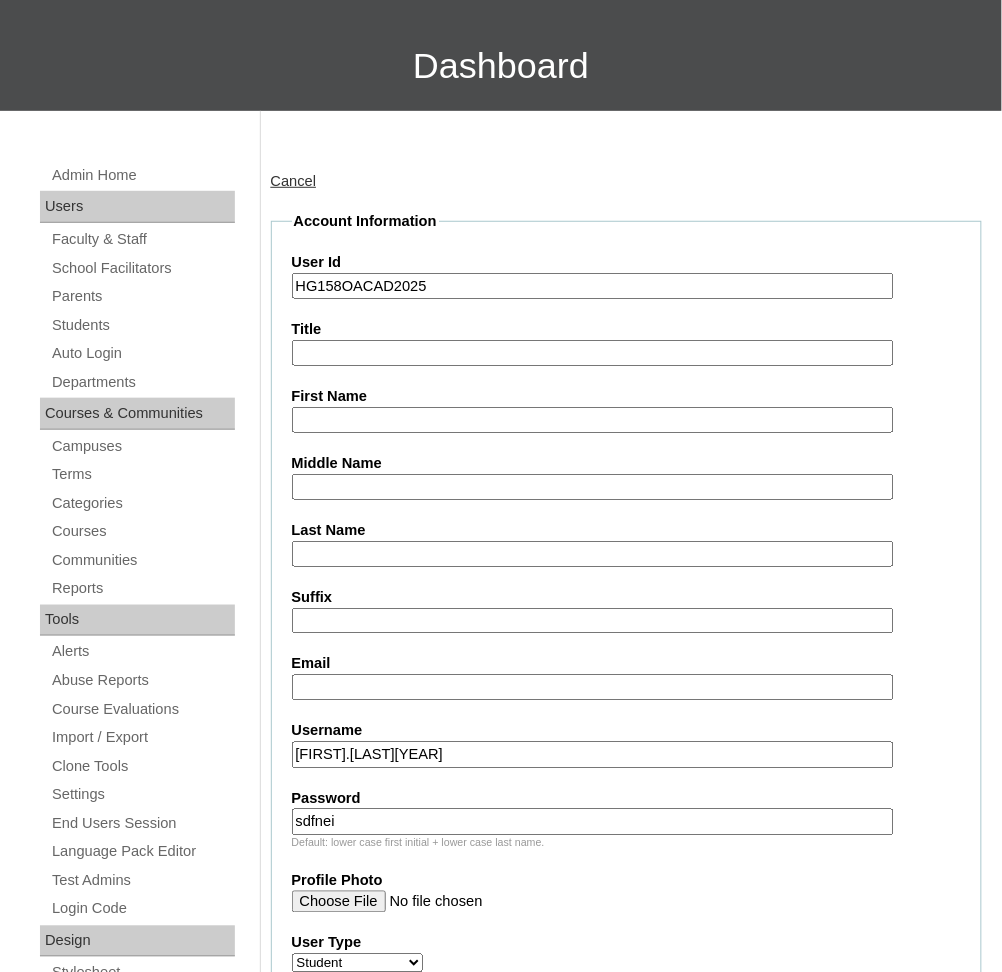 type on "sdfnei" 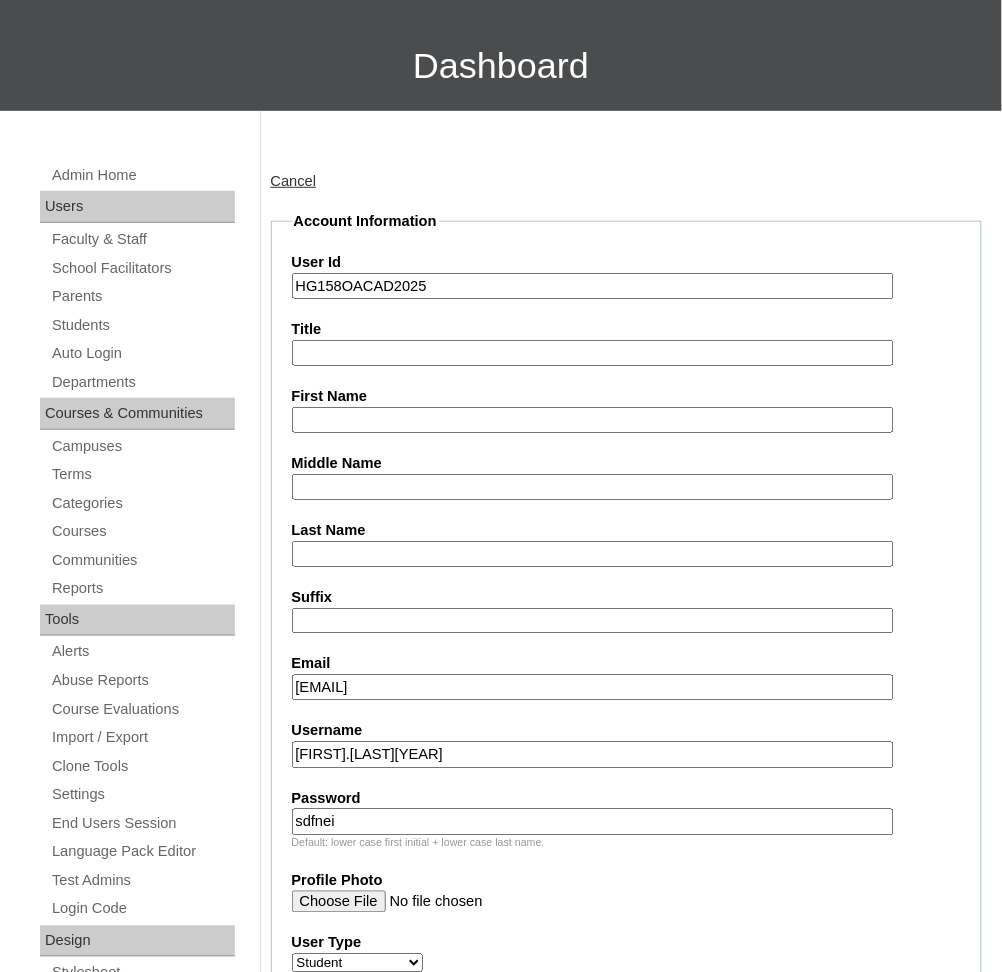 type on "nansjvncy_021972@yahoo.com" 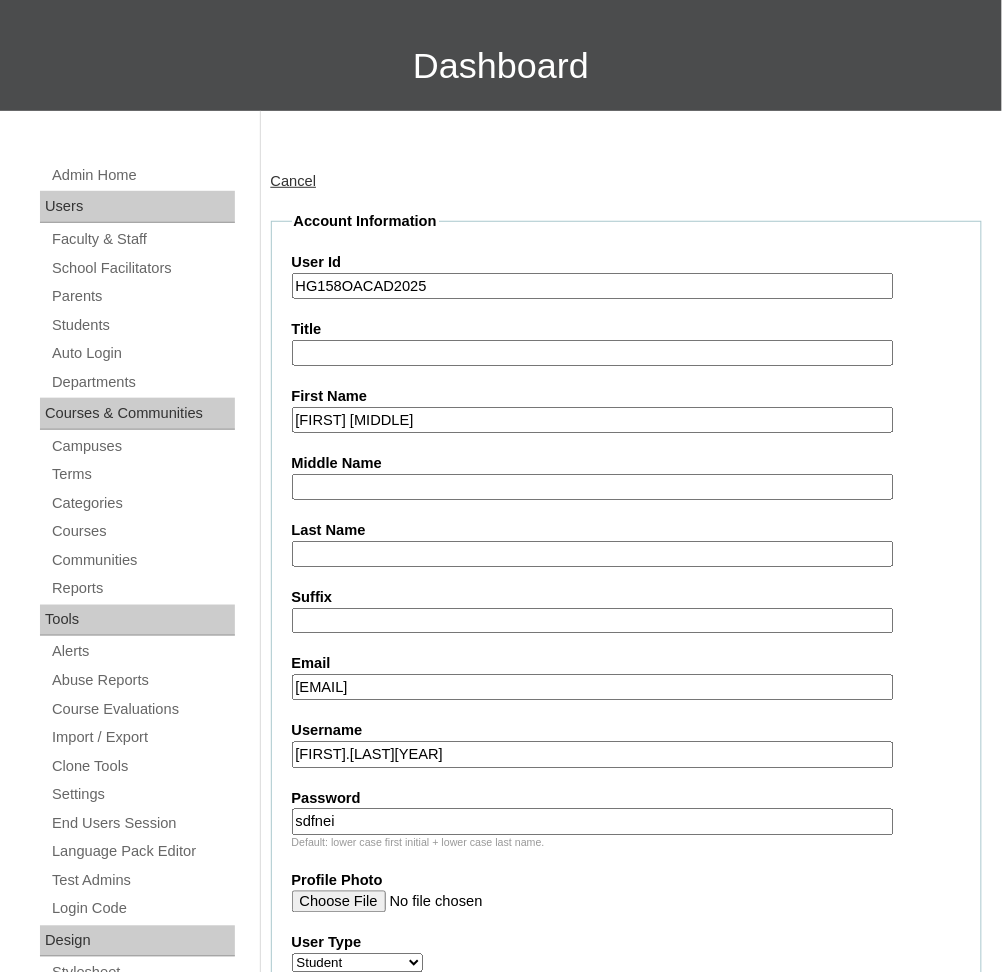 type on "Kristen Ivy" 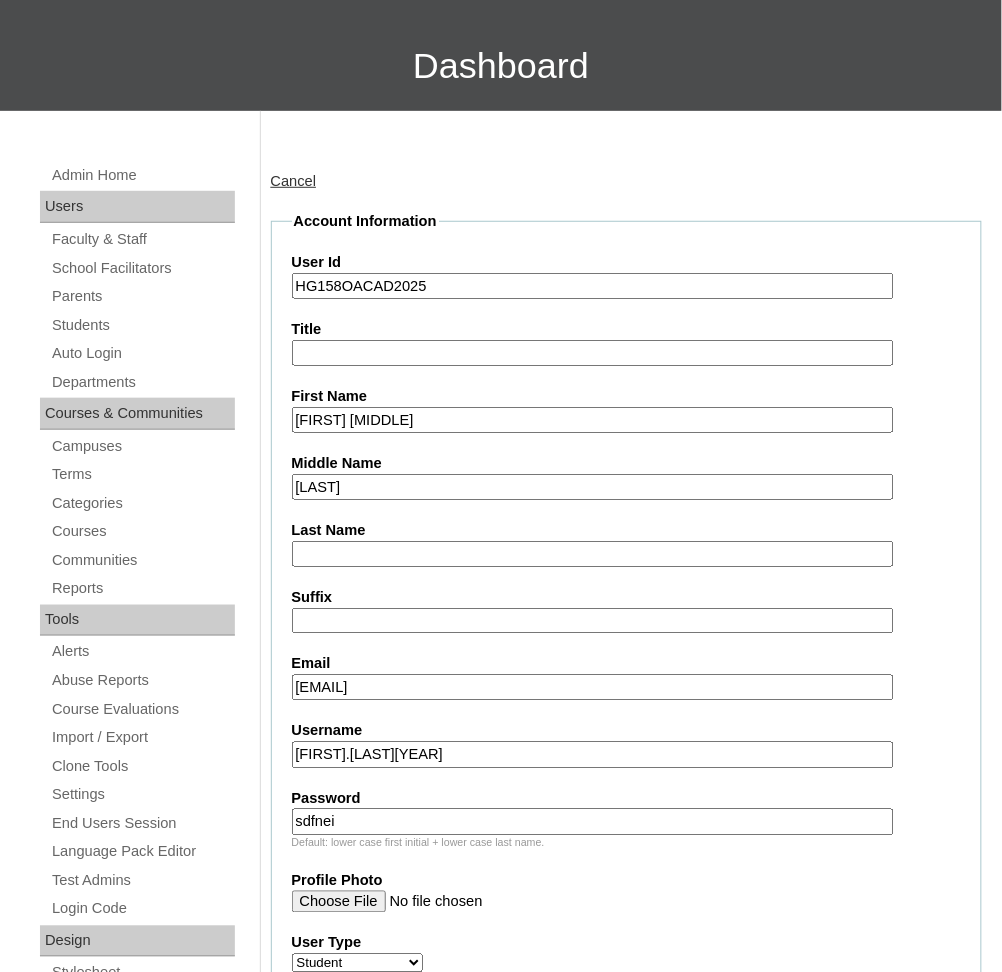 type on "Anonuevo" 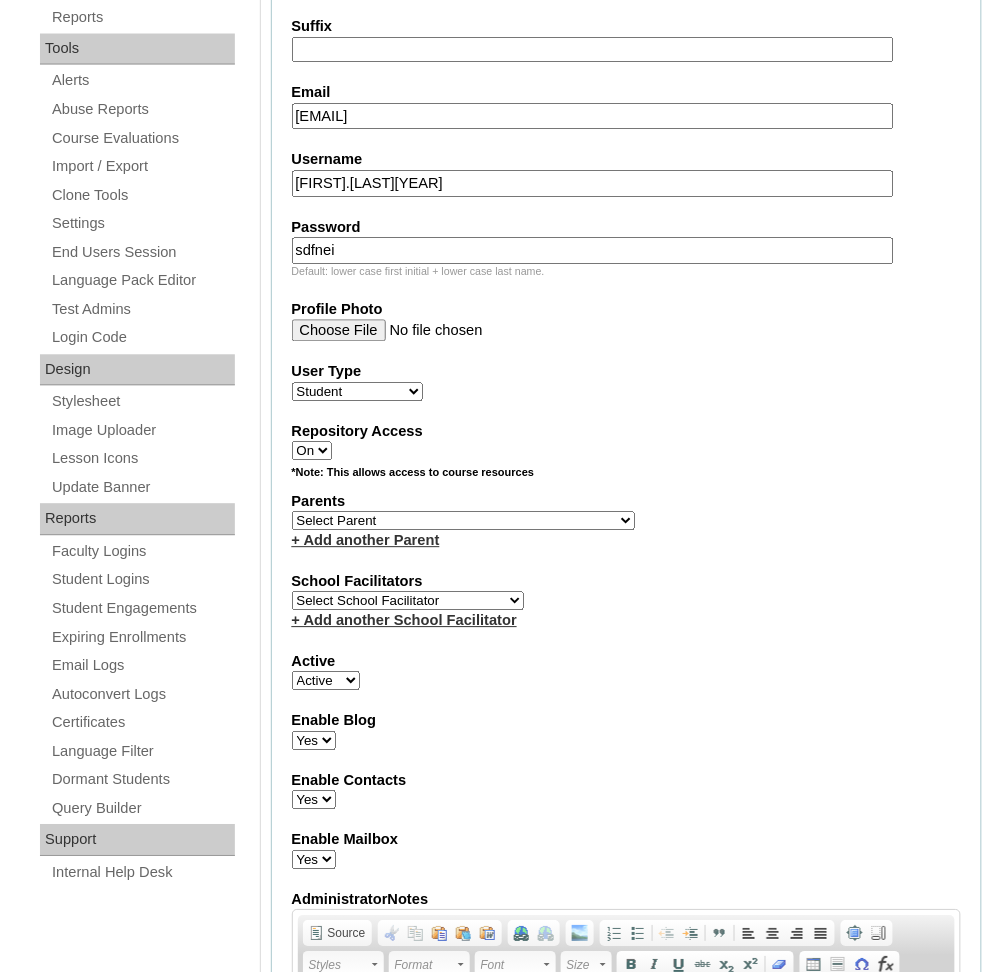 scroll, scrollTop: 692, scrollLeft: 0, axis: vertical 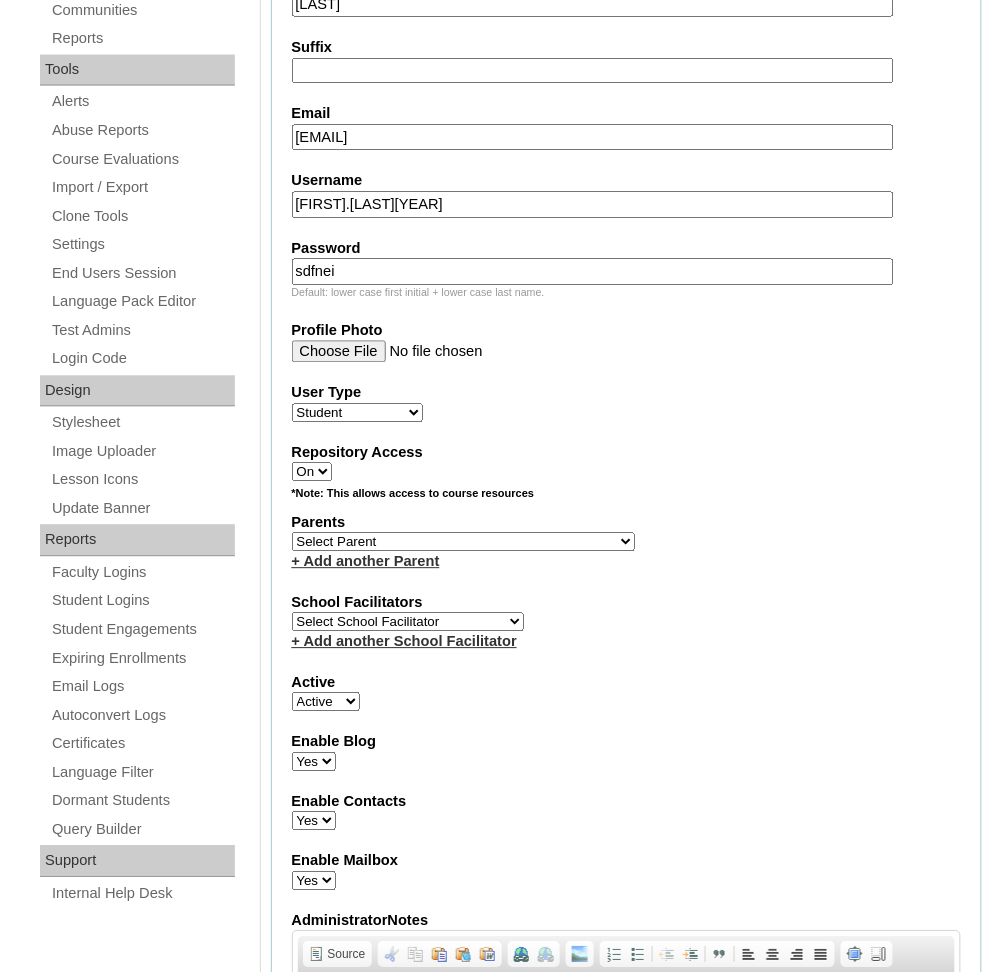 type on "Reynancia" 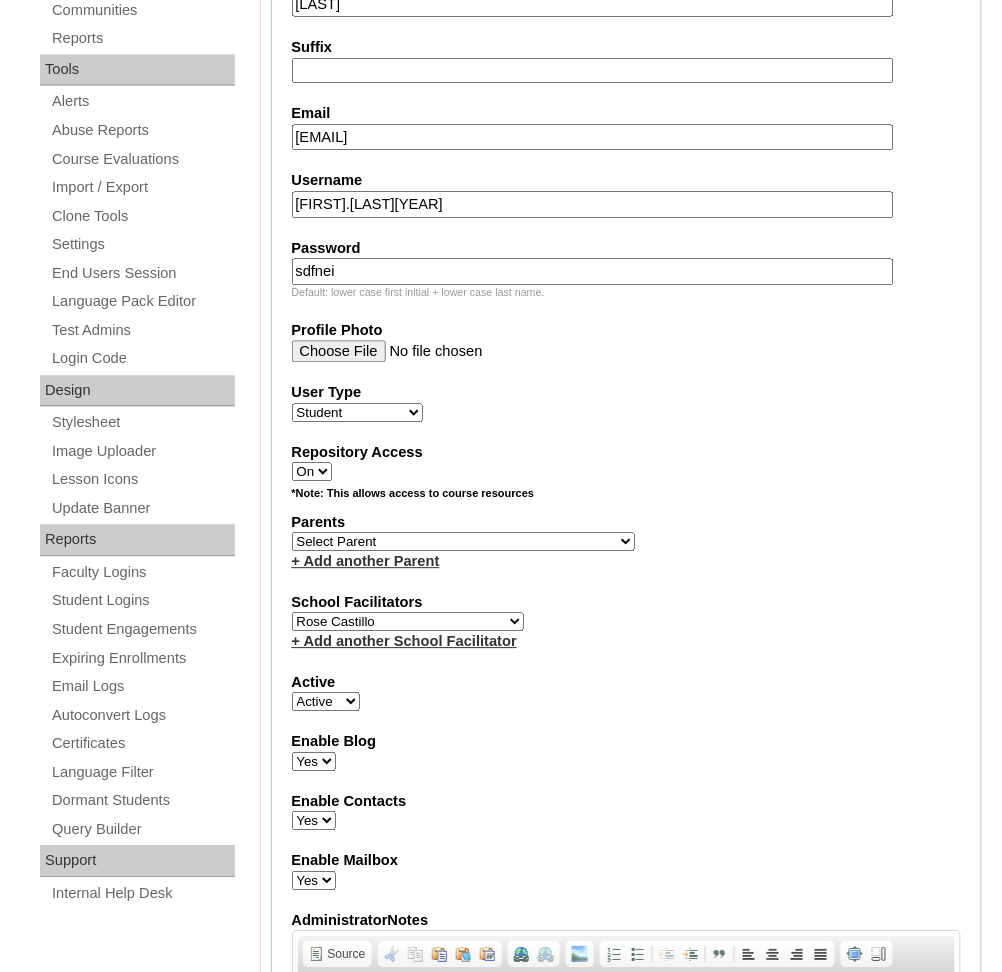 click on "Select School Facilitator
Norman Añain
Ruffa Abadijas
Mary Abella
Gloryfe Abion
Ariel Micah Albuero
Ariel Albuero OLD
KC Arciaga
Denise Ayado
Ruth Maye Bacani
May Bautista
Zaida Belbar
Daniella Benitez
Marielle Bermas
Jamie Ann Bleza
Mark Christian Braganza
Anj Brequillo
Melody Broqueza
Ruth Catherine Caña
Kit Cachuela
Jethro Francis Cagas
Camille Canlas
Mescel Capoquian
Mitchelle Carlos
Rose Castillo
Paula Mae Catalan
Jeremy Ann Catunao
Charlene Mae Chiong
Cla Chua
Cyrene Chua
Joshua Cobilla
Clarissa Joy Colimbino
Alvin Cruz
Ma. Katrina Helena Dabu
Krizle Fidelis De Vera
Henrick Jess Del Mundo
Precious Haziel Del Rosario
Reyna Lou Dela Pasion
Ritchel Densing
Alex Diaz
Alexandra Diaz
Alexandra Diaz
Patricia Diomampo-Co
Therese Margaurite Domingo
dontuse dontuse
Charrise Encina
VCIS TEACHER ENGLISH 5678
Chiaralyn Escamillas
Princess  Farrales
Kaye Felipe
Lery Garcia
Carmina Generalao
Racel Gonzales" at bounding box center [408, 622] 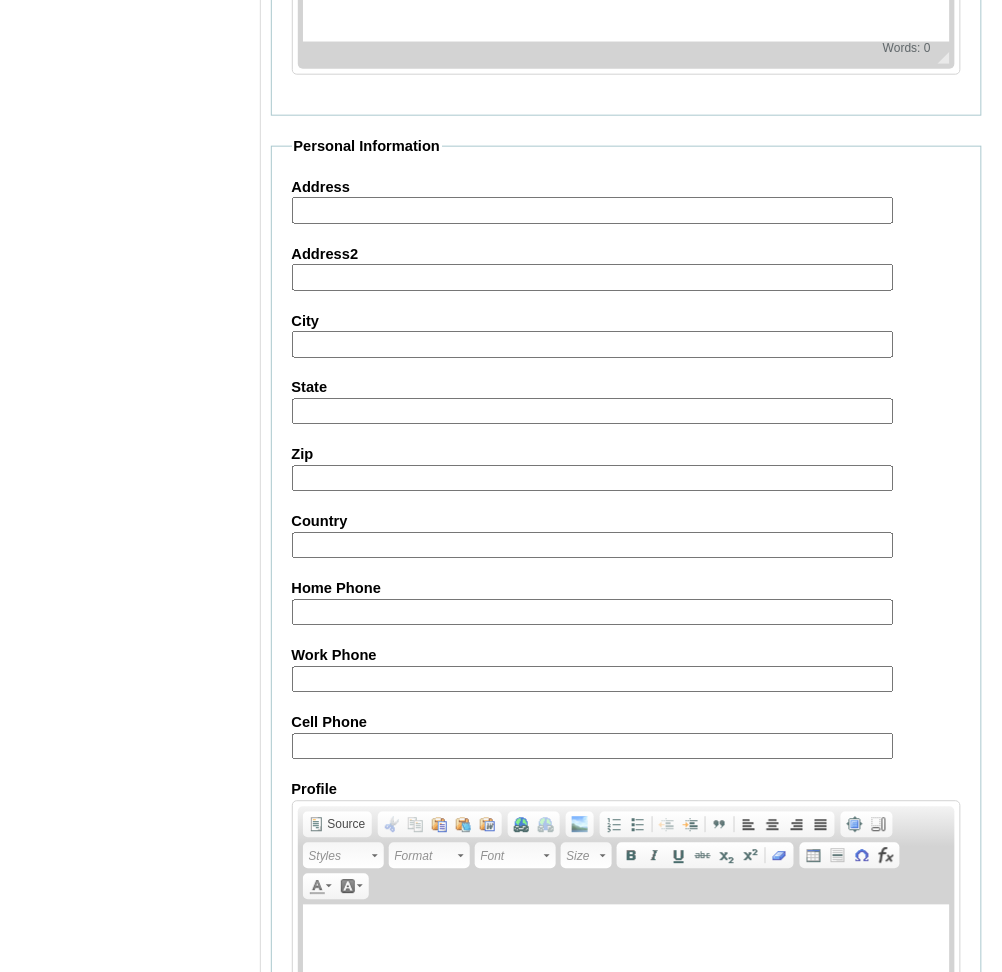 scroll, scrollTop: 2101, scrollLeft: 0, axis: vertical 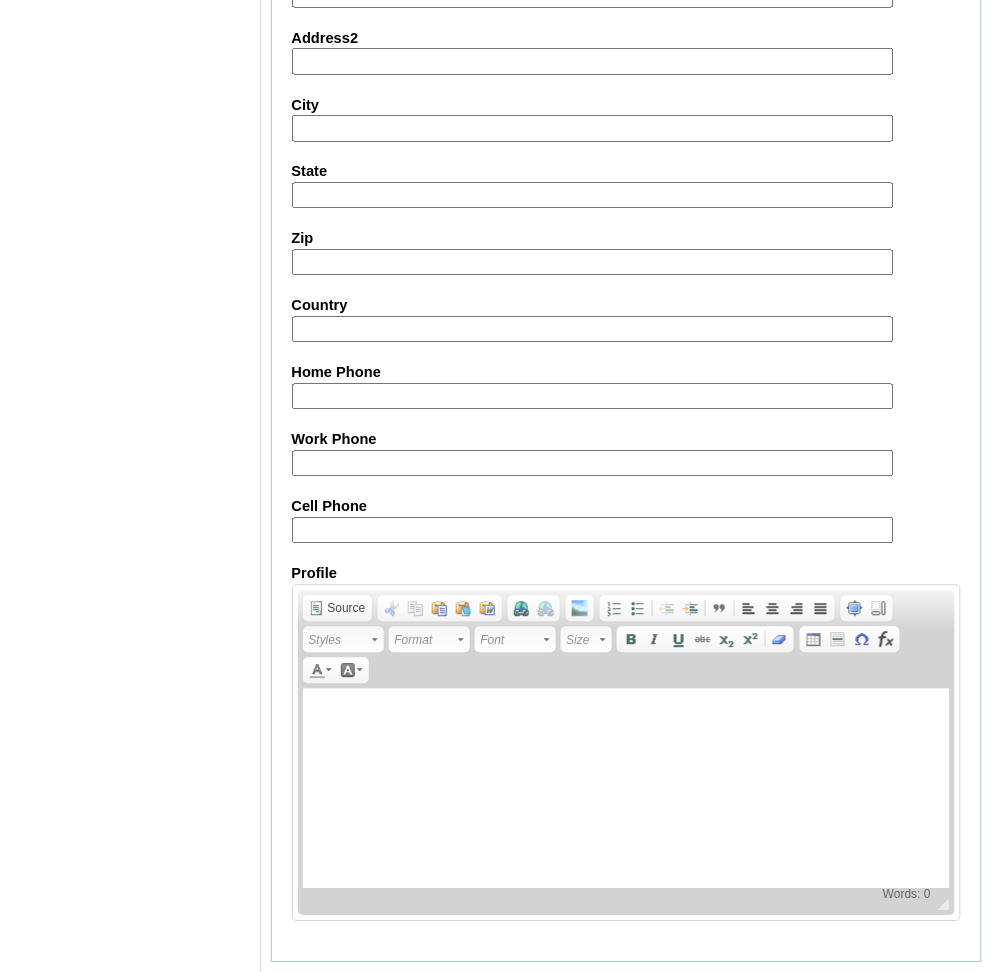 click on "Submit" at bounding box center (302, 994) 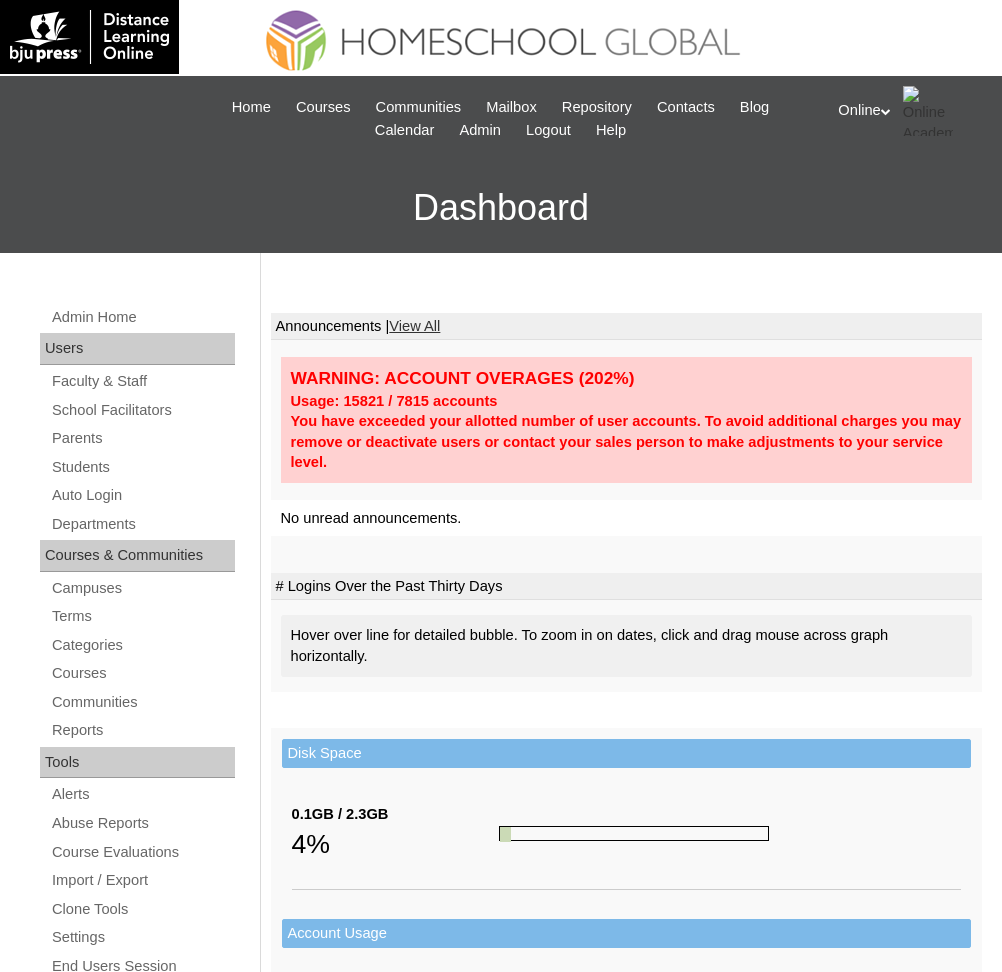 scroll, scrollTop: 0, scrollLeft: 0, axis: both 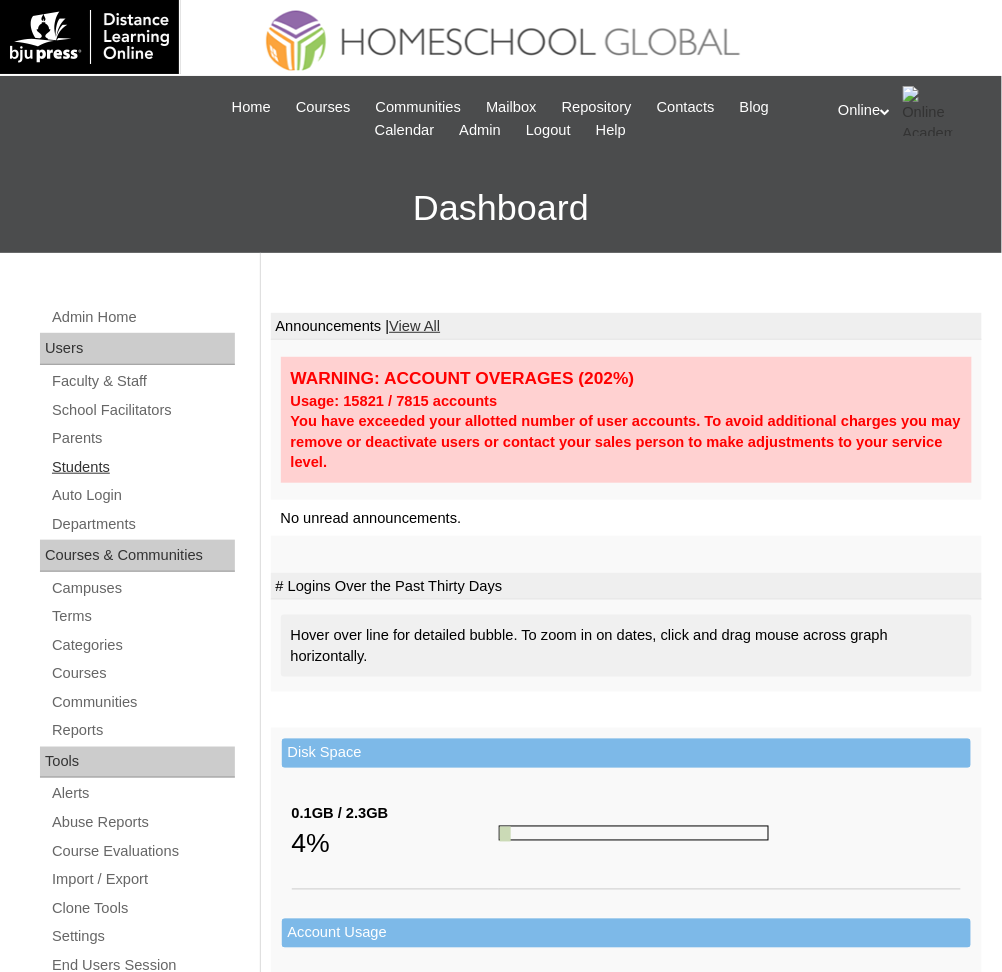 click on "Students" at bounding box center [142, 467] 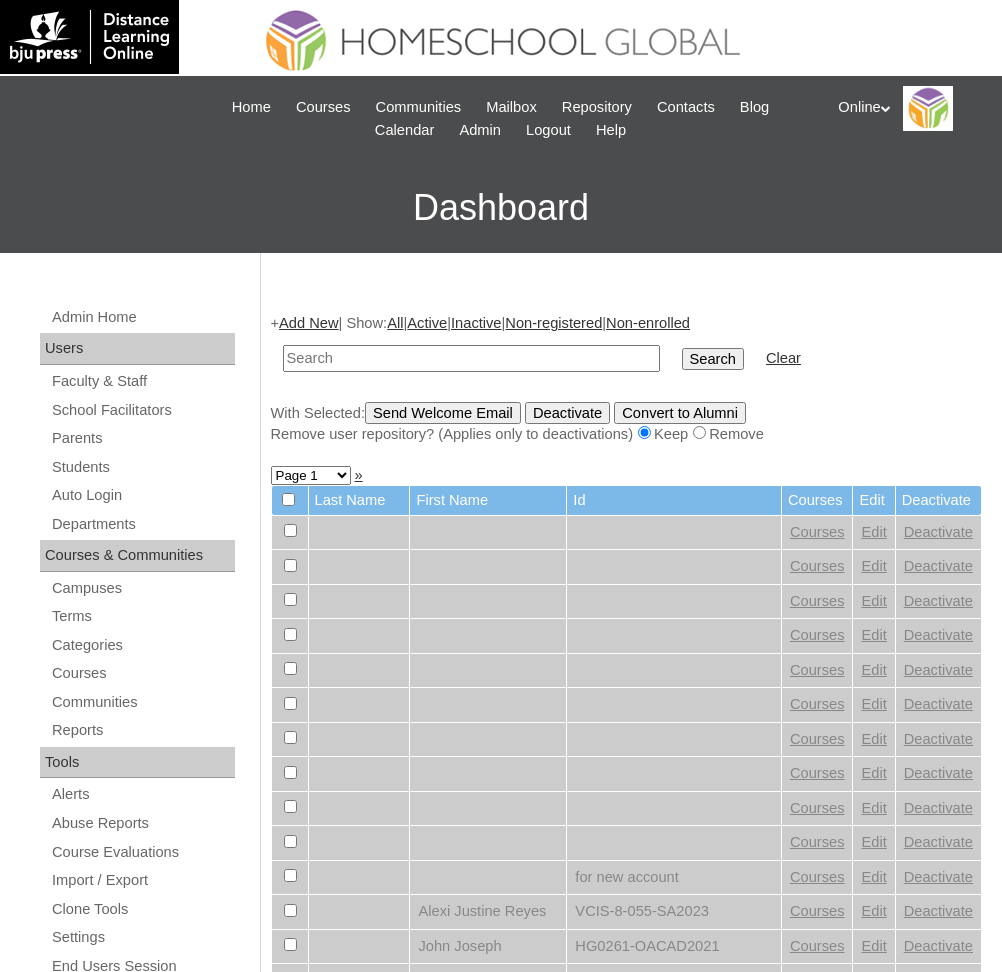 scroll, scrollTop: 0, scrollLeft: 0, axis: both 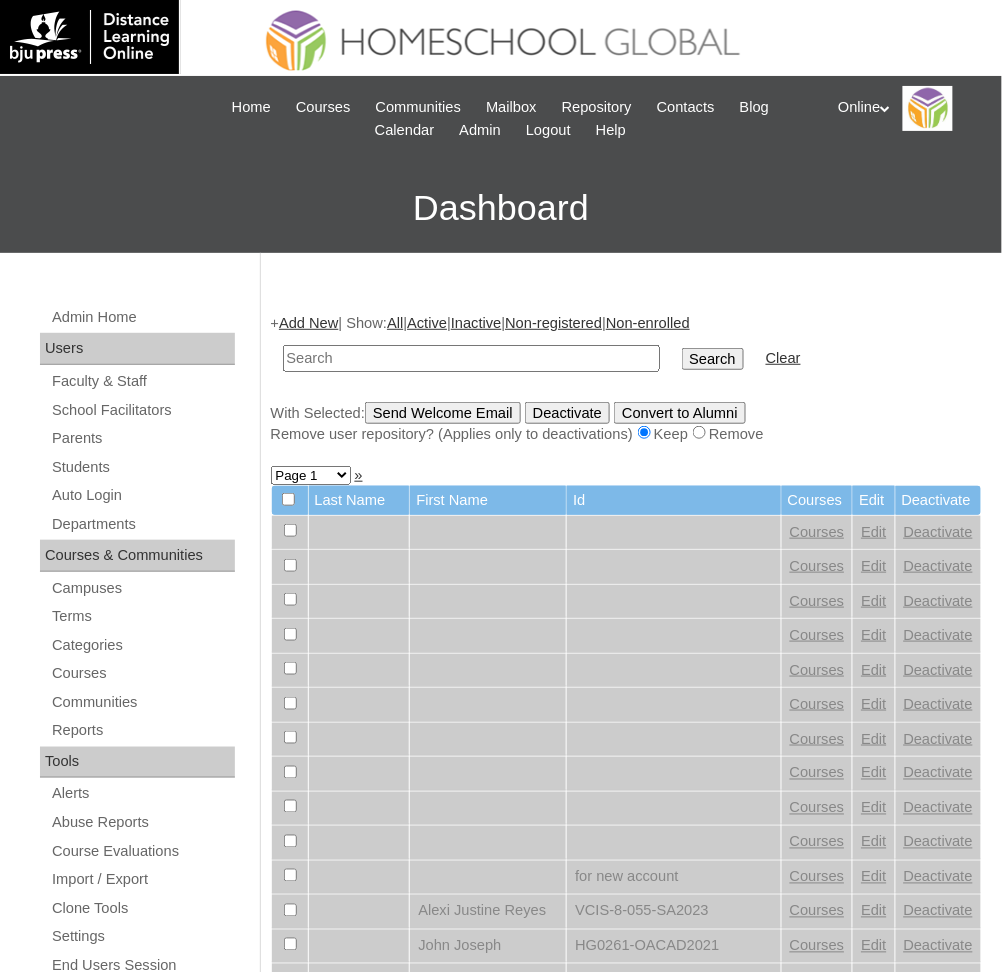 click on "Add New" at bounding box center (308, 323) 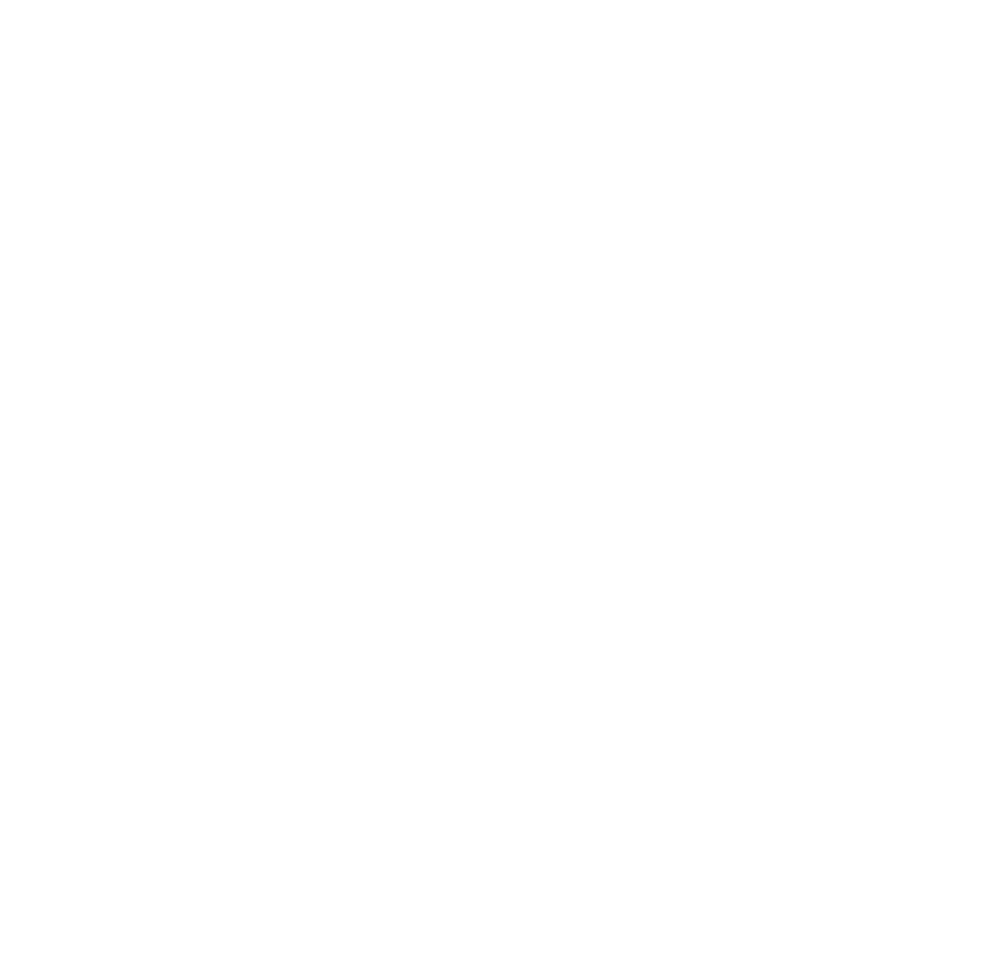 scroll, scrollTop: 0, scrollLeft: 0, axis: both 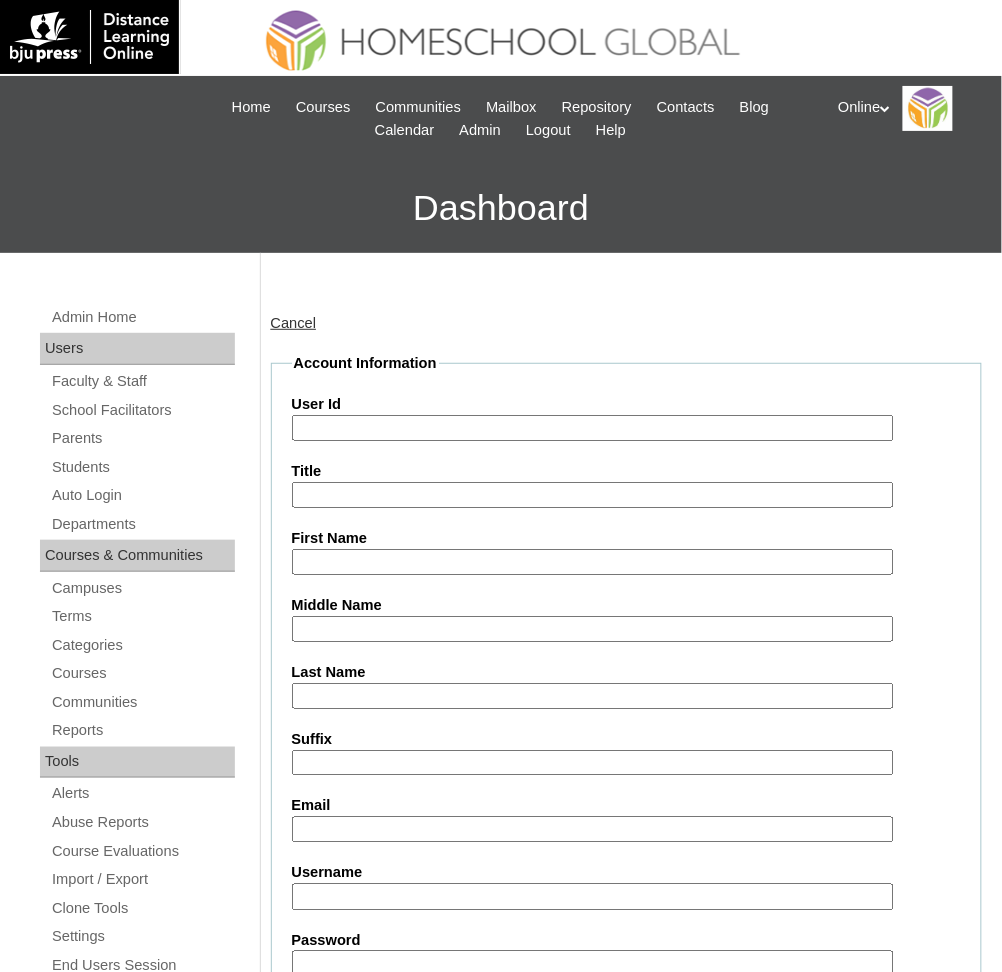 click on "Cancel" at bounding box center [294, 323] 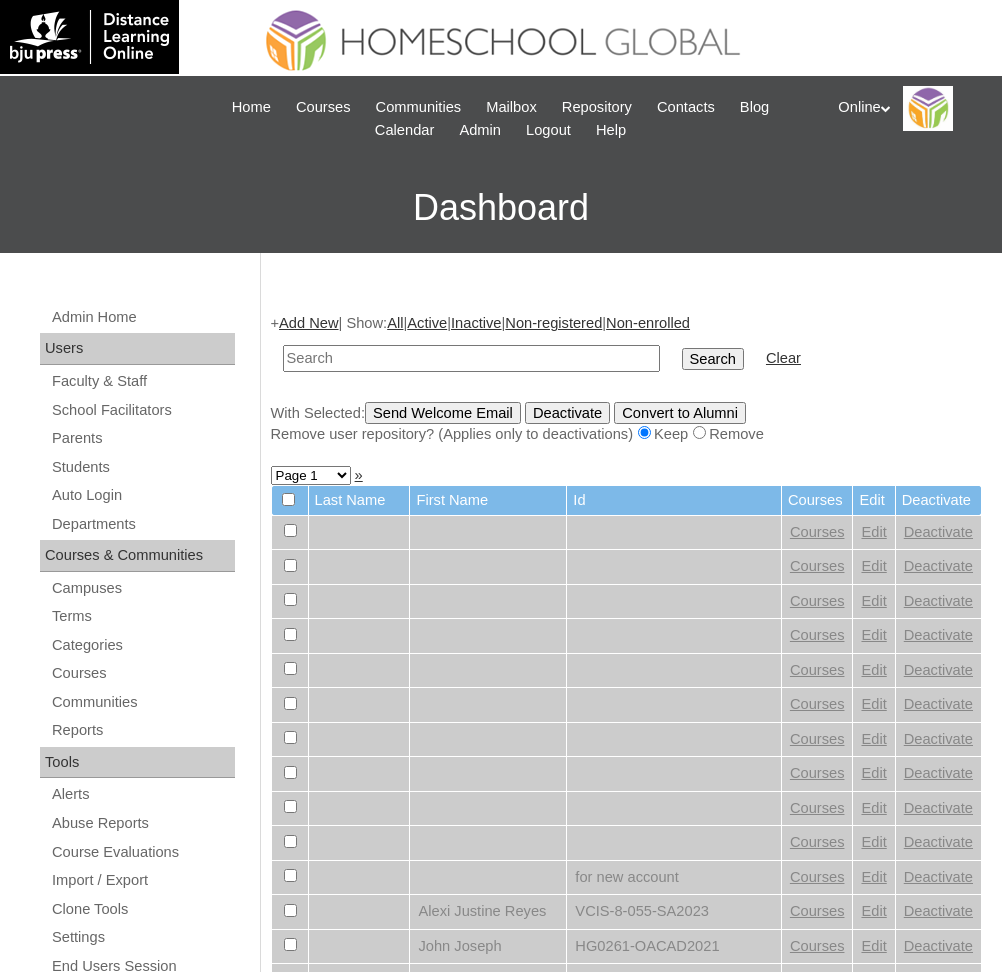 scroll, scrollTop: 0, scrollLeft: 0, axis: both 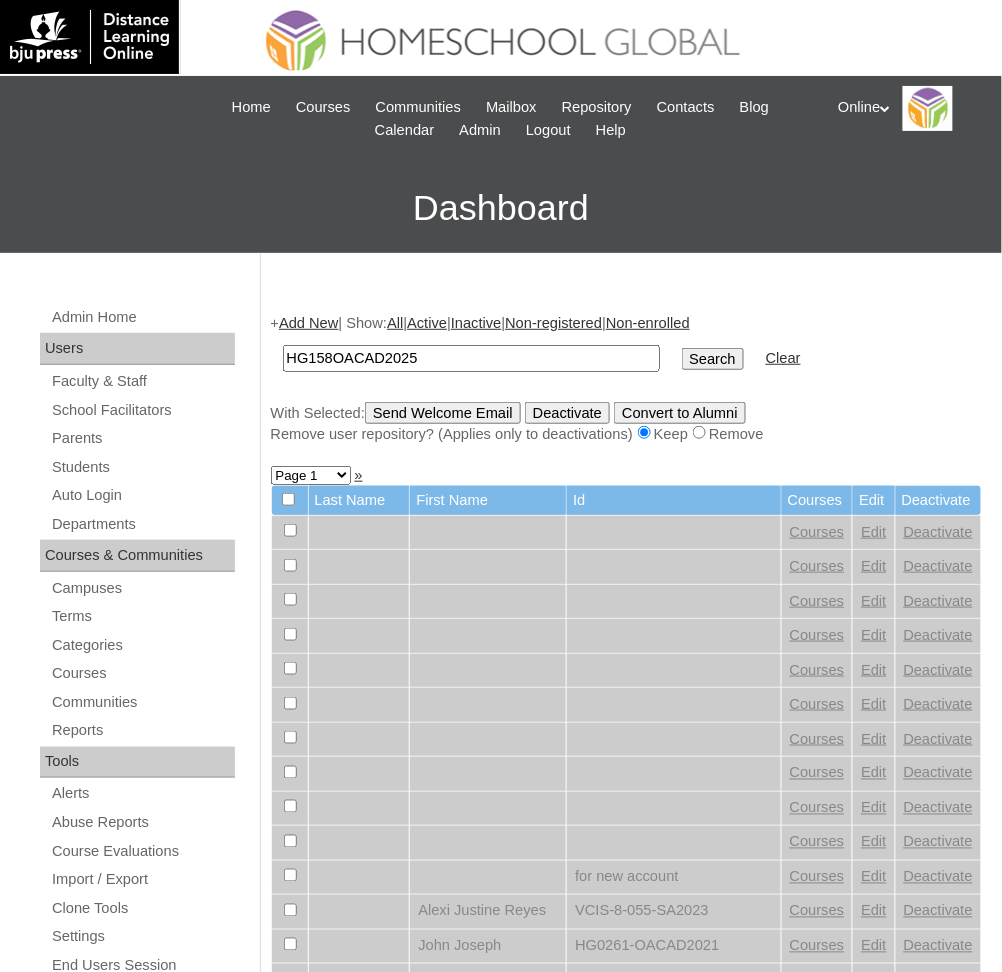 type on "HG158OACAD2025" 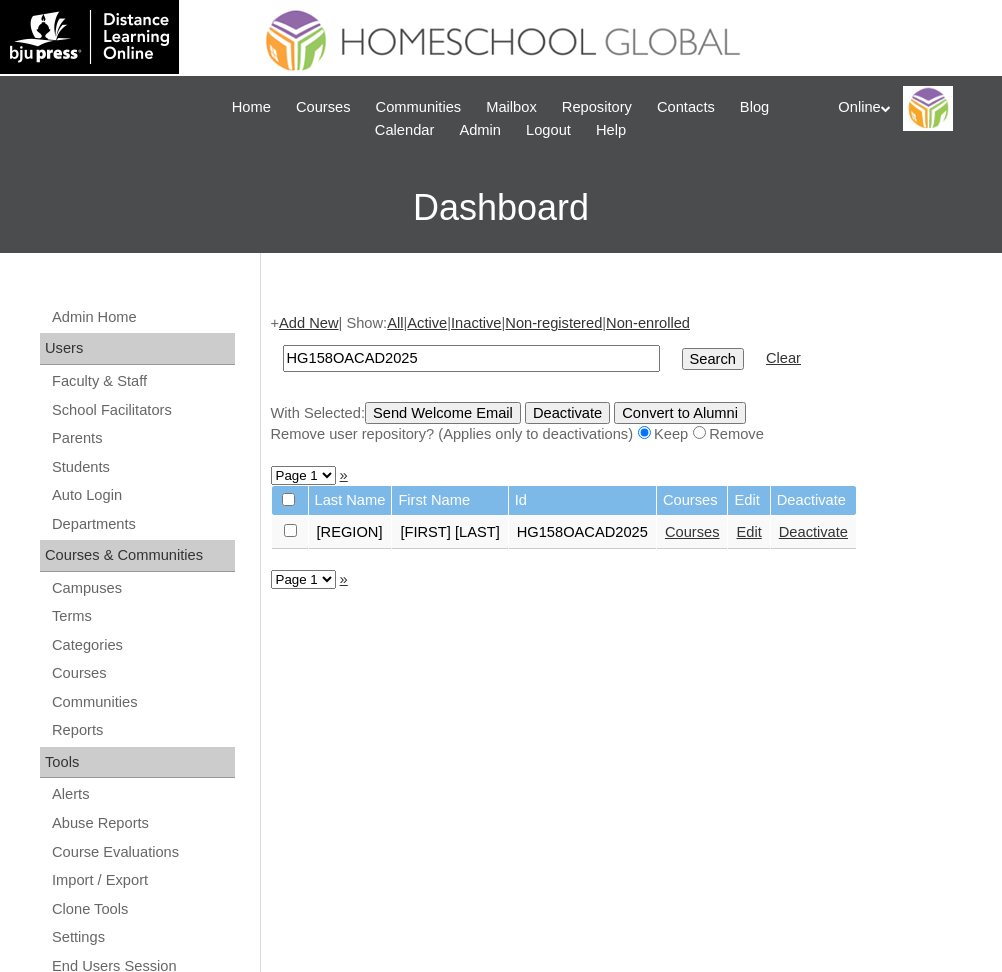 scroll, scrollTop: 0, scrollLeft: 0, axis: both 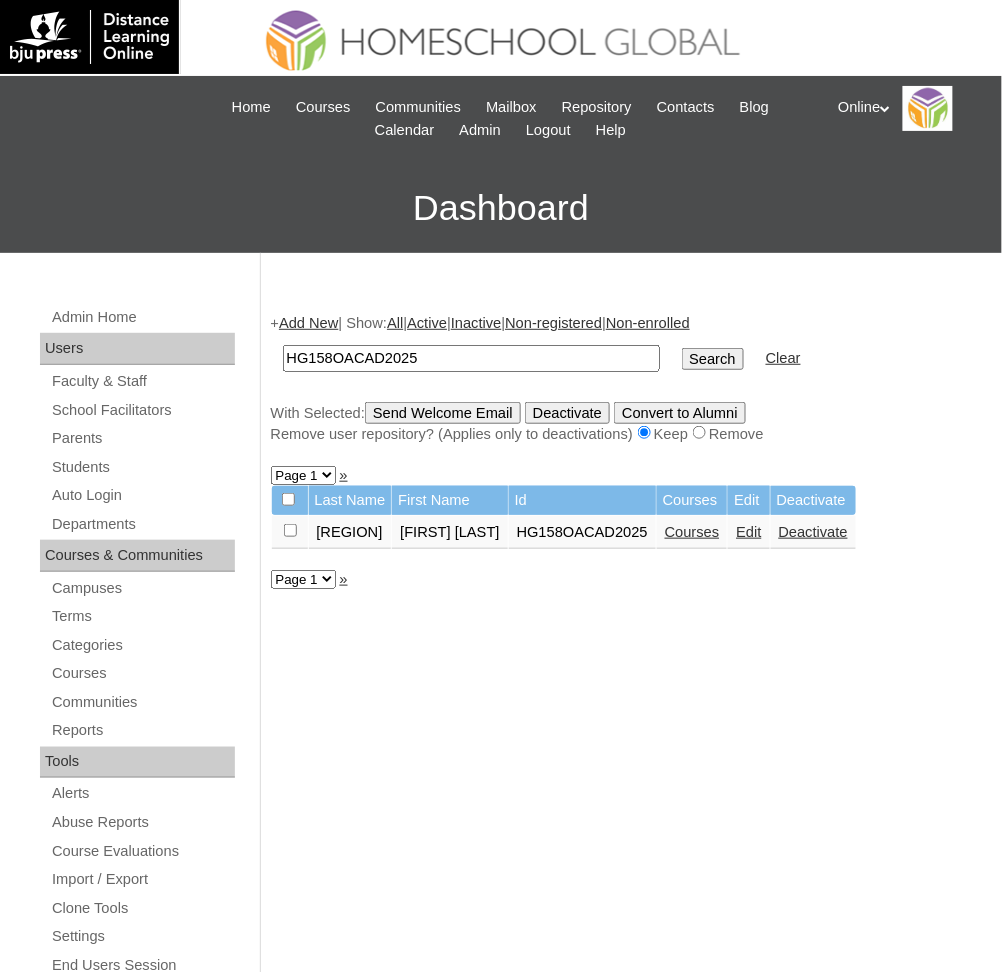 click on "Courses" at bounding box center [692, 532] 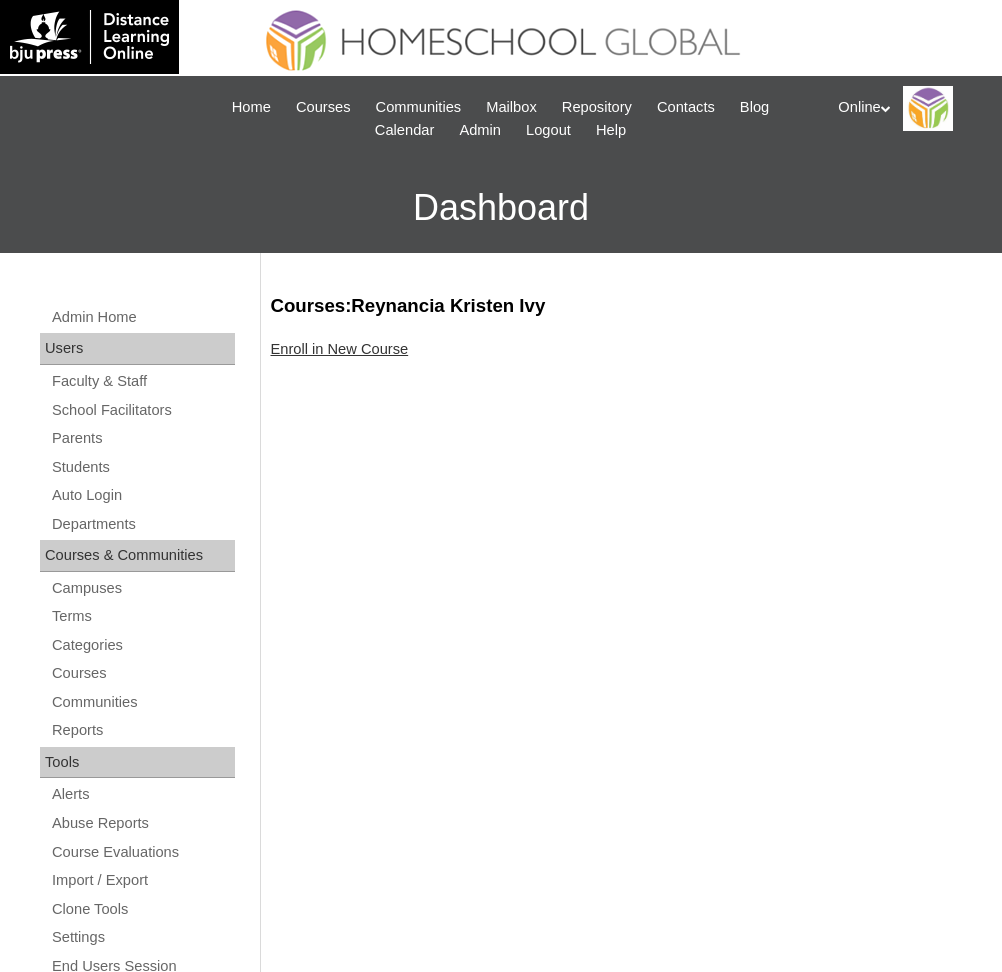 scroll, scrollTop: 0, scrollLeft: 0, axis: both 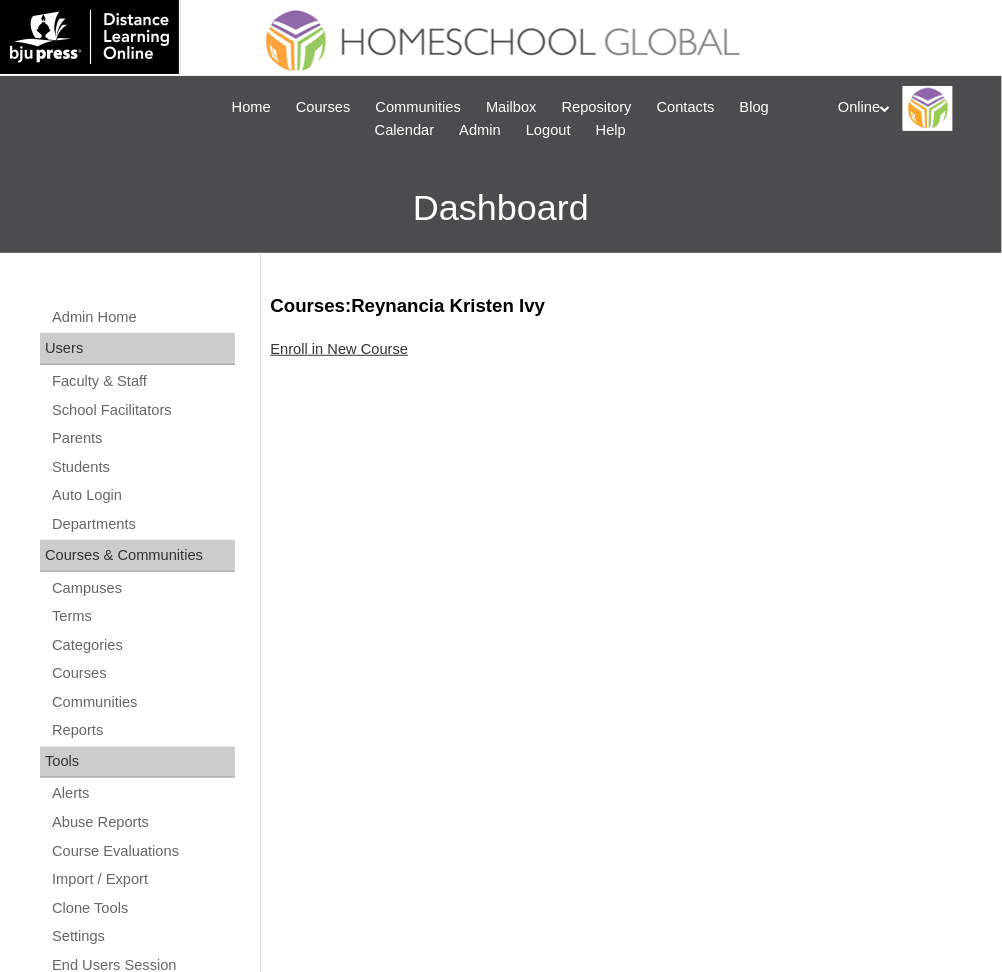 click on "Enroll in New Course" at bounding box center [340, 349] 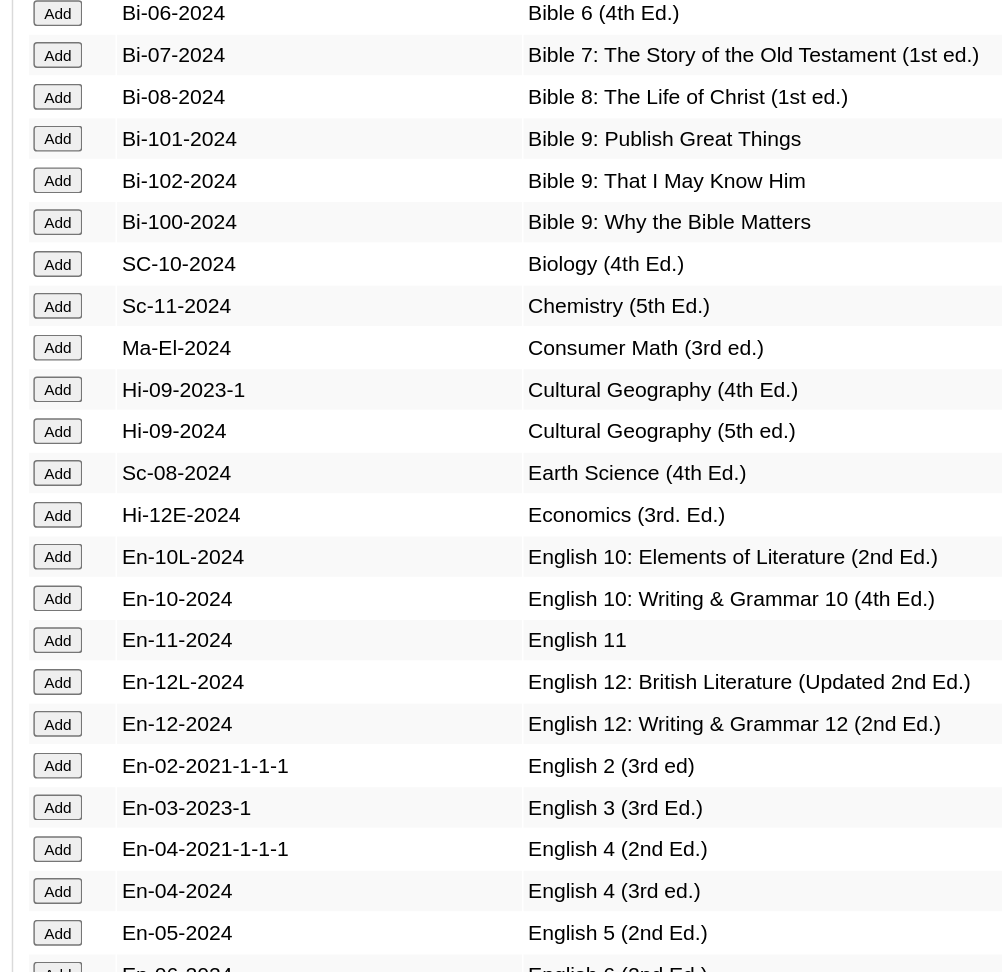 scroll, scrollTop: 5281, scrollLeft: 0, axis: vertical 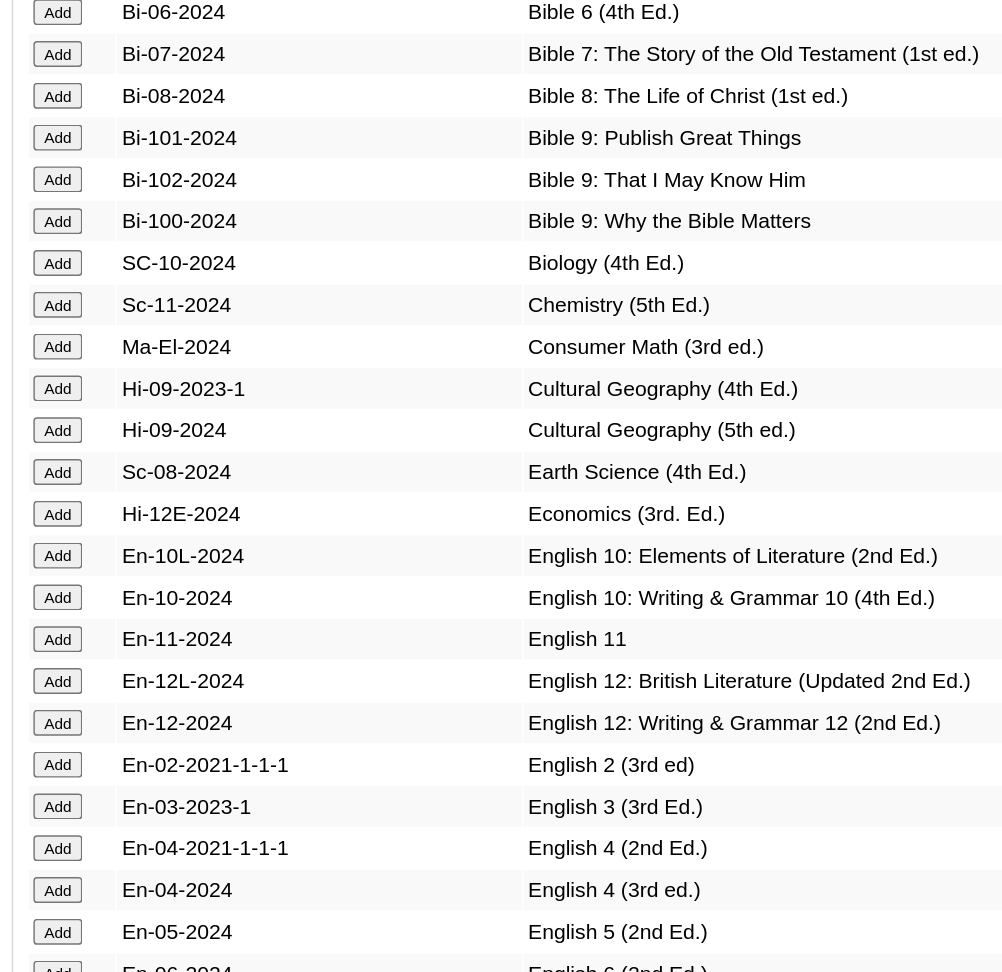 click on "Add" at bounding box center (292, -4882) 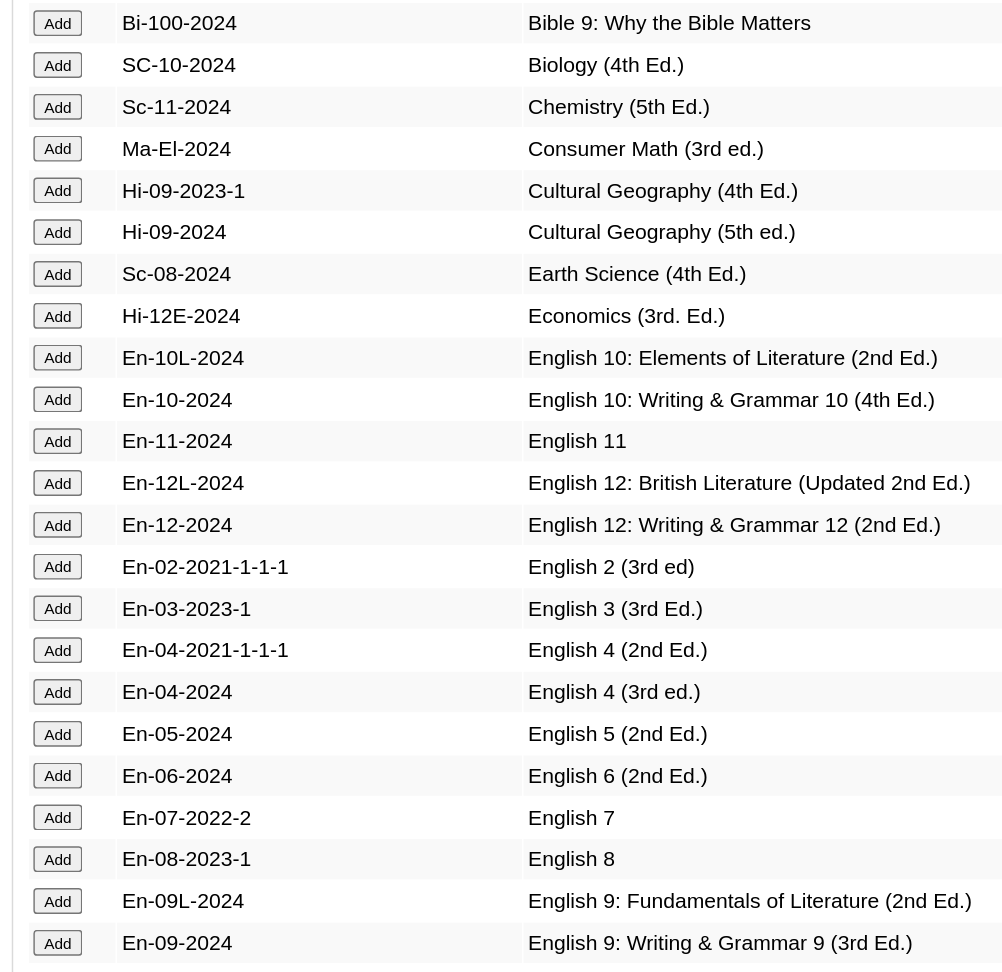 scroll, scrollTop: 5538, scrollLeft: 0, axis: vertical 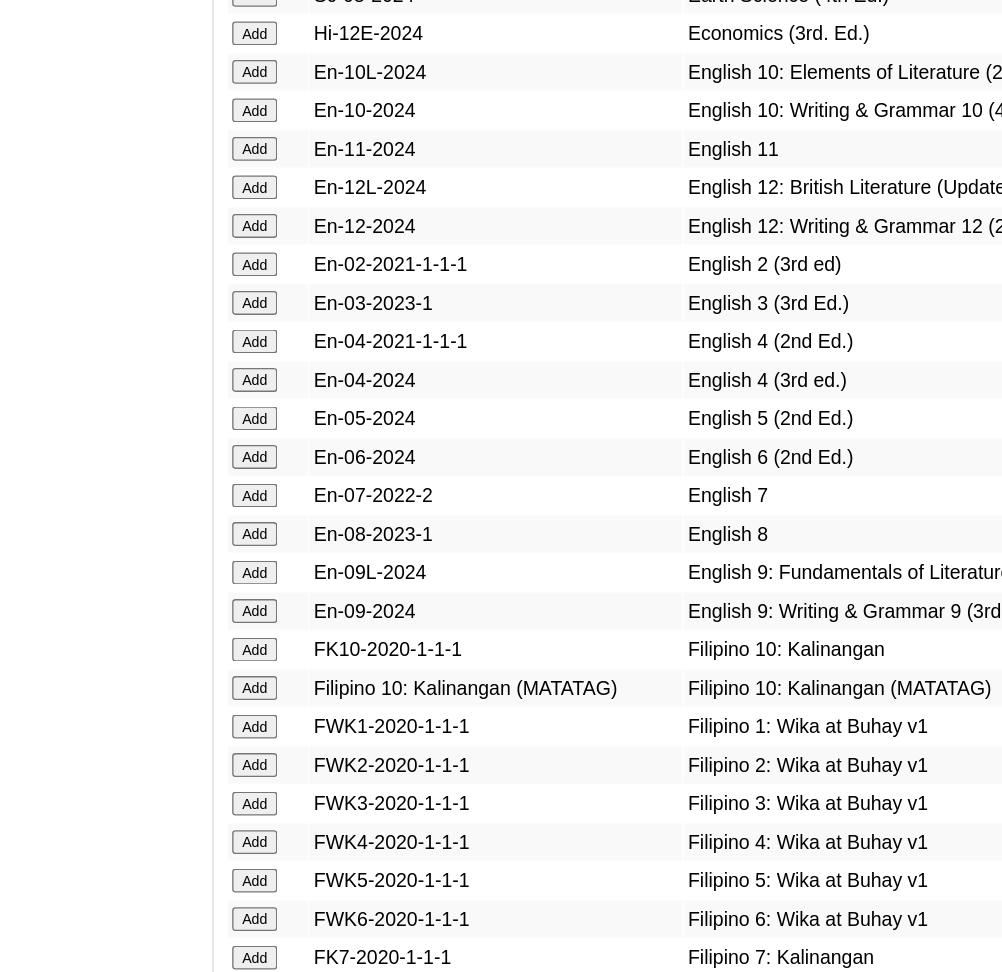 click on "Add" at bounding box center [292, -5468] 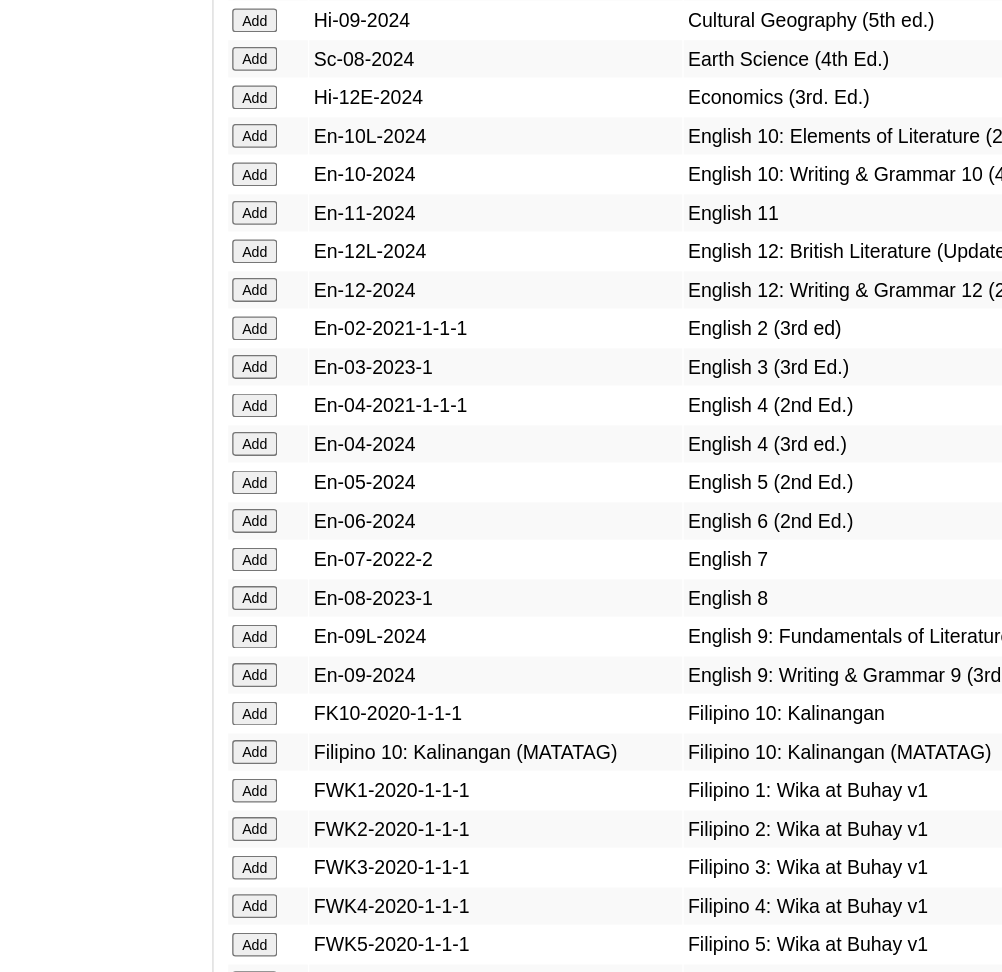 scroll, scrollTop: 5833, scrollLeft: 0, axis: vertical 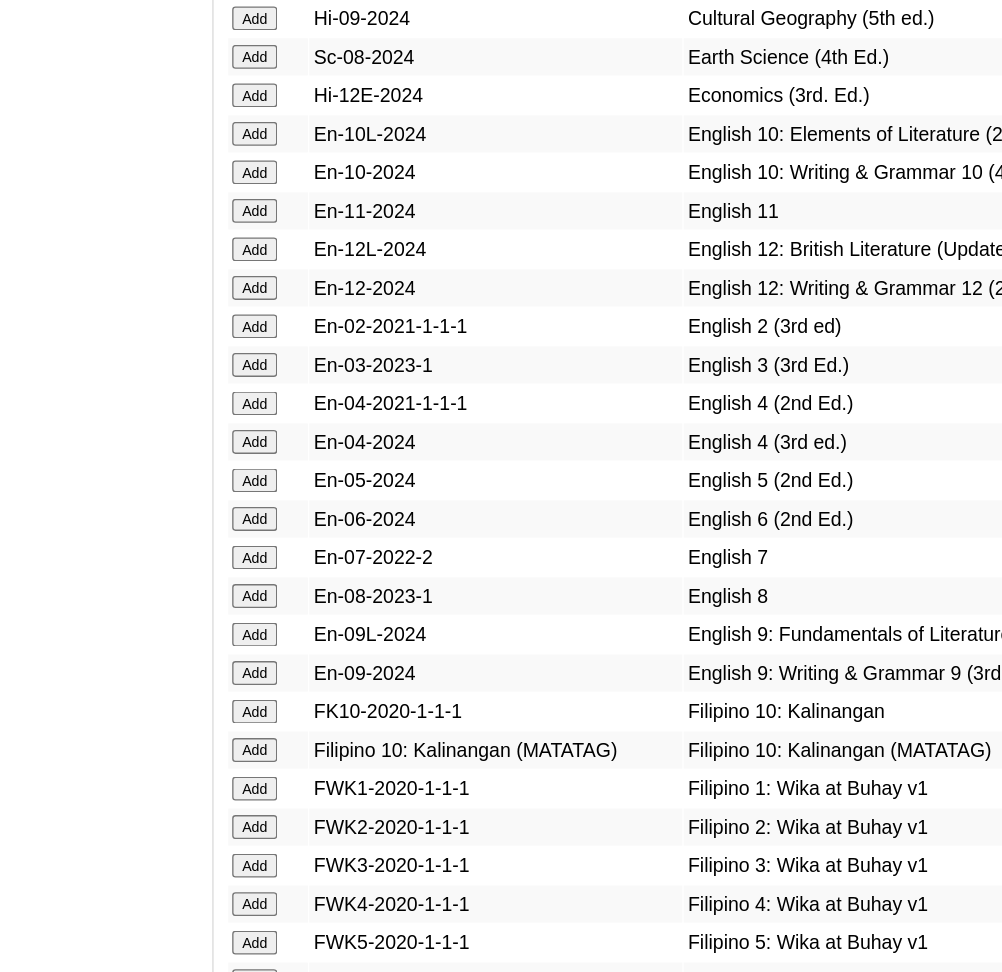 click on "Add" at bounding box center [292, -5434] 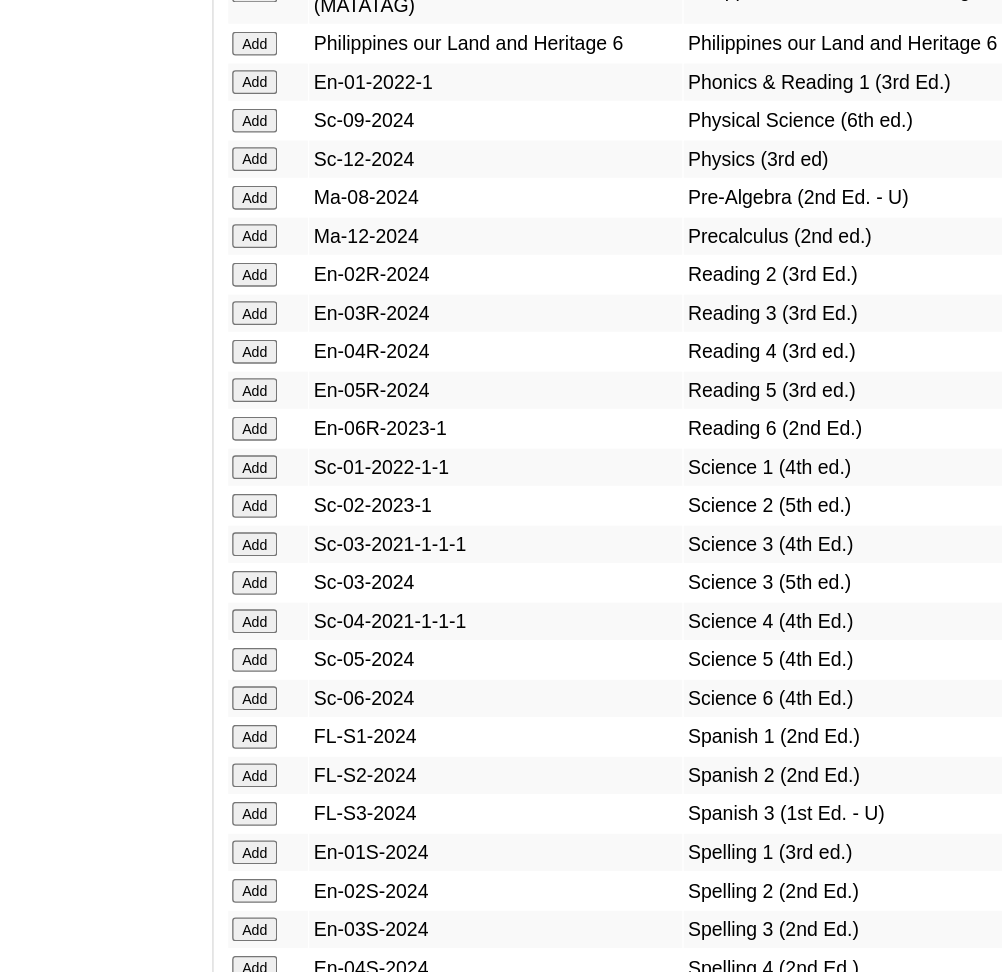 scroll, scrollTop: 7907, scrollLeft: 0, axis: vertical 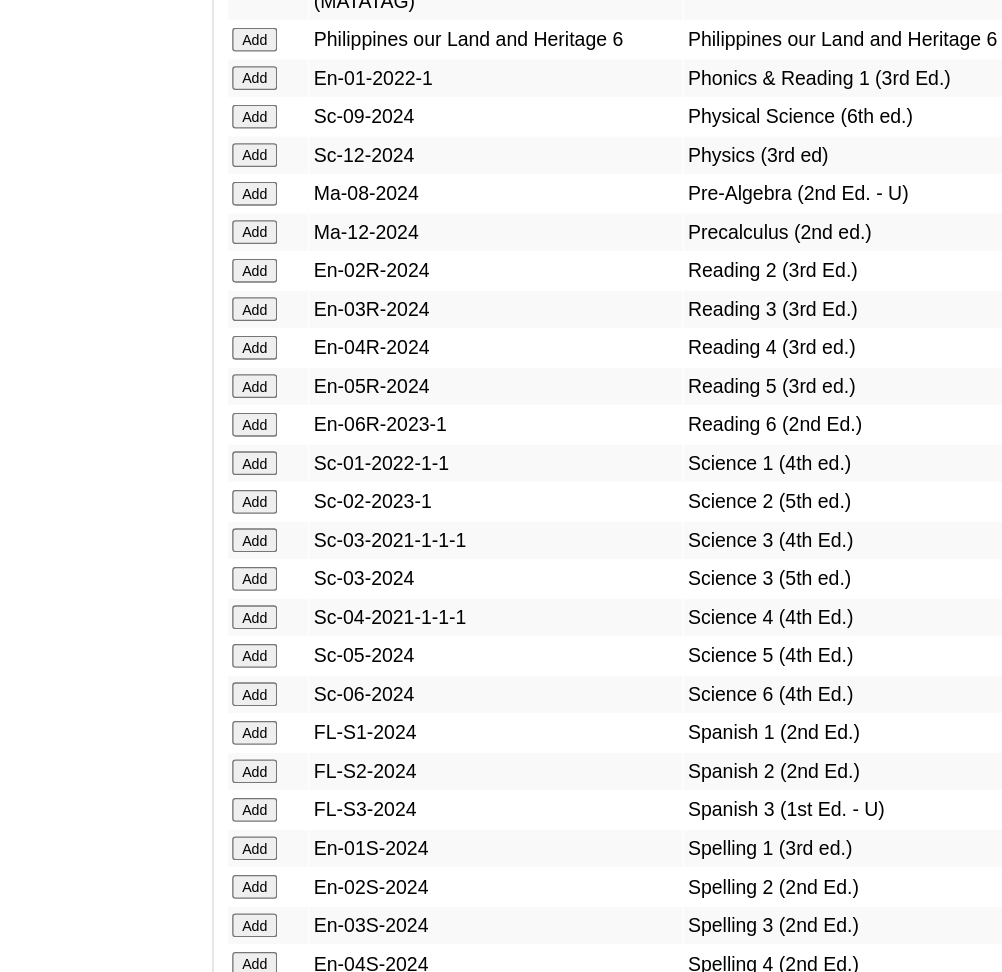 click on "Add" at bounding box center [292, -7508] 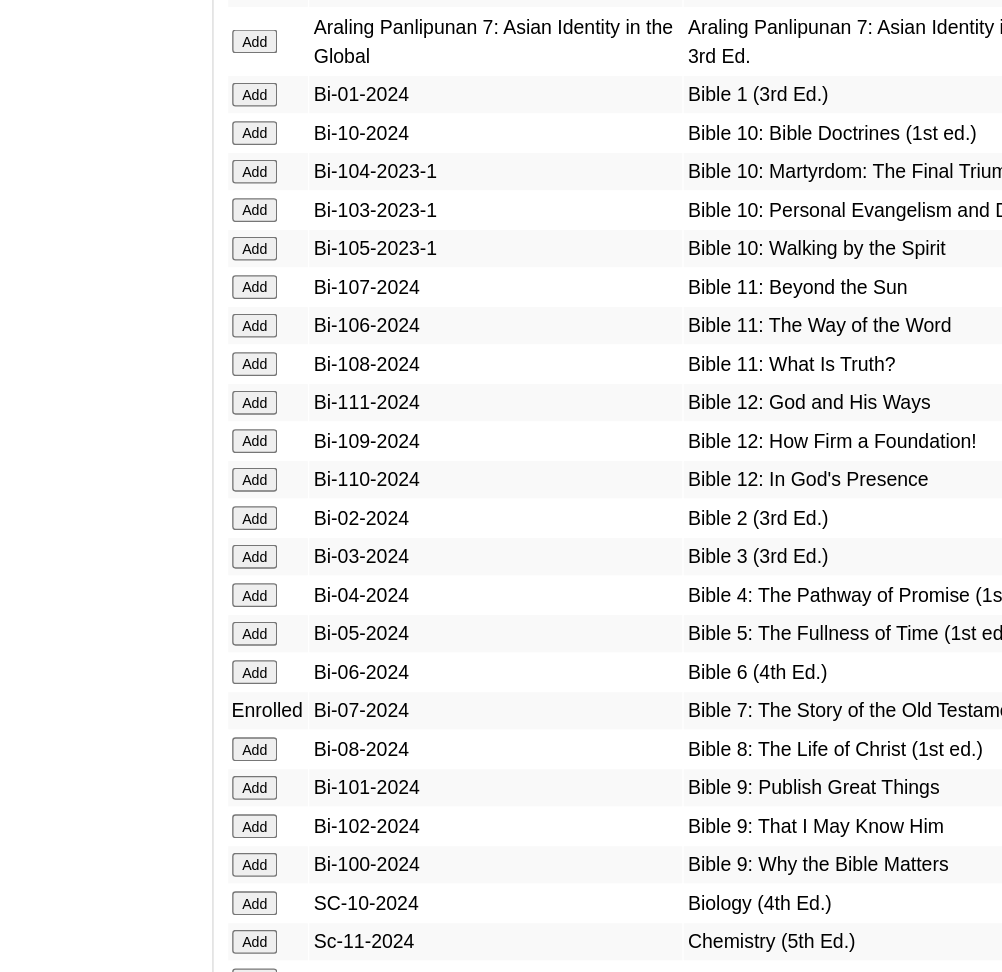 scroll, scrollTop: 4842, scrollLeft: 0, axis: vertical 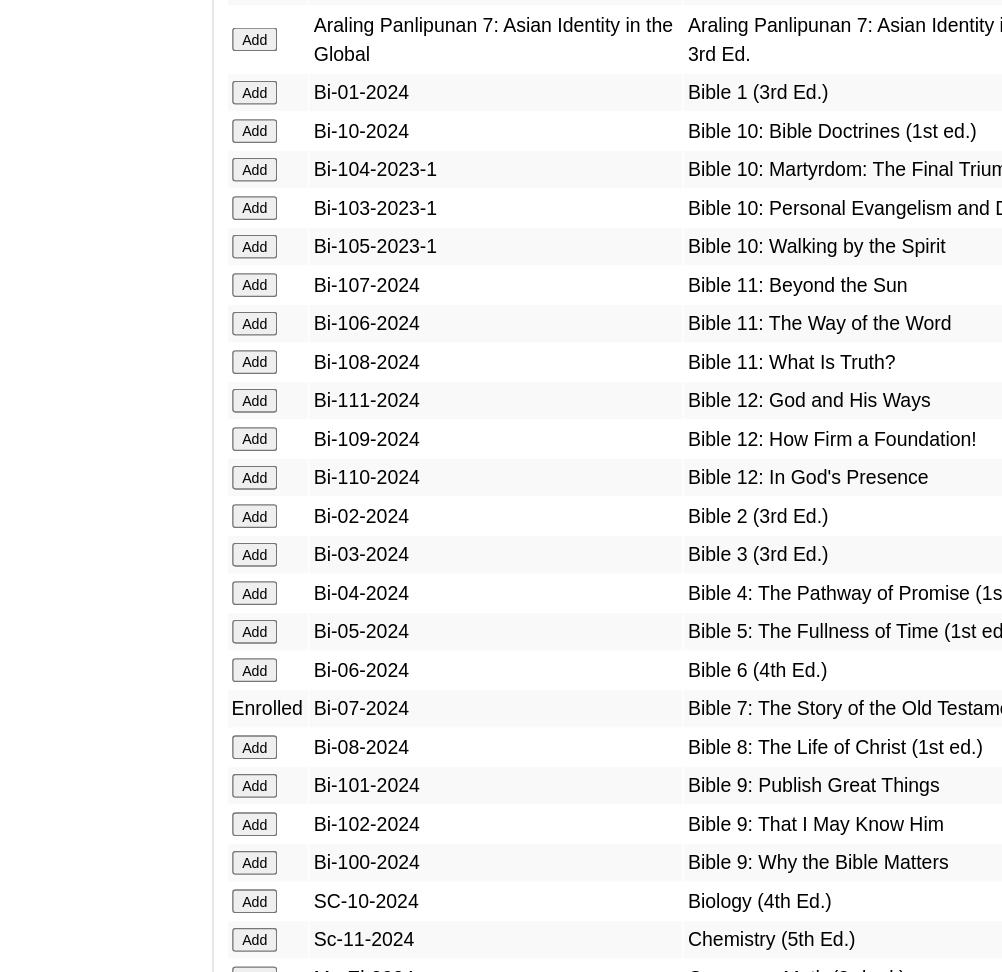 click on "Add" at bounding box center (292, -4443) 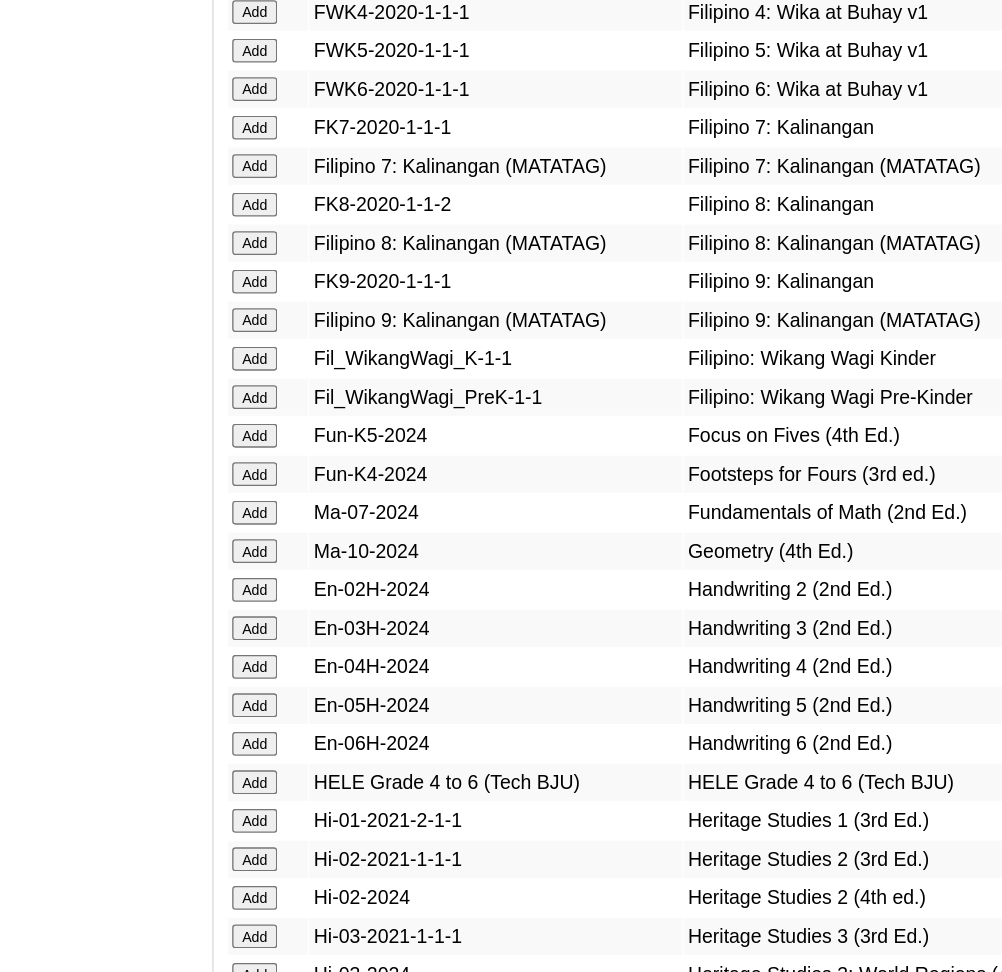 scroll, scrollTop: 6302, scrollLeft: 0, axis: vertical 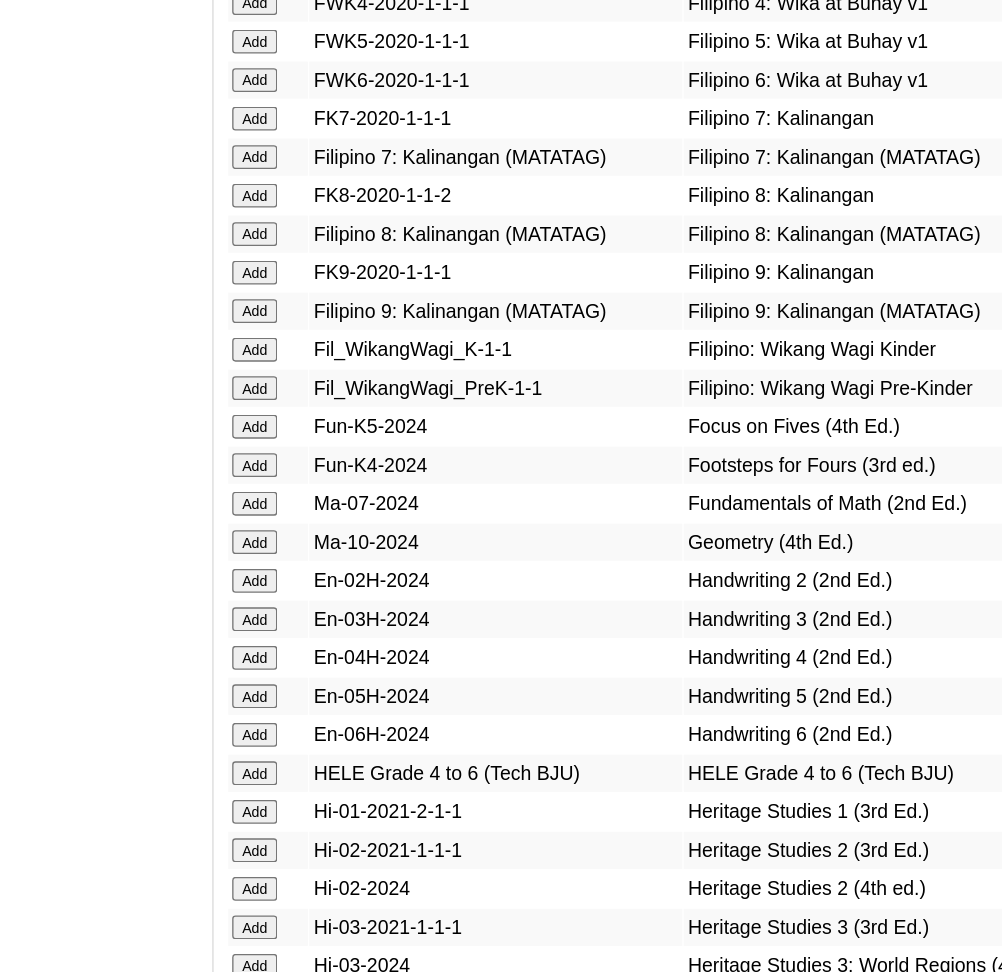 click on "Add" at bounding box center (292, -5903) 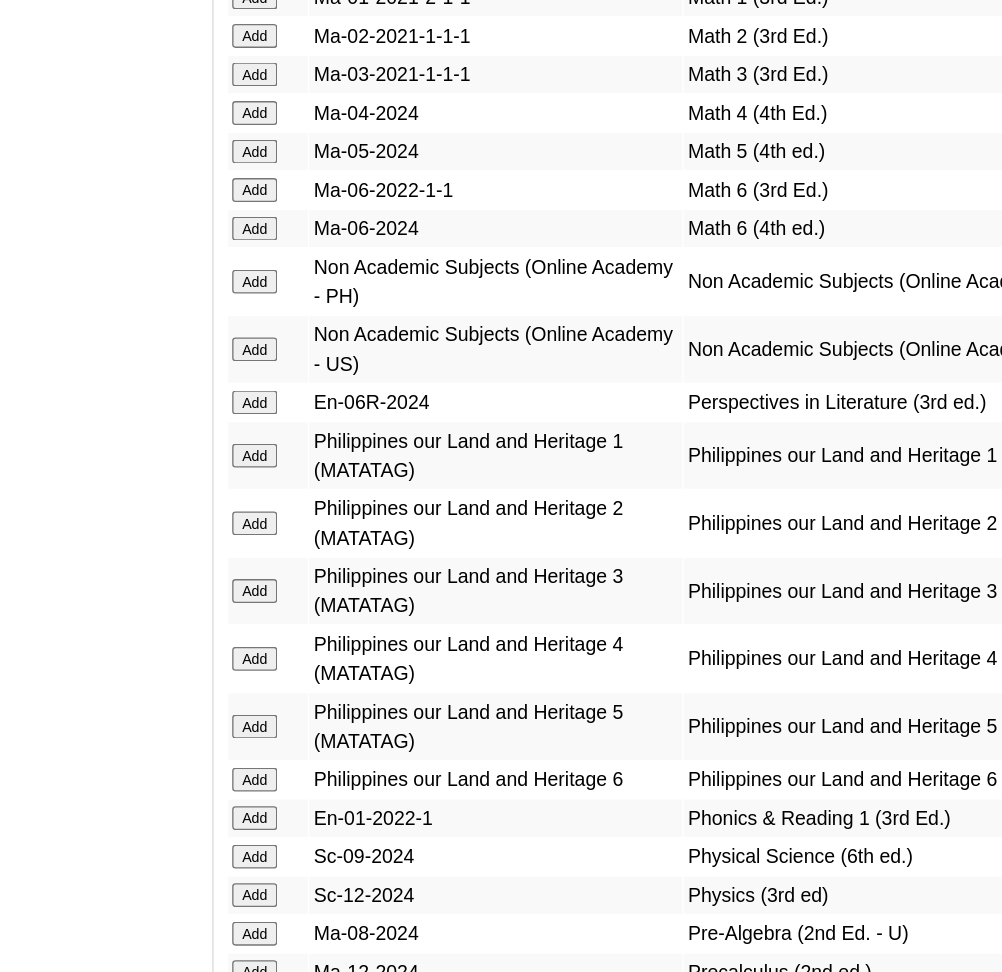scroll, scrollTop: 7351, scrollLeft: 0, axis: vertical 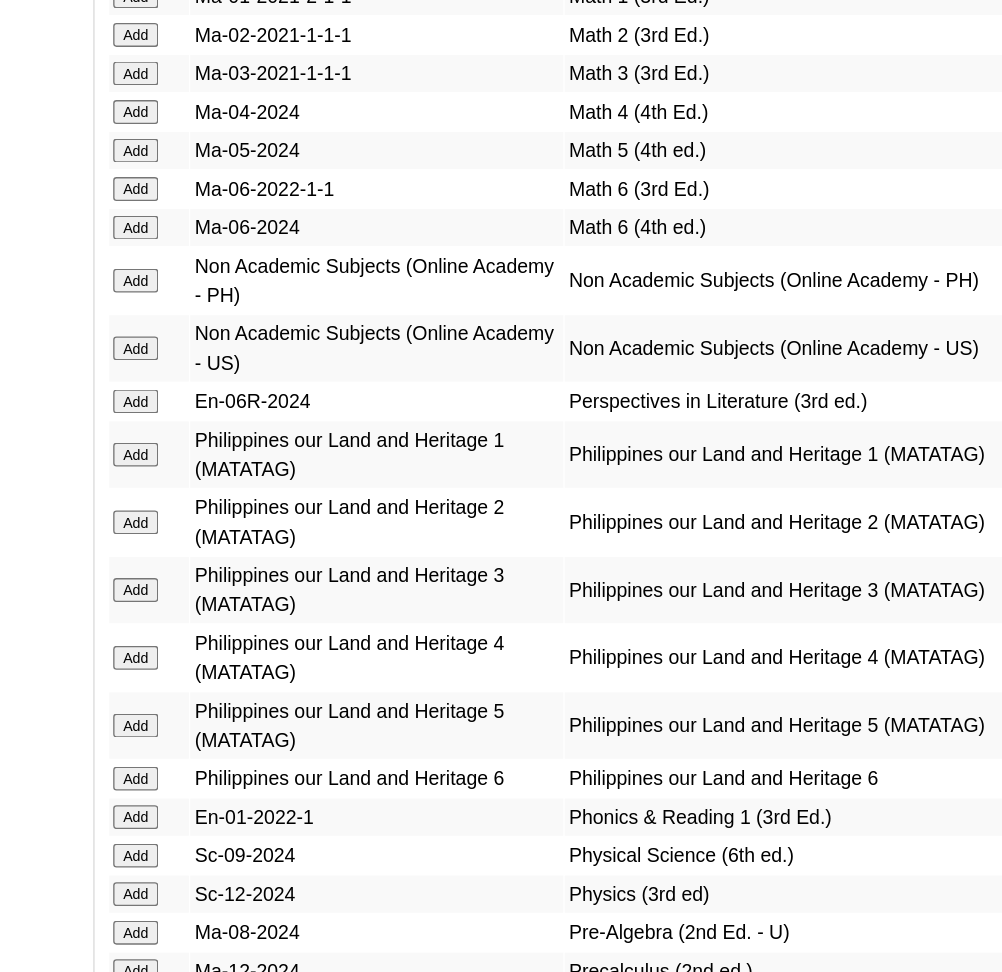 click on "Add" at bounding box center (292, -6952) 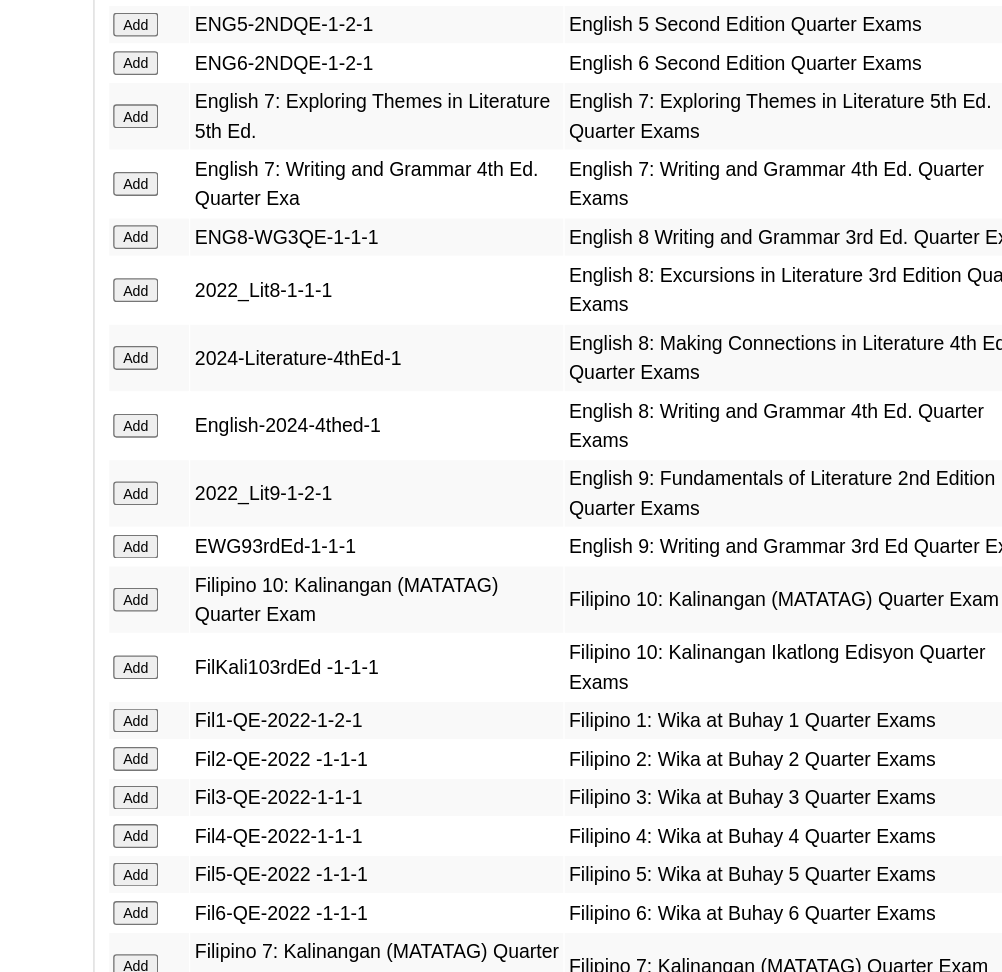 scroll, scrollTop: 1851, scrollLeft: 0, axis: vertical 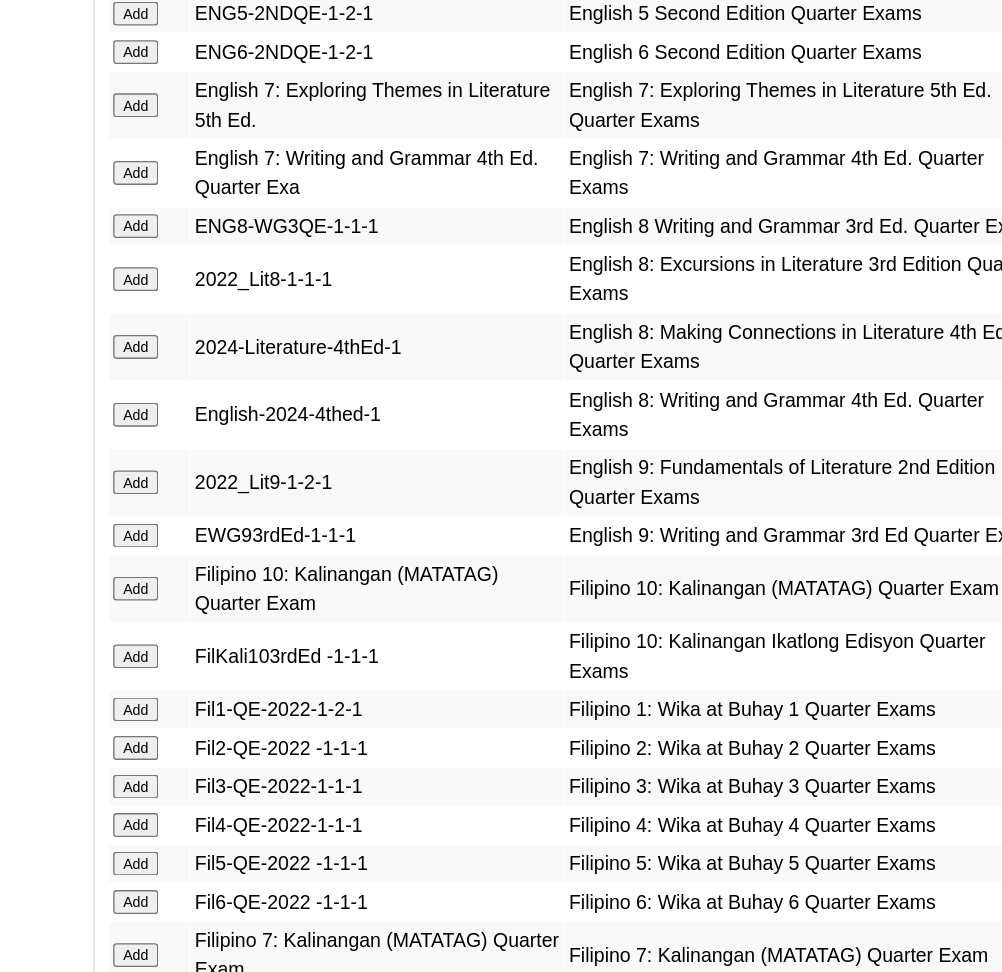 click on "Add" at bounding box center (292, -1452) 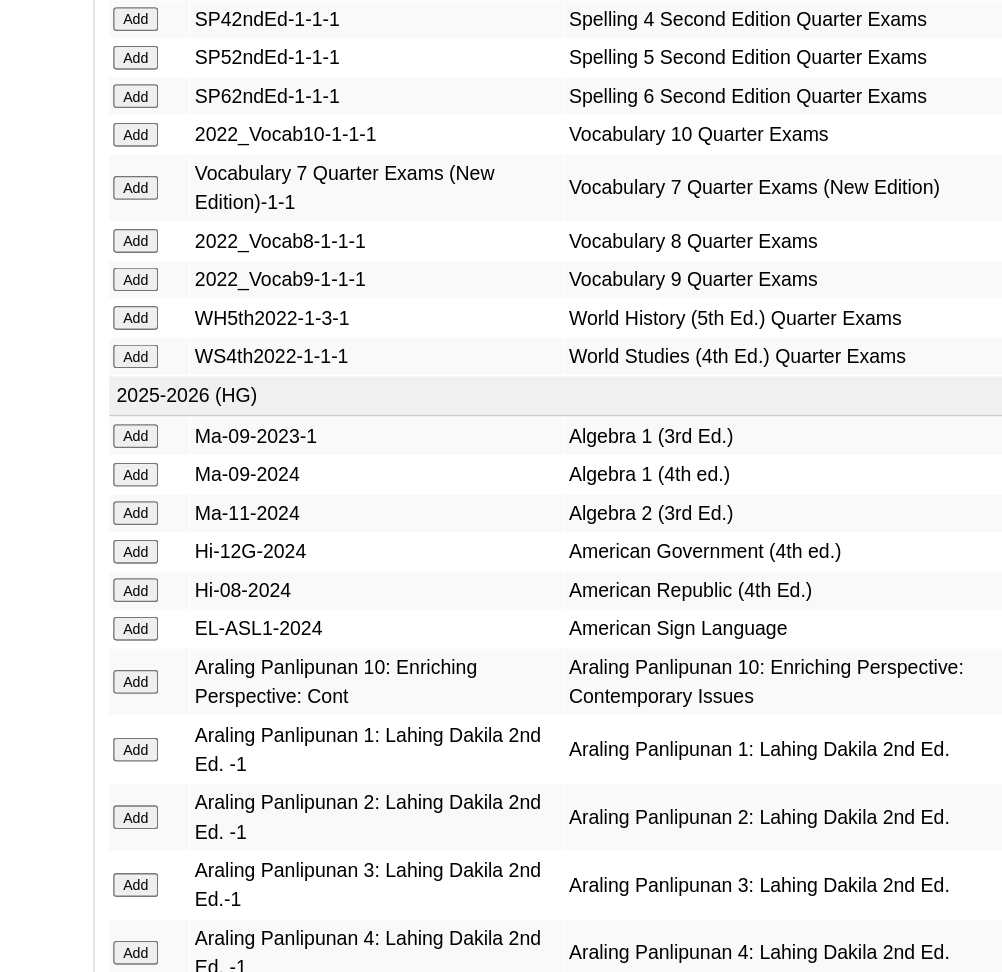 scroll, scrollTop: 4085, scrollLeft: 0, axis: vertical 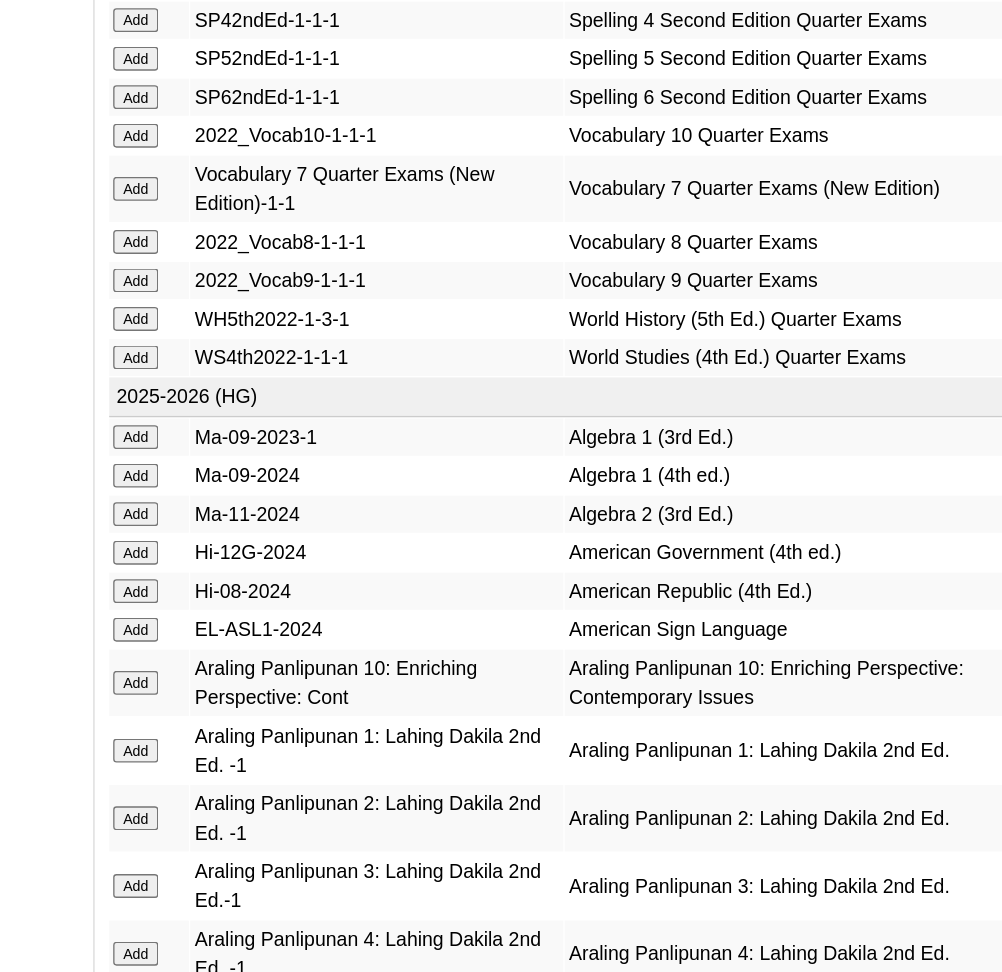 click on "Add" at bounding box center (292, -3686) 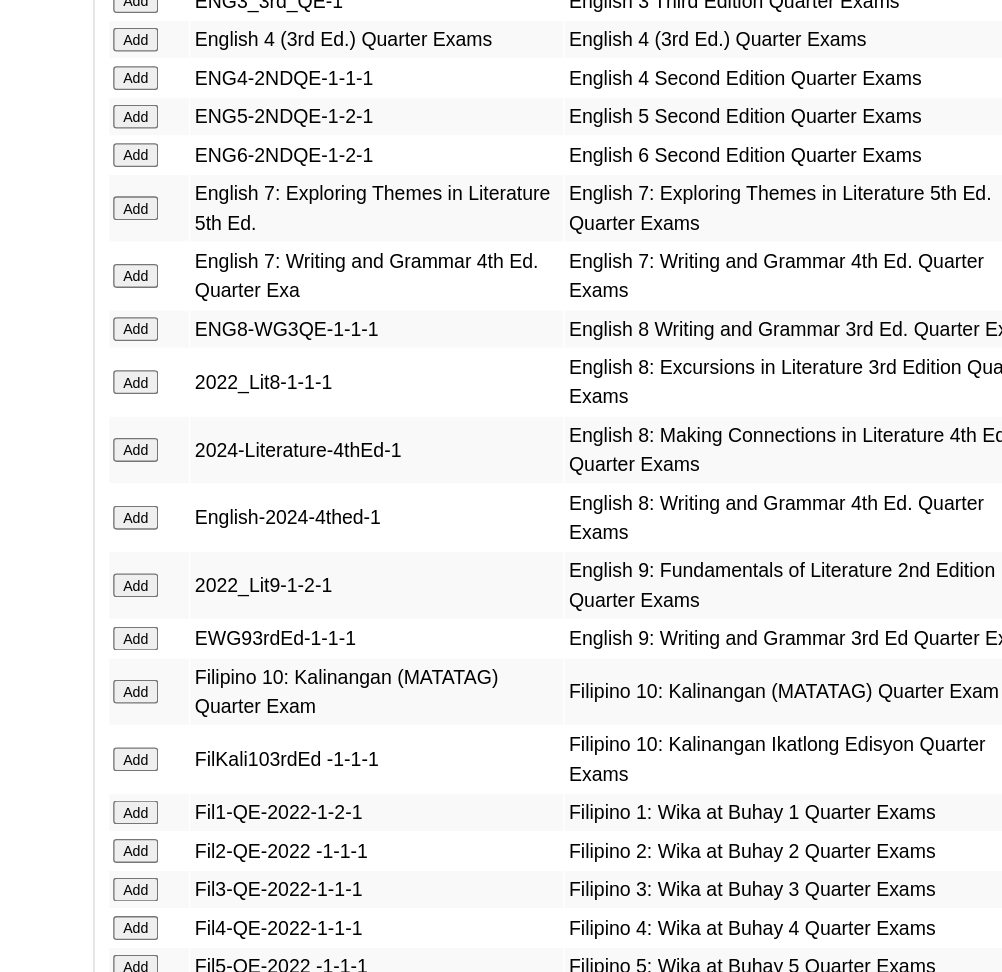 scroll, scrollTop: 1960, scrollLeft: 0, axis: vertical 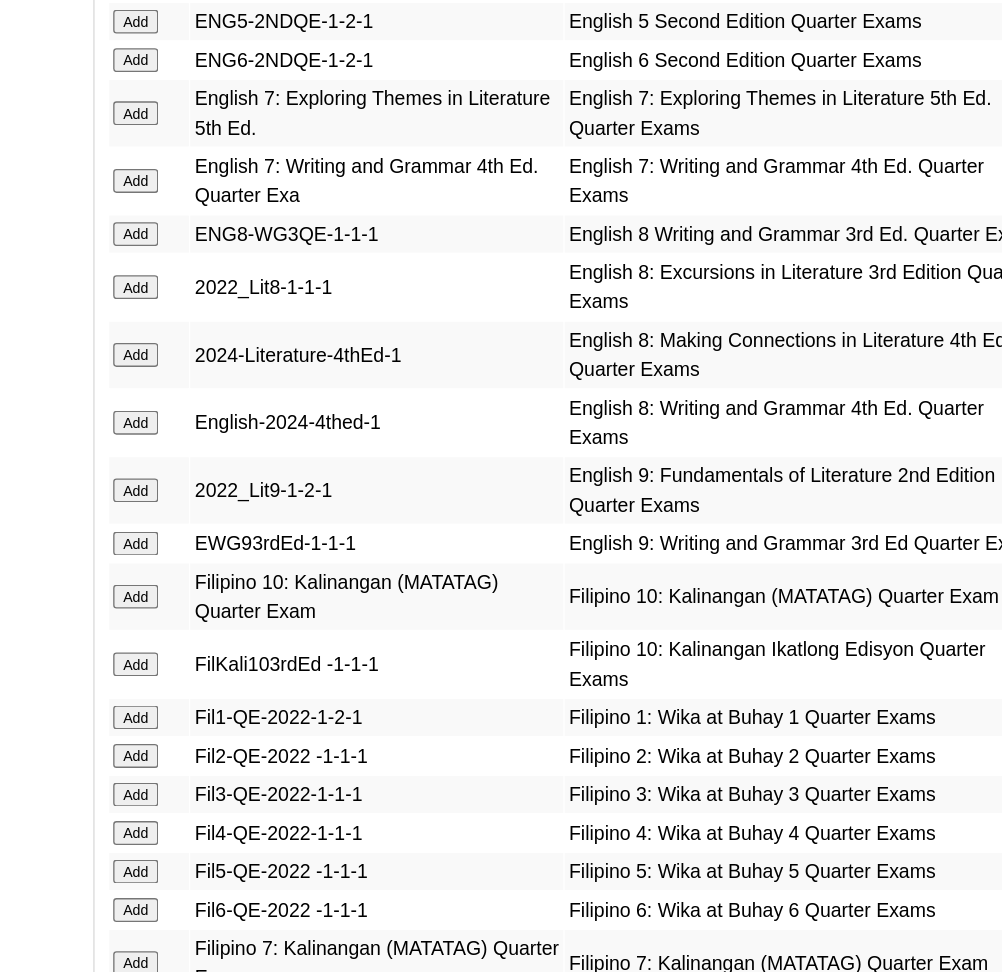 click on "Add" at bounding box center (292, -1561) 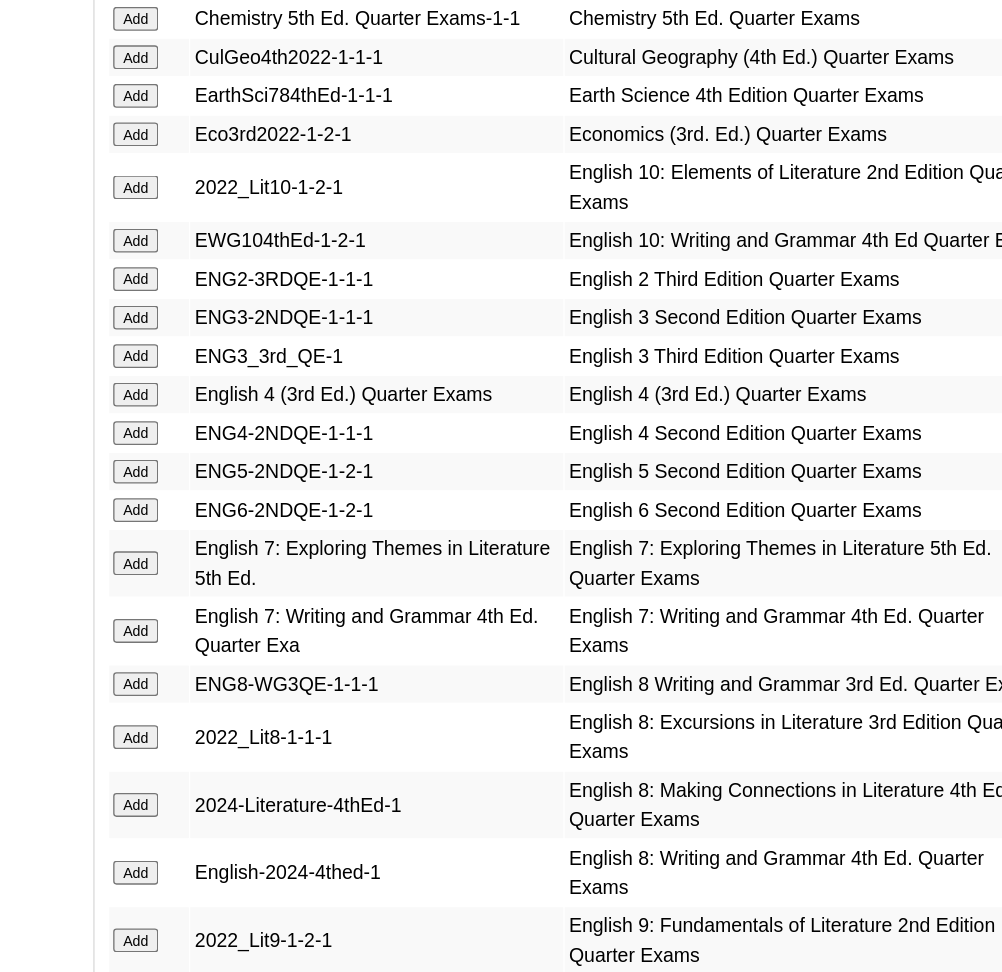 scroll, scrollTop: 1613, scrollLeft: 0, axis: vertical 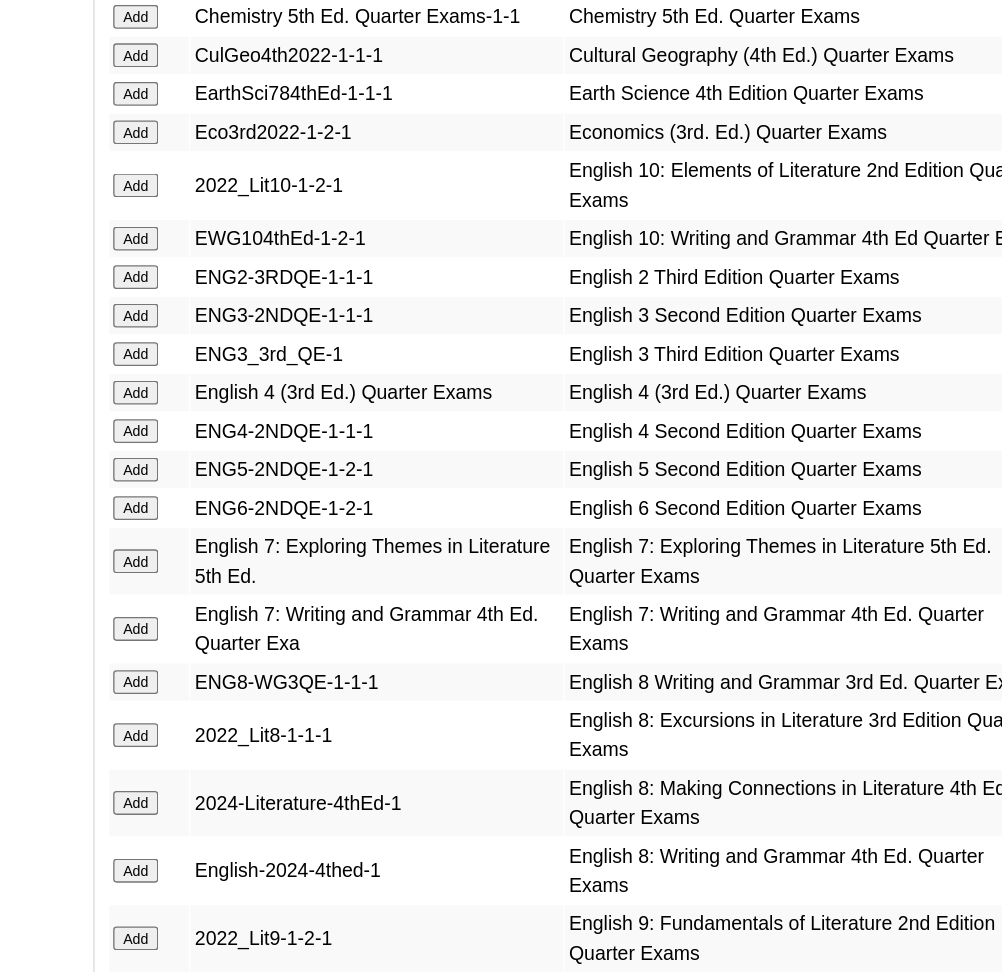 click on "Add" at bounding box center (292, -1214) 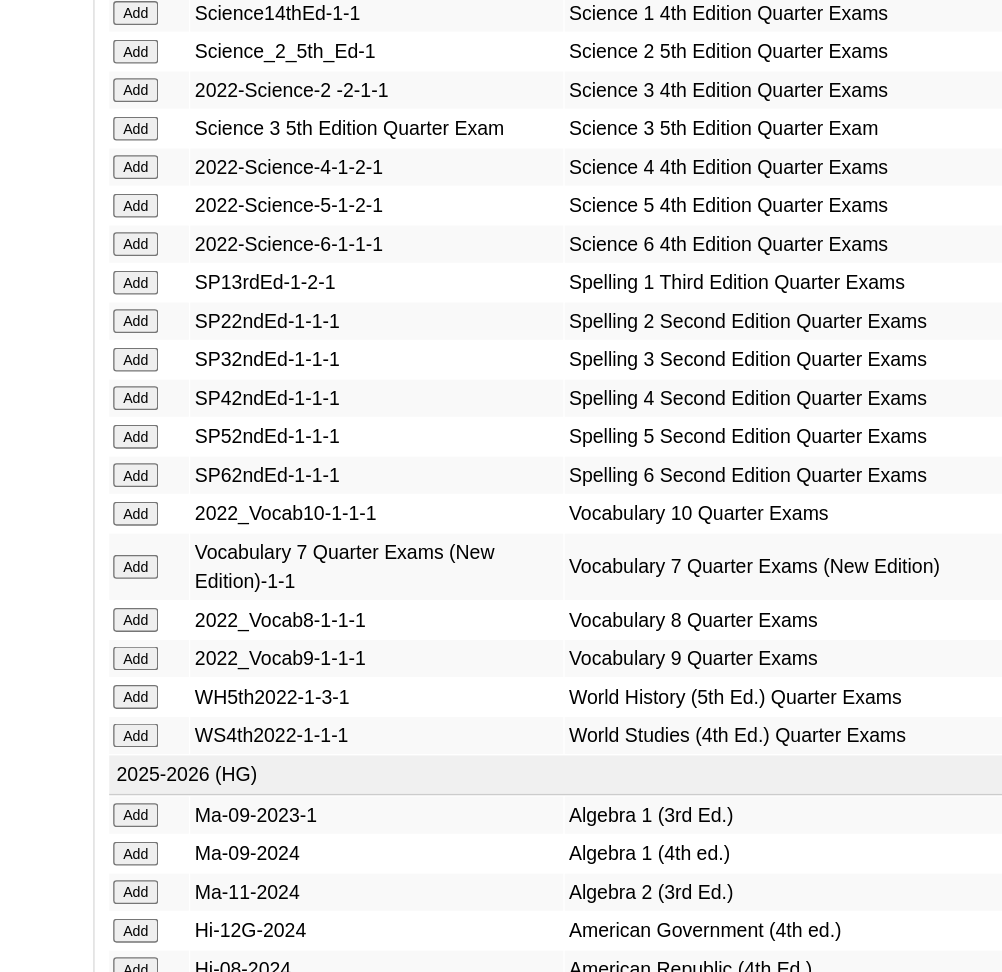 scroll, scrollTop: 3762, scrollLeft: 0, axis: vertical 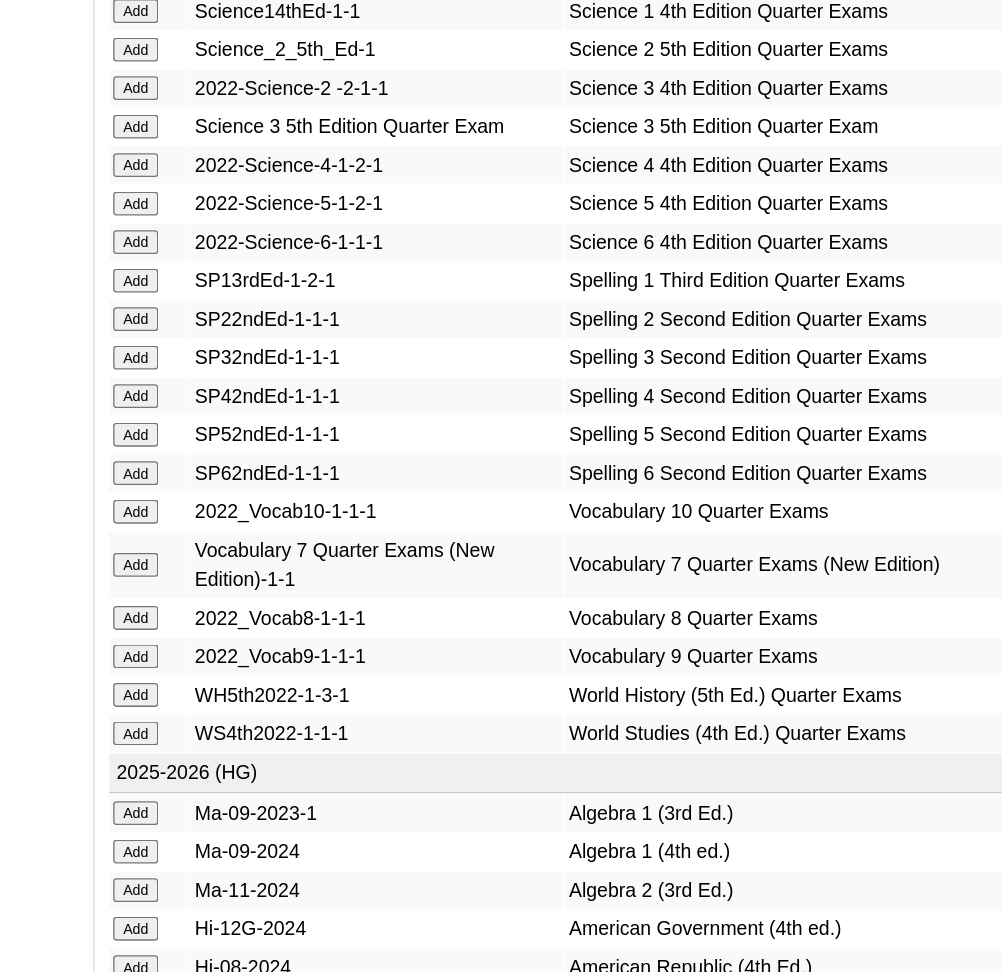 click on "Add" at bounding box center (292, -3363) 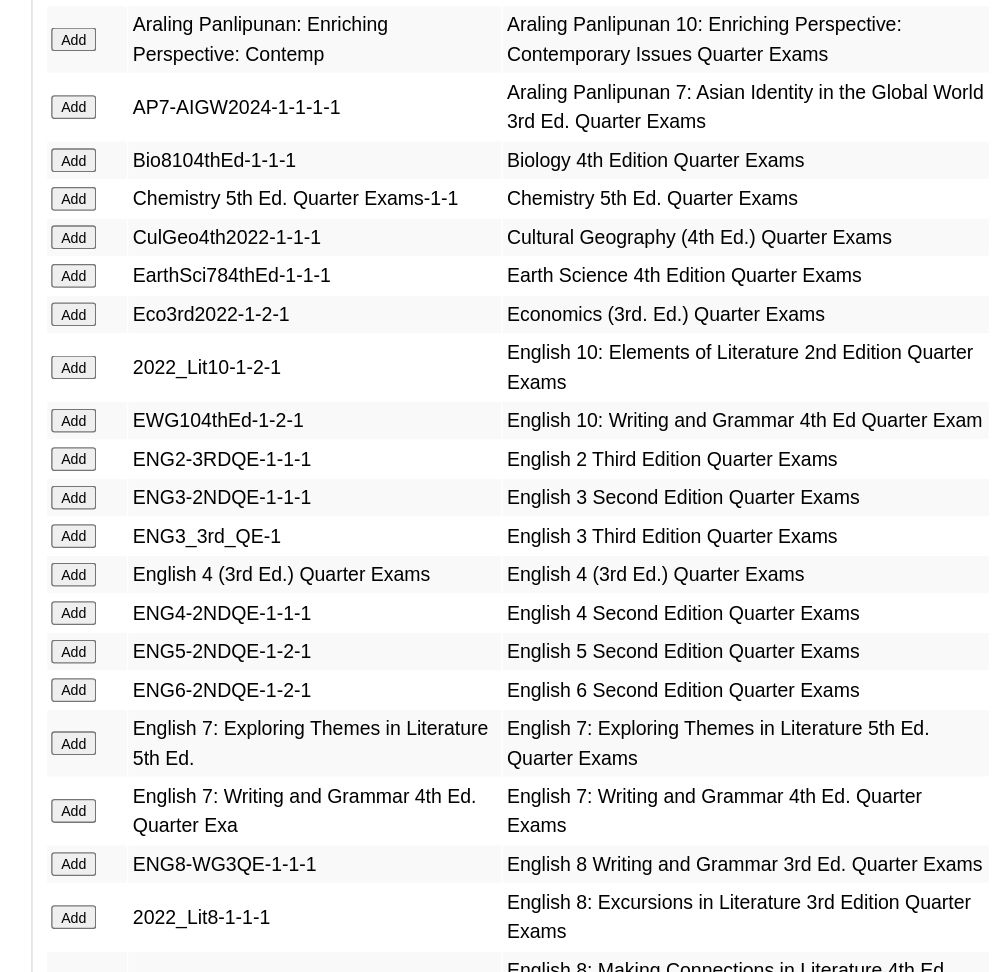 scroll, scrollTop: 1318, scrollLeft: 0, axis: vertical 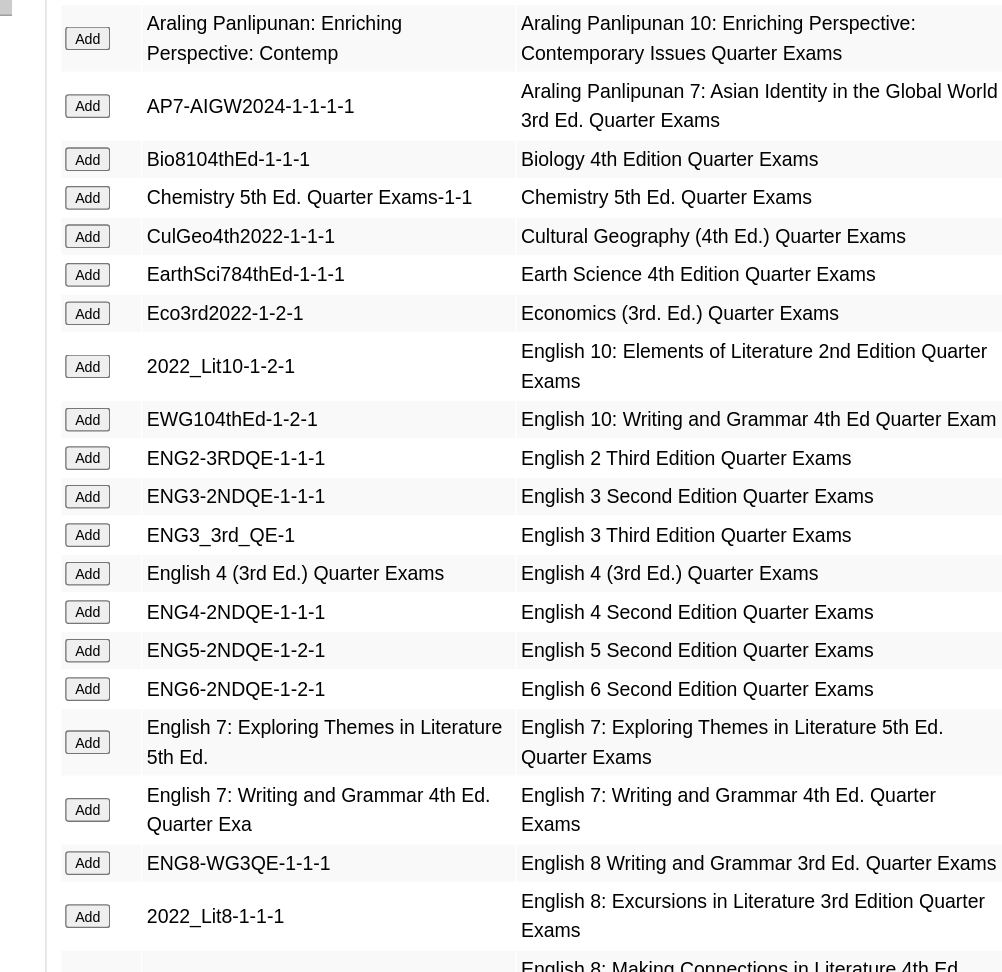 click on "Add" at bounding box center [292, -919] 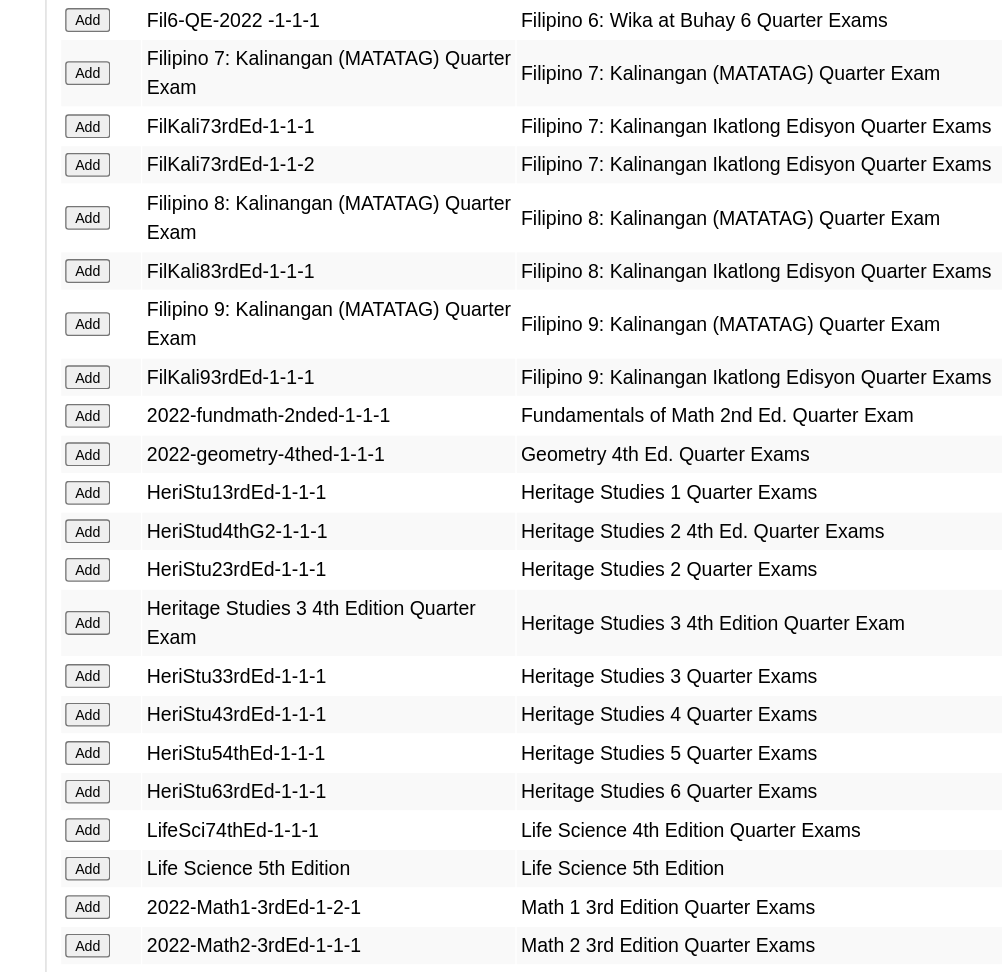scroll, scrollTop: 2462, scrollLeft: 0, axis: vertical 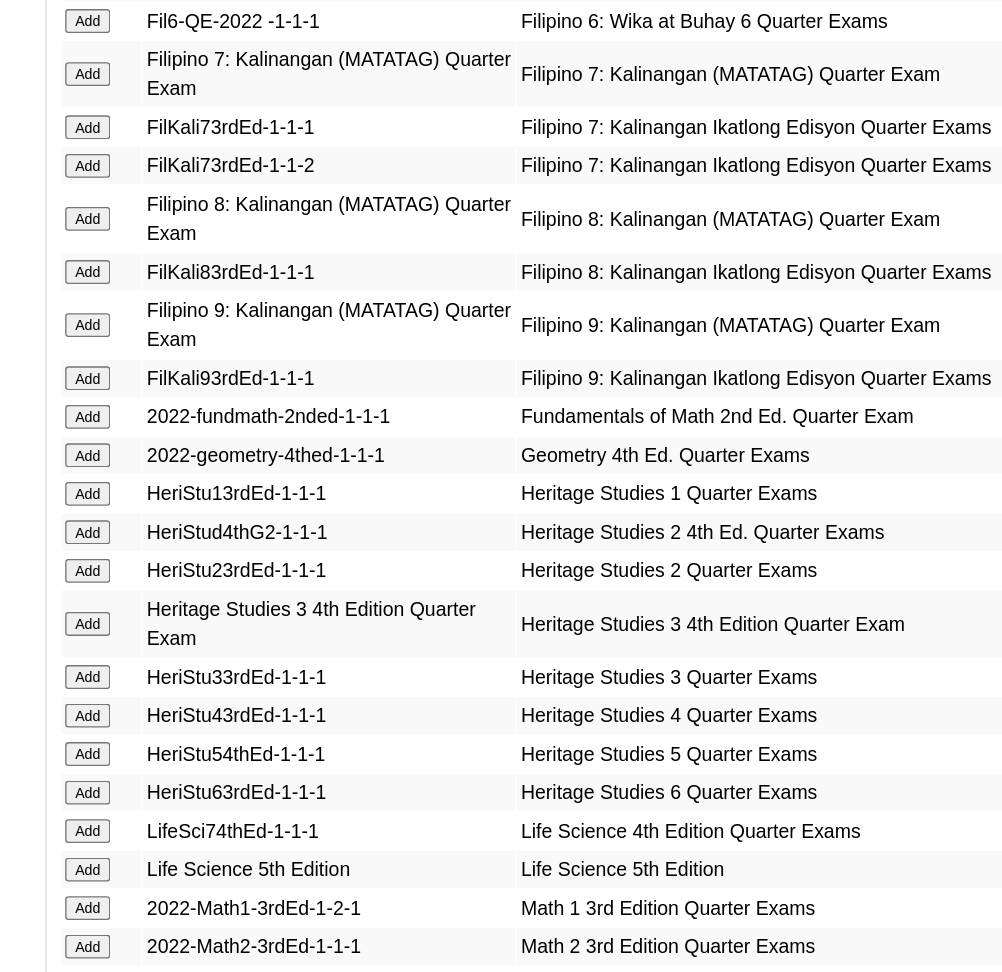 click on "Add" at bounding box center (292, -2063) 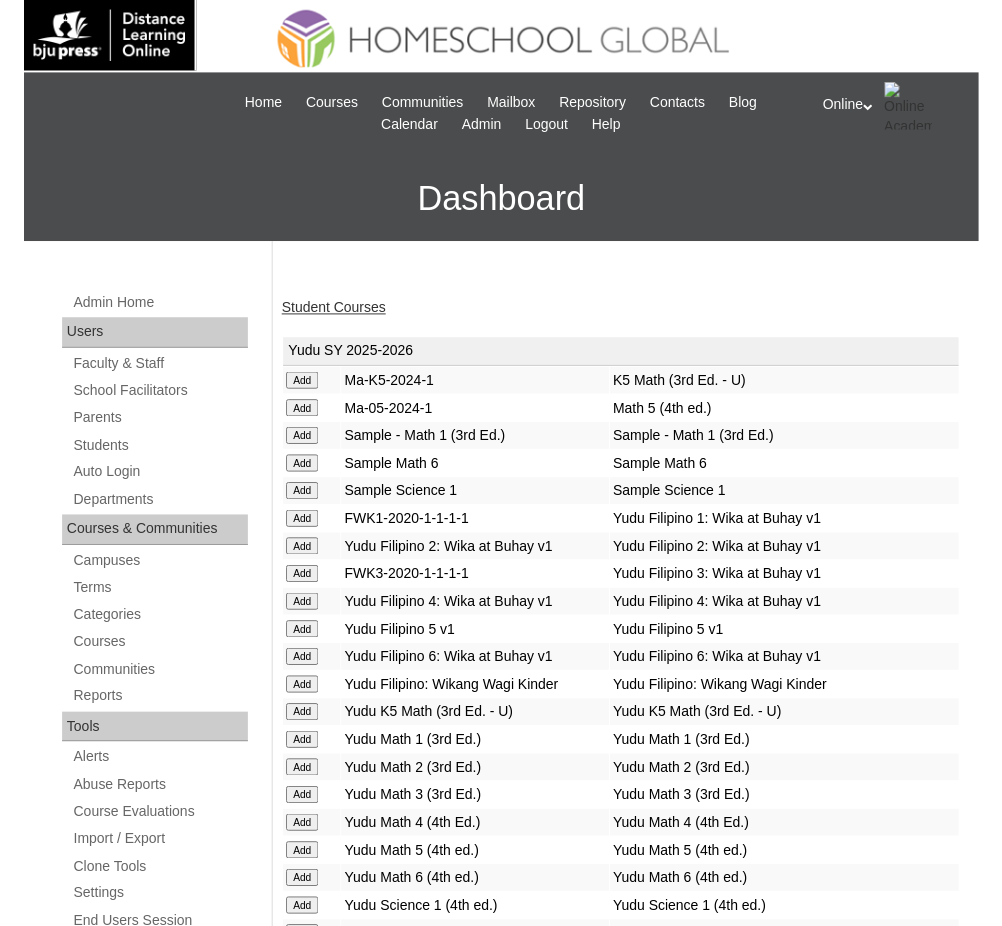 scroll, scrollTop: 0, scrollLeft: 0, axis: both 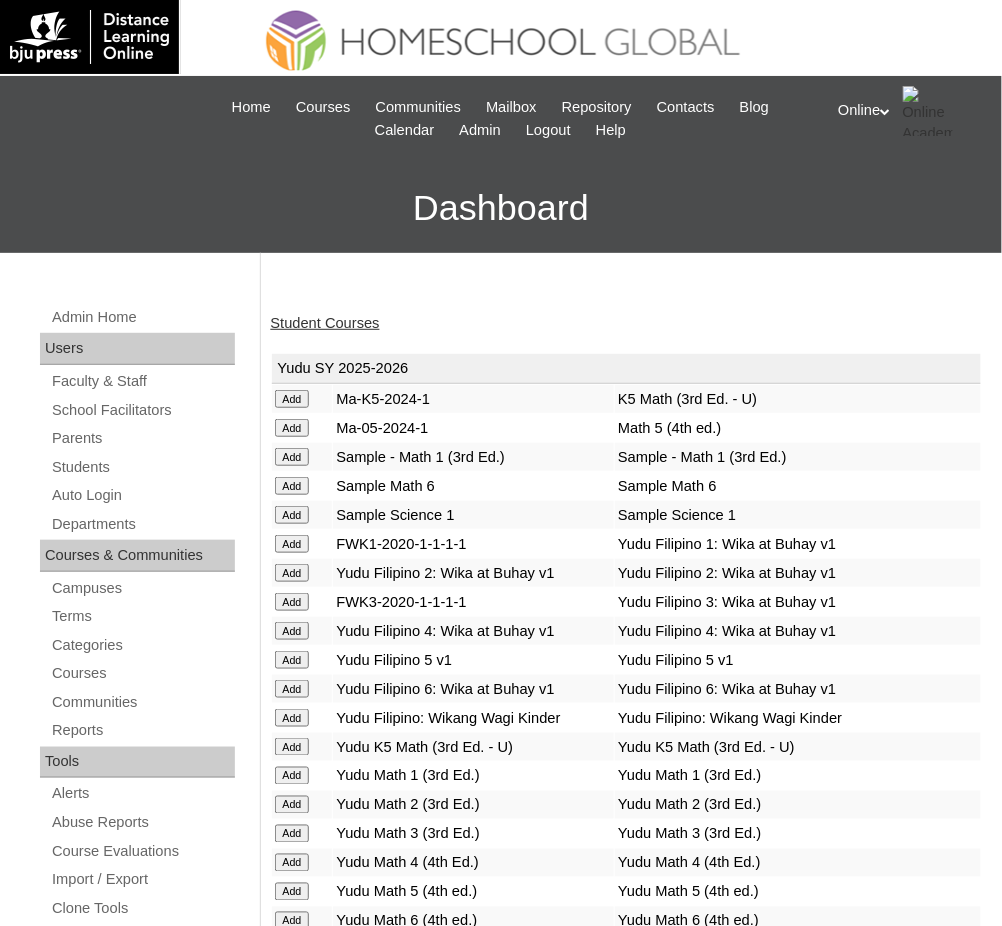 click on "Student Courses" at bounding box center (325, 323) 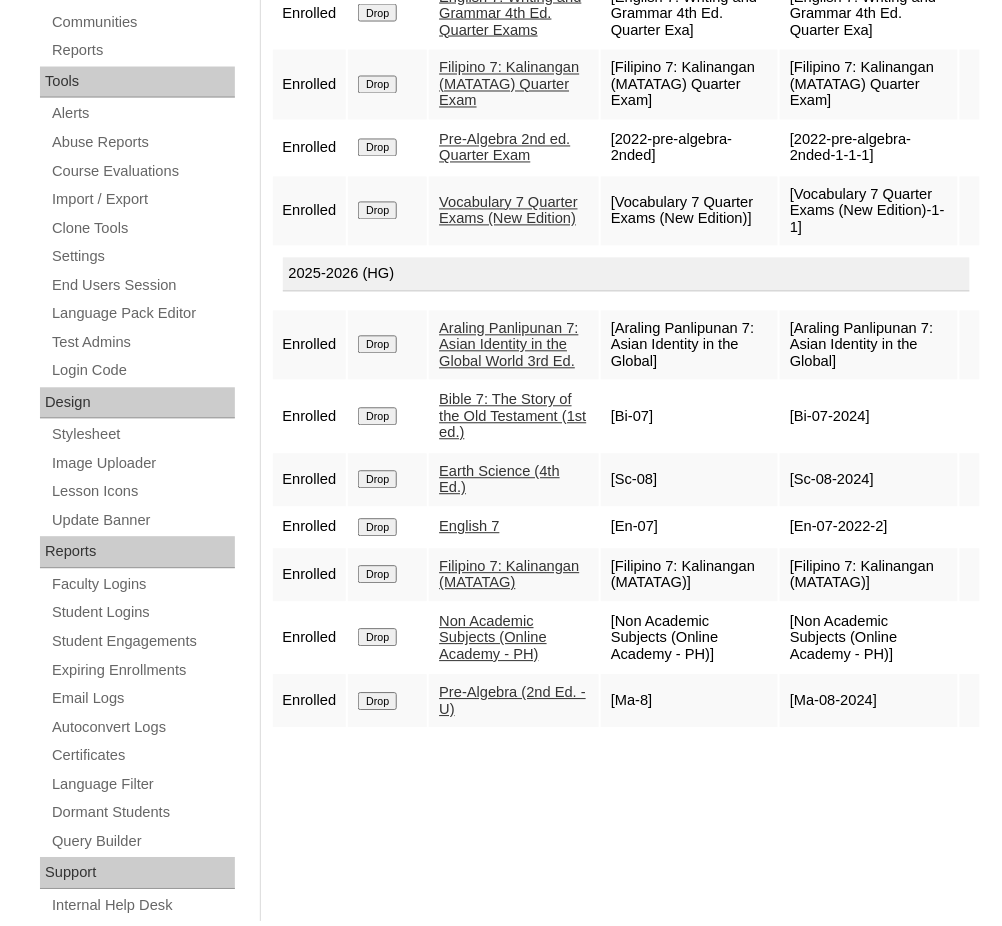 scroll, scrollTop: 0, scrollLeft: 0, axis: both 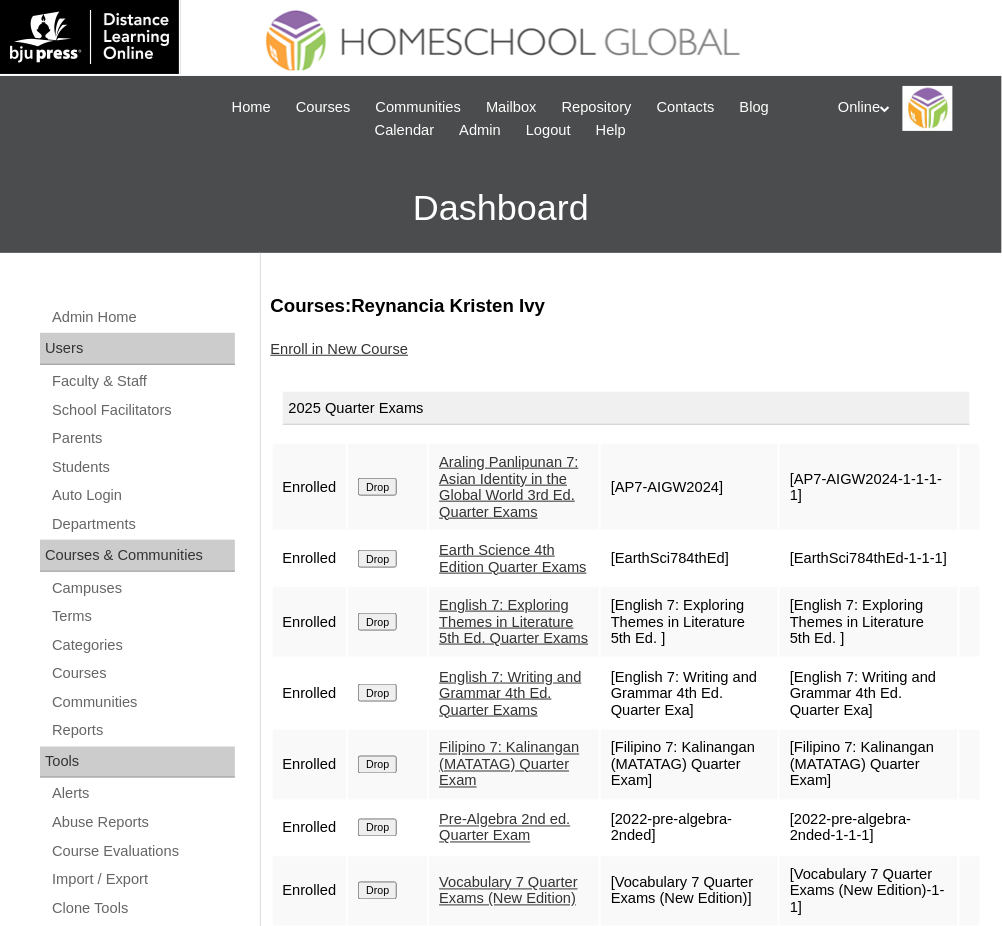 click on "Enroll in New Course" at bounding box center [340, 349] 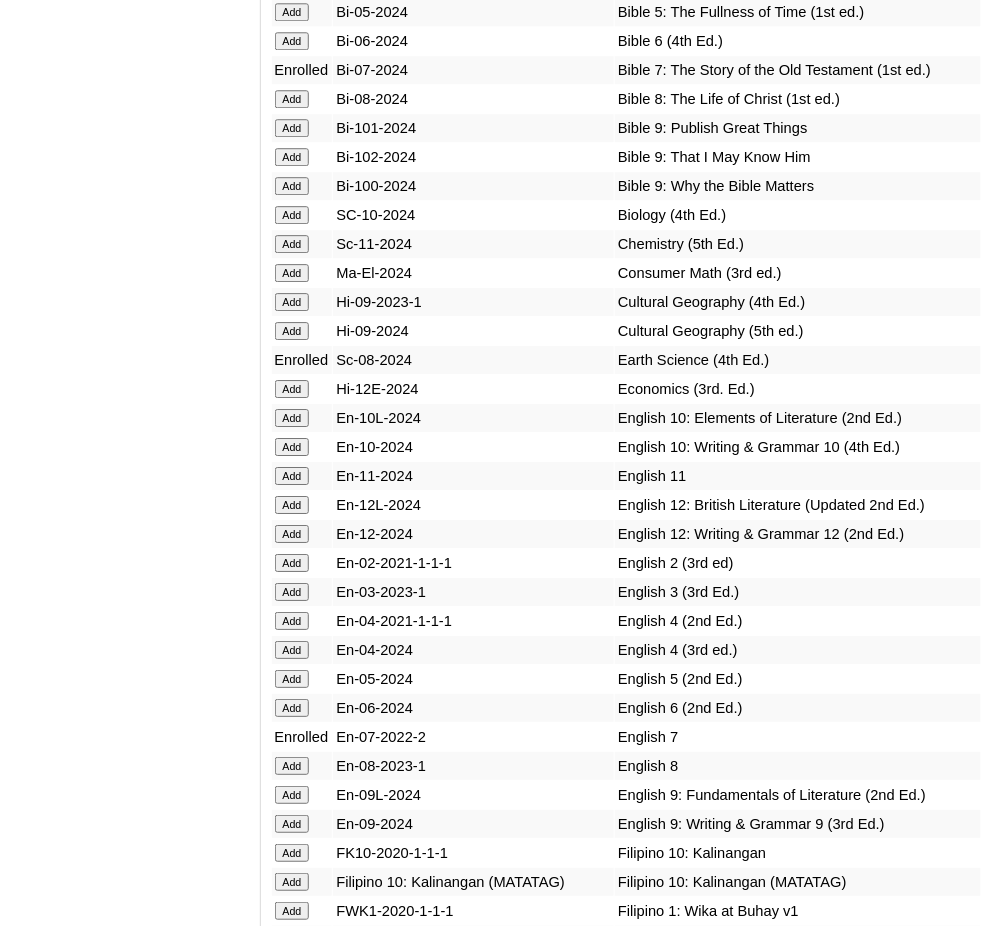 scroll, scrollTop: 5568, scrollLeft: 0, axis: vertical 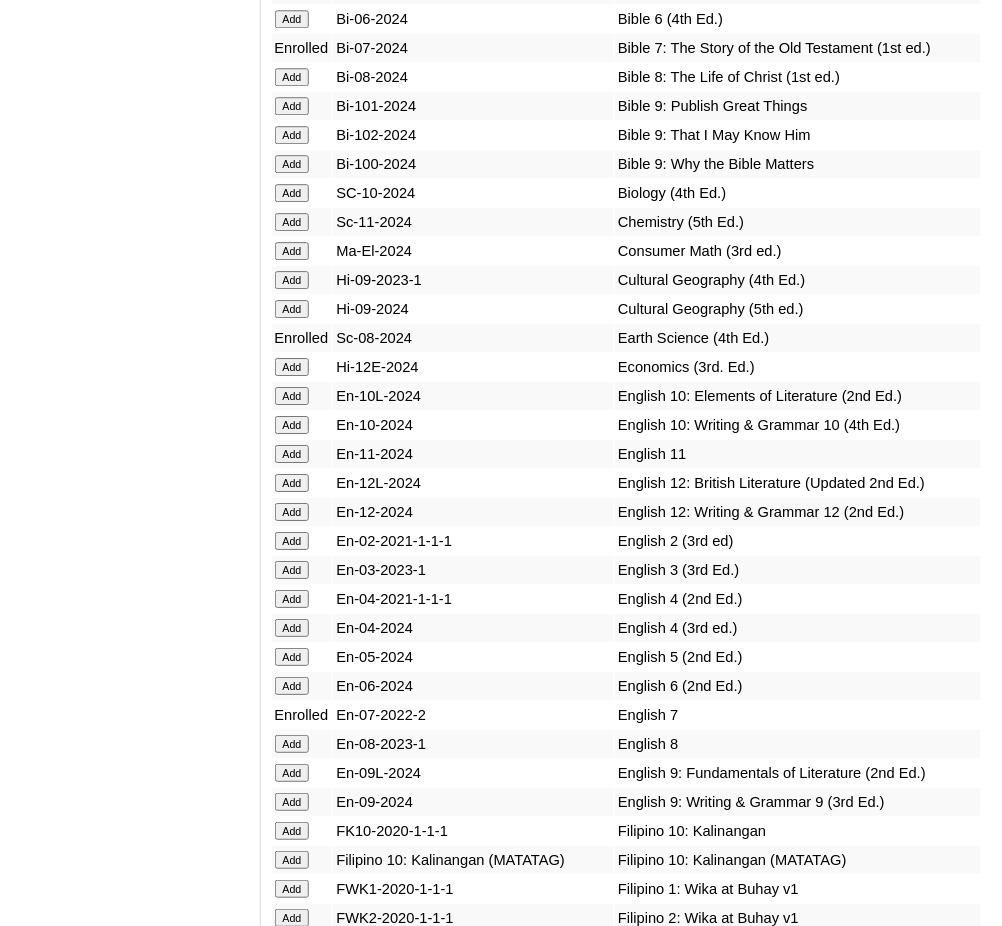 click on "Enrolled" at bounding box center (302, 48) 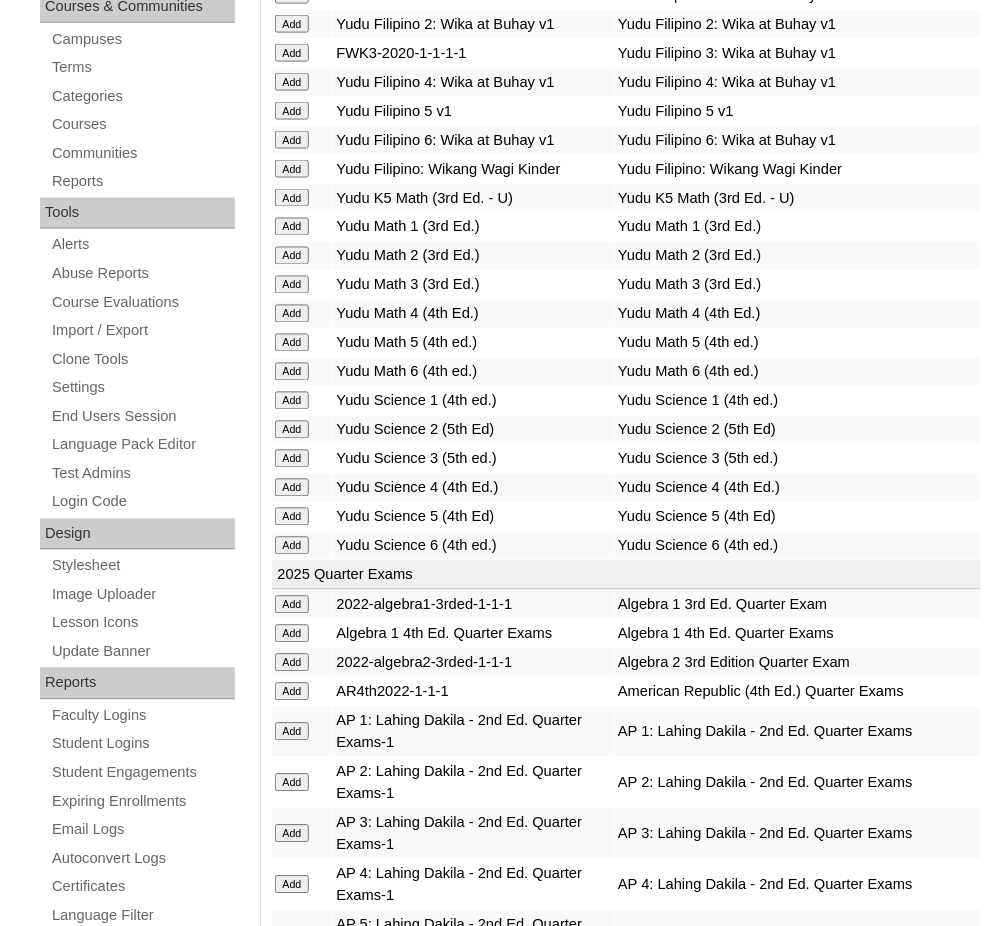 scroll, scrollTop: 0, scrollLeft: 0, axis: both 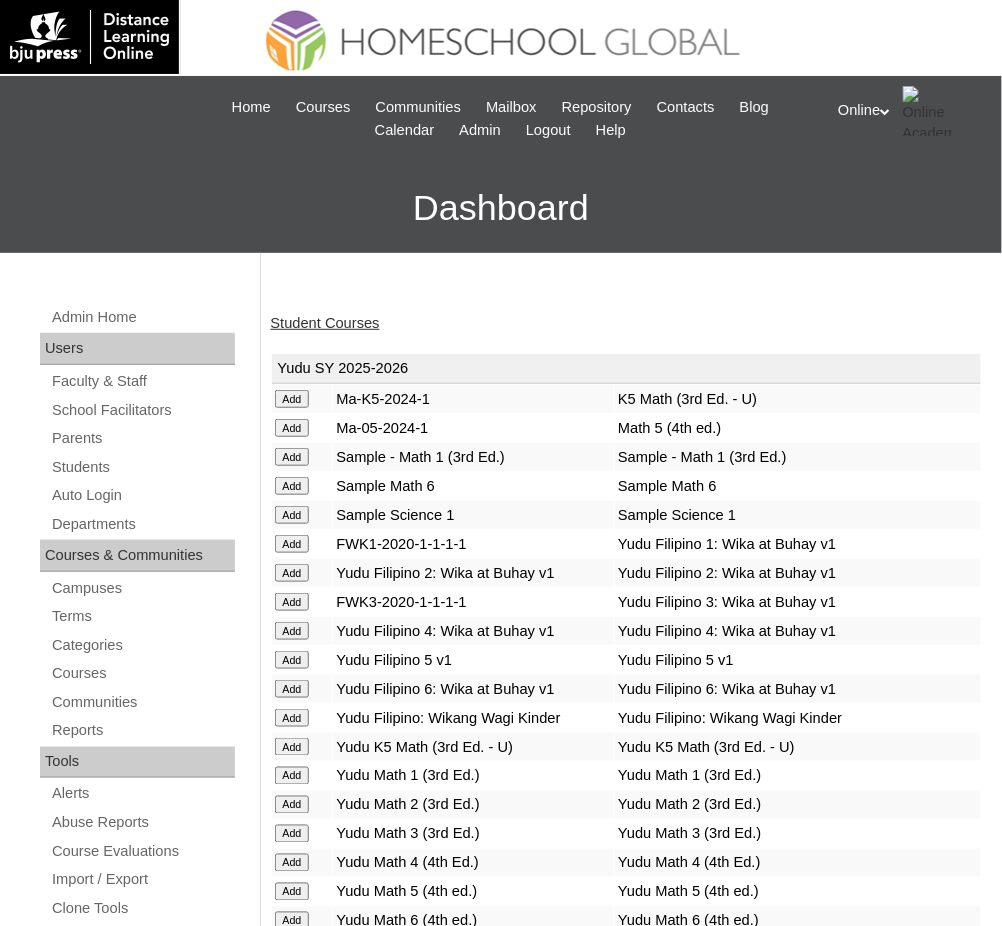 click on "Student Courses" at bounding box center [325, 323] 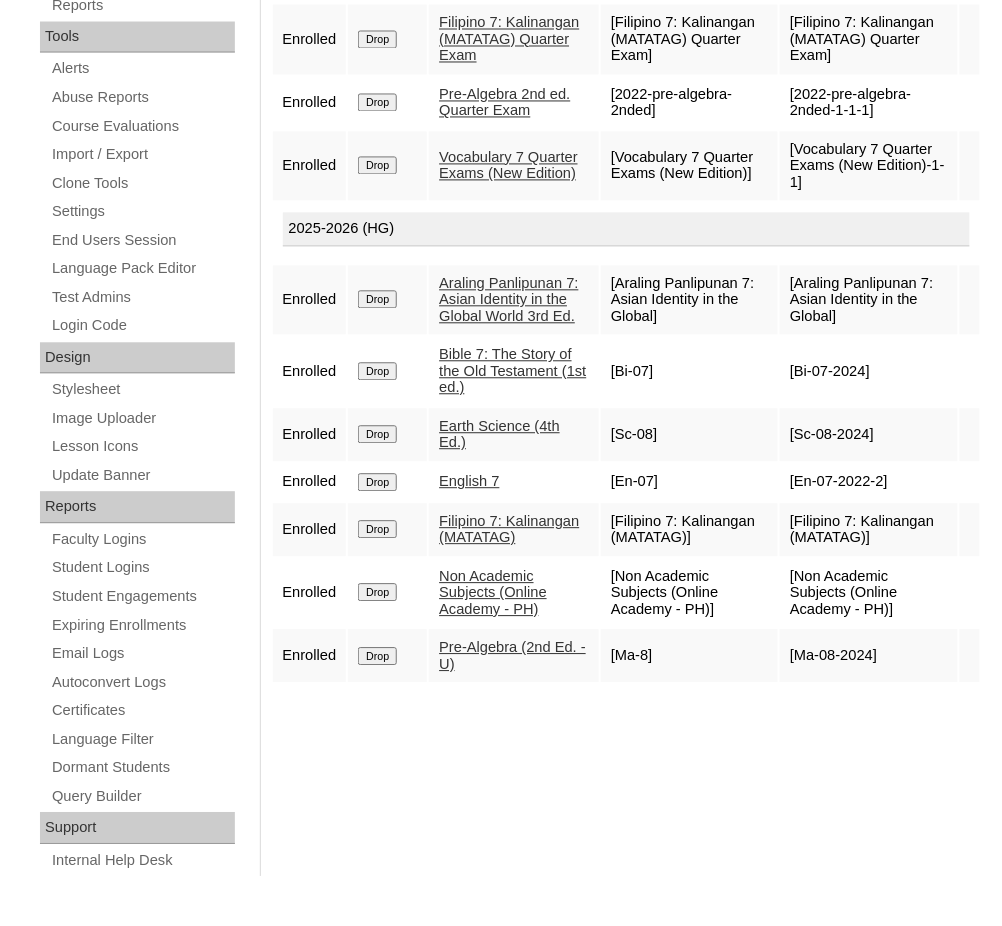 scroll, scrollTop: 0, scrollLeft: 0, axis: both 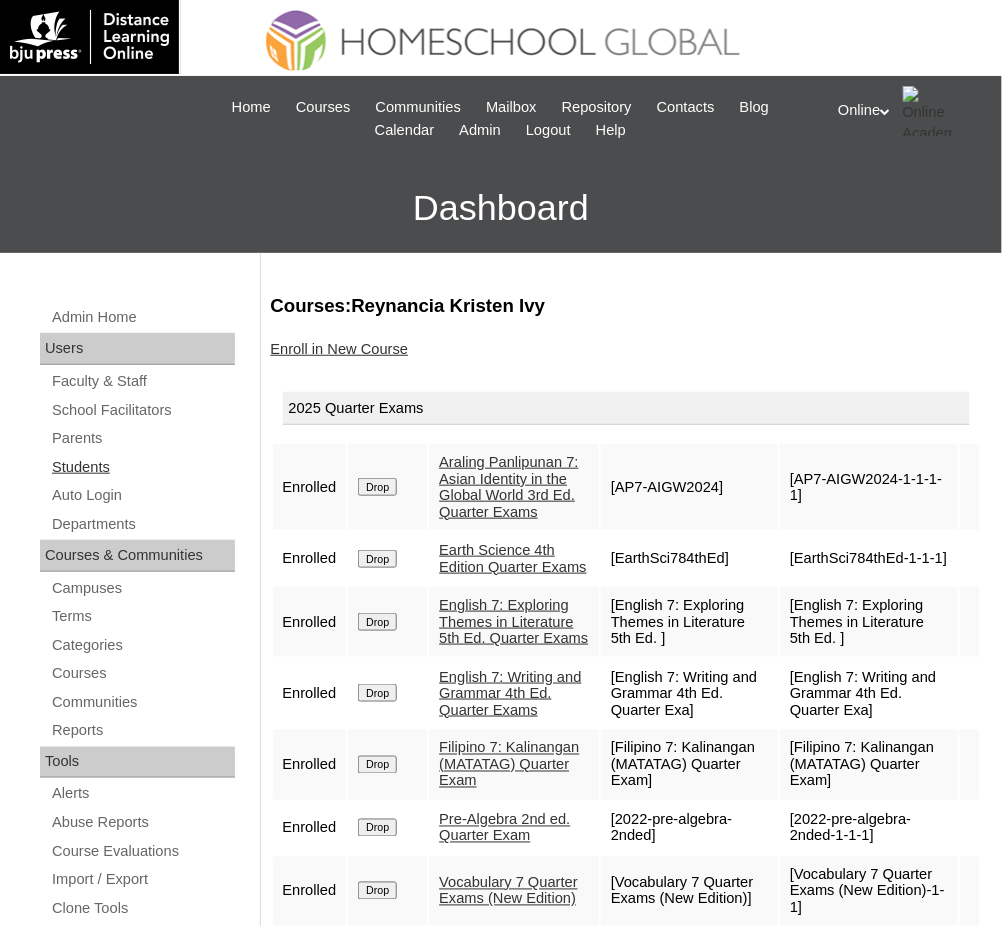 click on "Students" at bounding box center (142, 467) 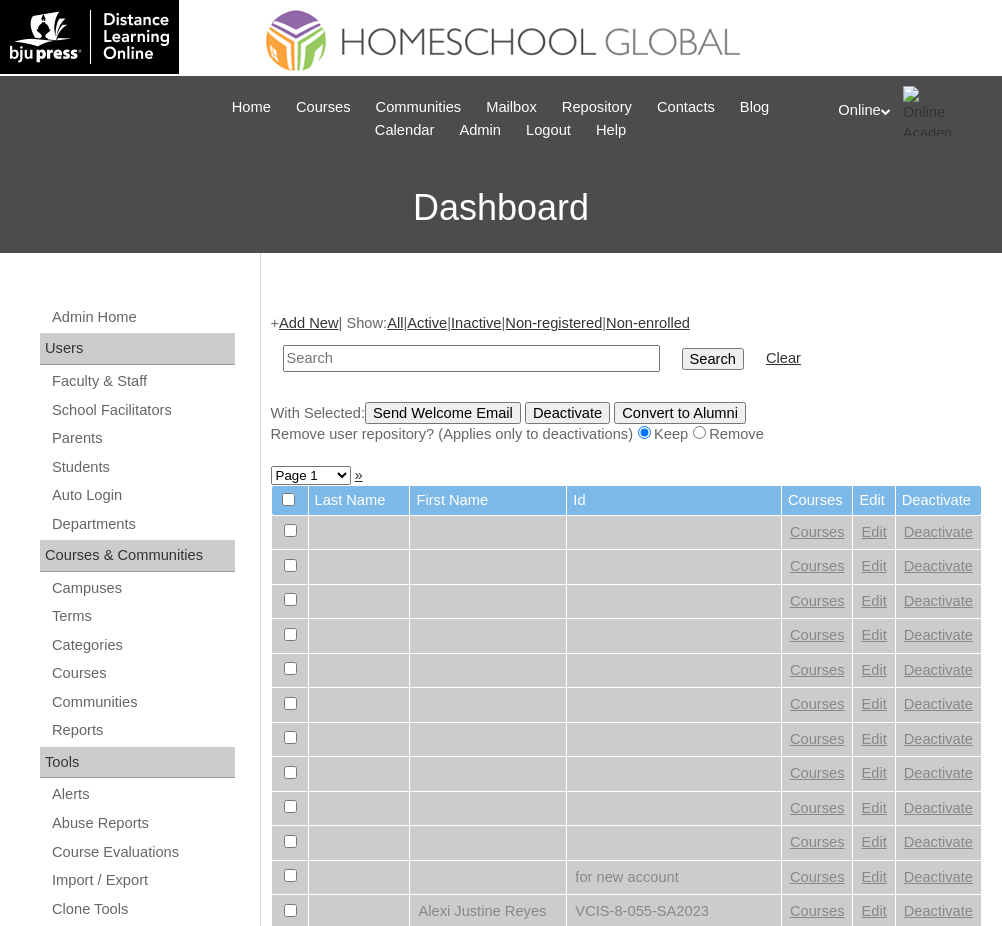scroll, scrollTop: 0, scrollLeft: 0, axis: both 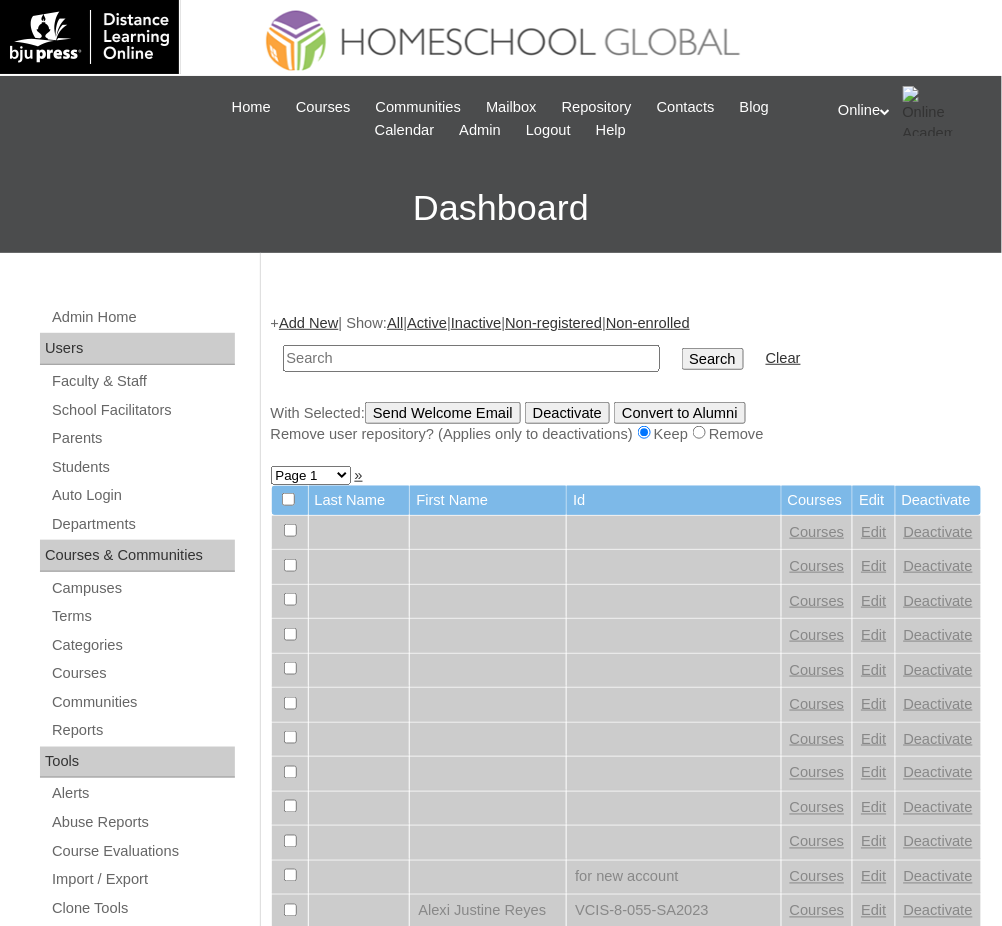 click at bounding box center [471, 358] 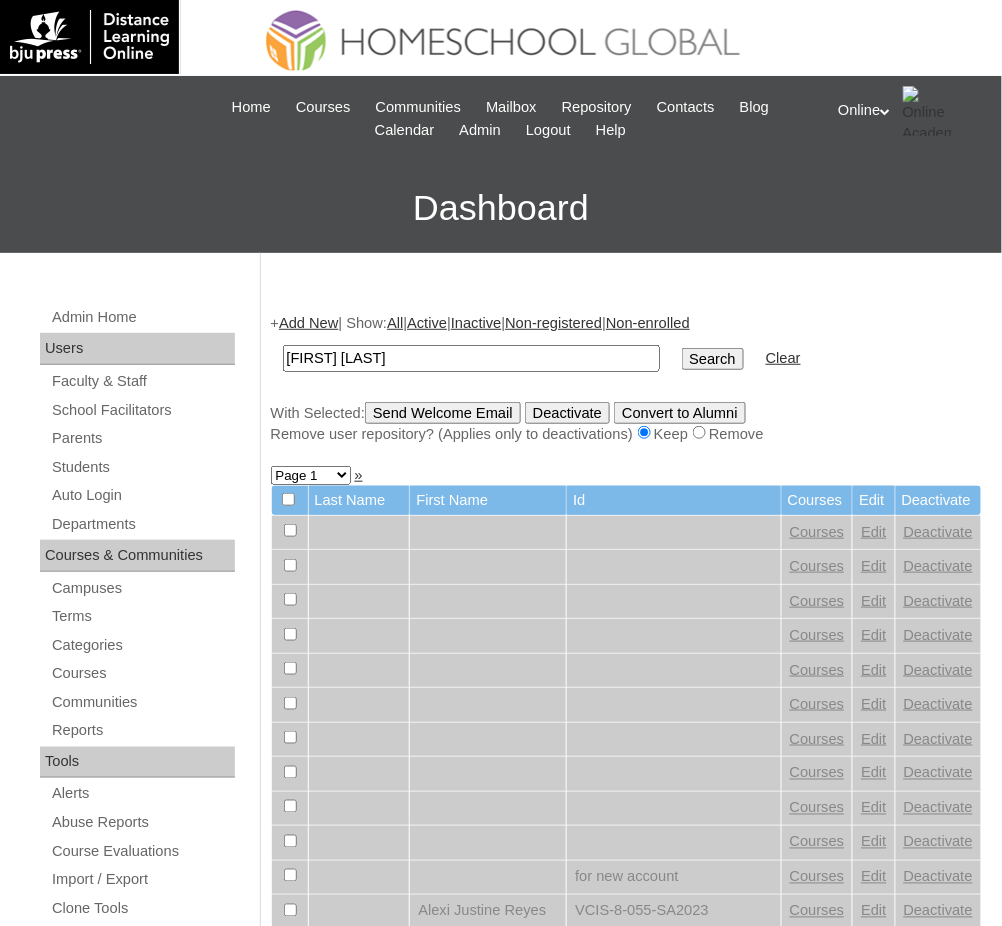 type on "[FIRST] [LAST]" 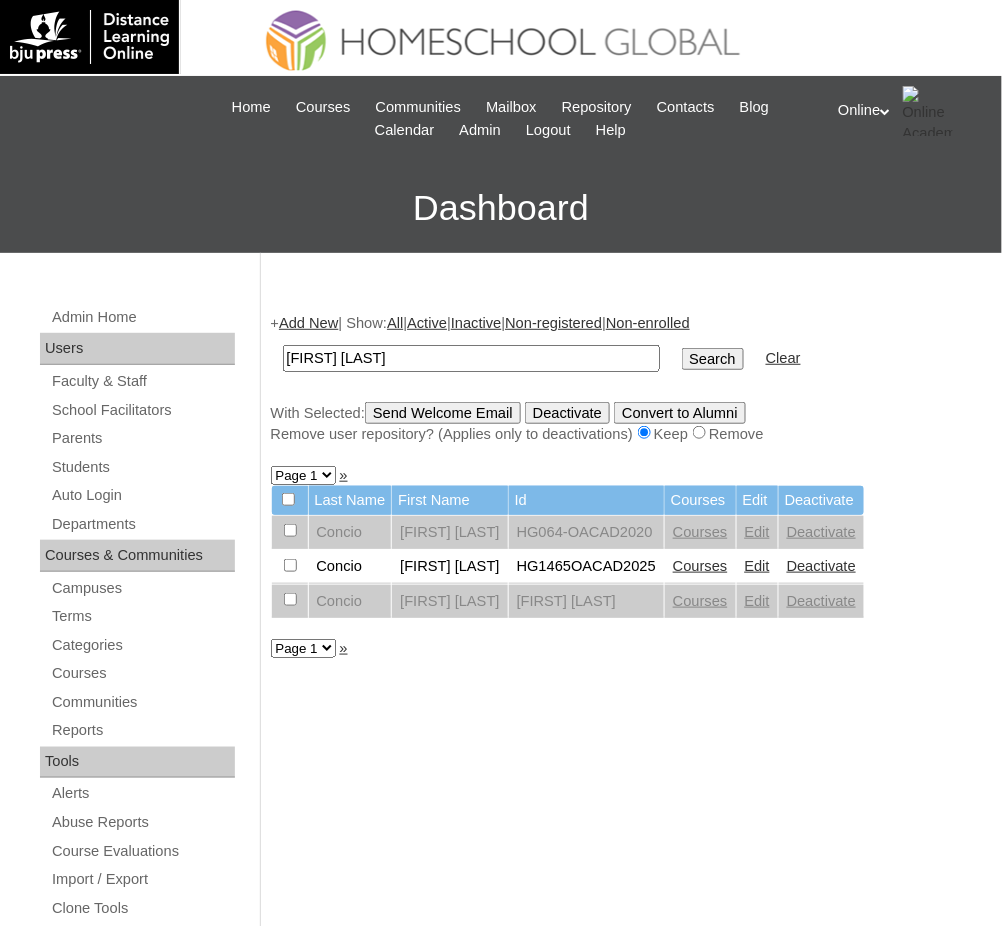 scroll, scrollTop: 142, scrollLeft: 0, axis: vertical 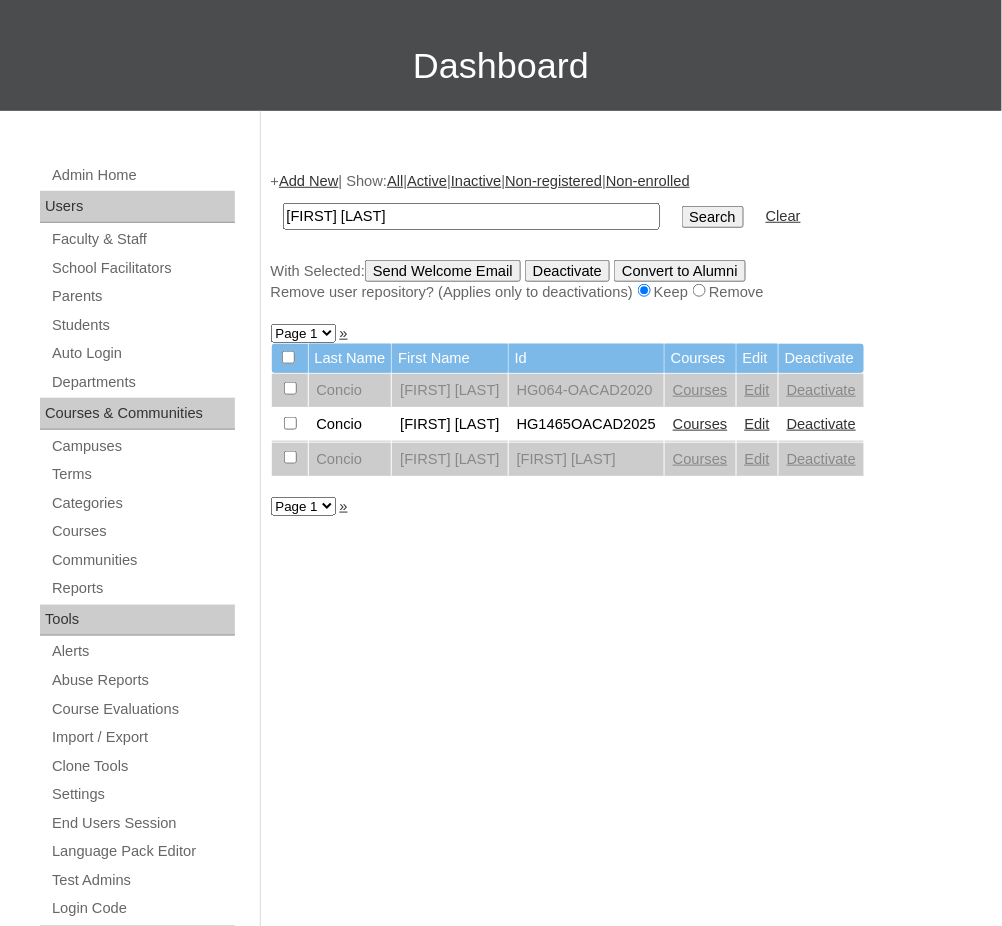click on "Edit" at bounding box center (757, 424) 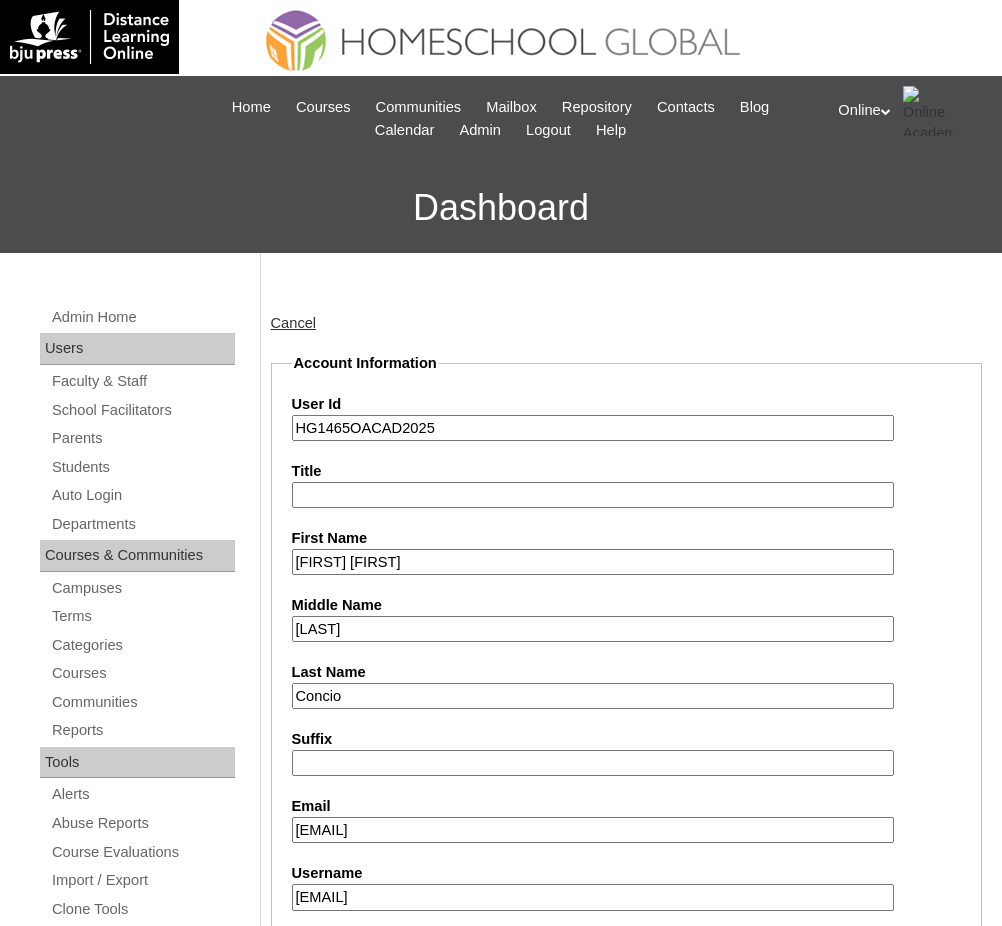 scroll, scrollTop: 0, scrollLeft: 0, axis: both 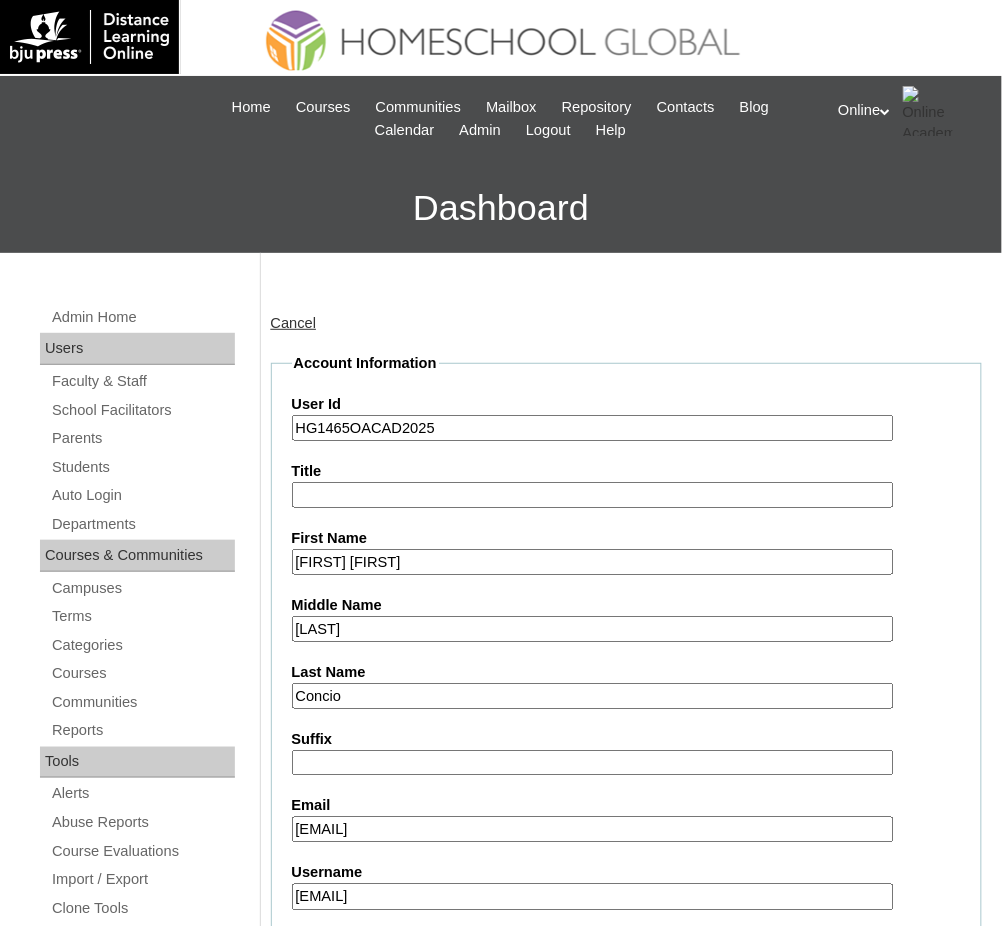 click on "HG1465OACAD2025" at bounding box center (593, 428) 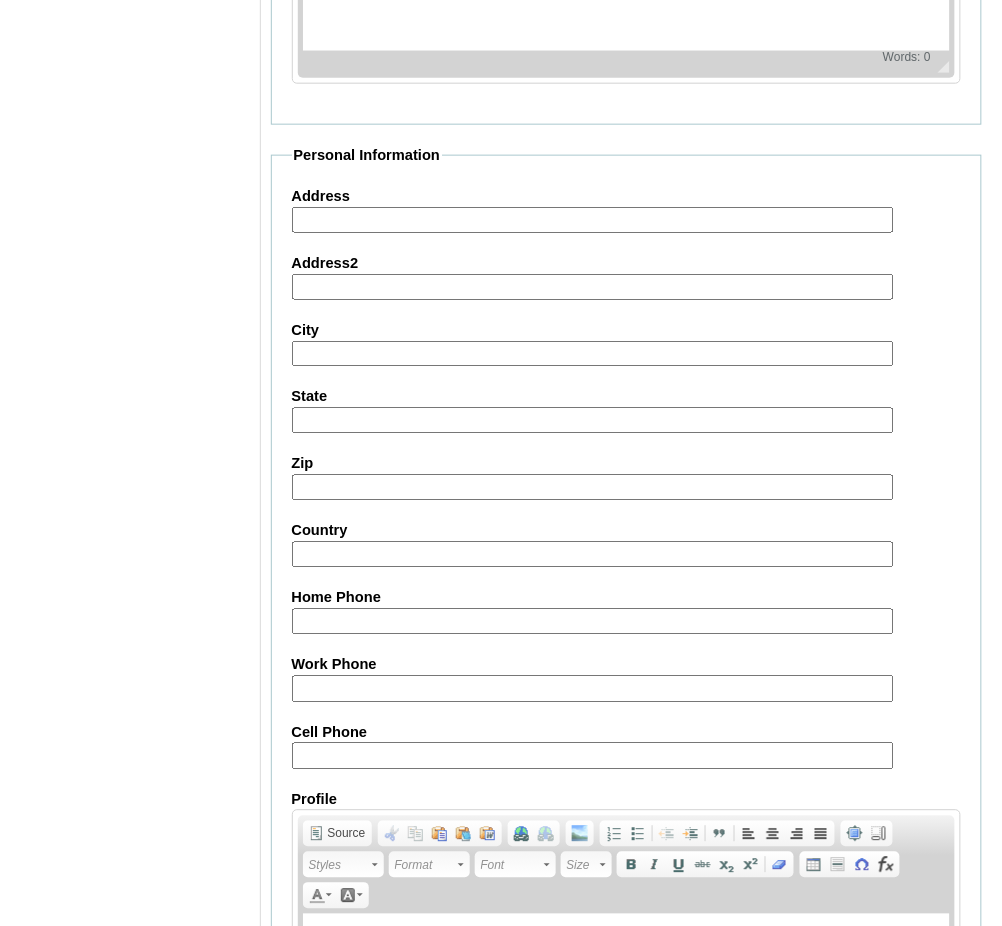 scroll, scrollTop: 2166, scrollLeft: 0, axis: vertical 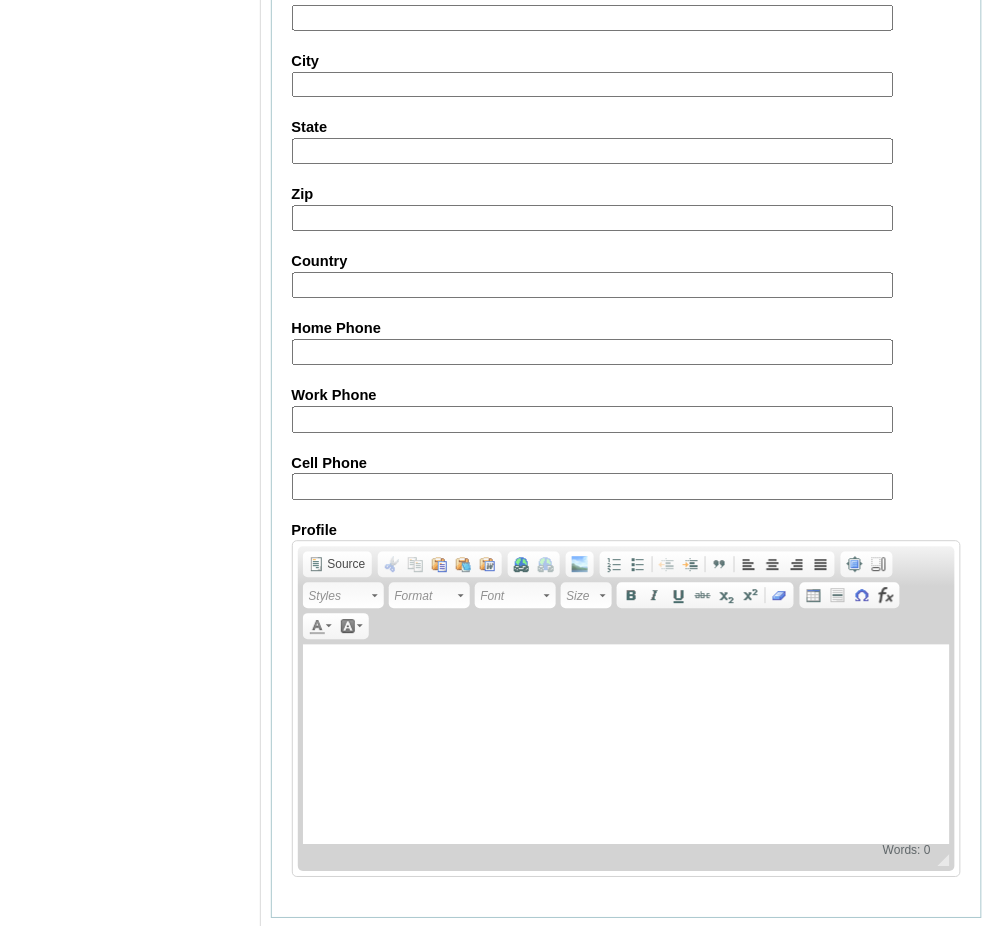 type on "HG151OACAD2025" 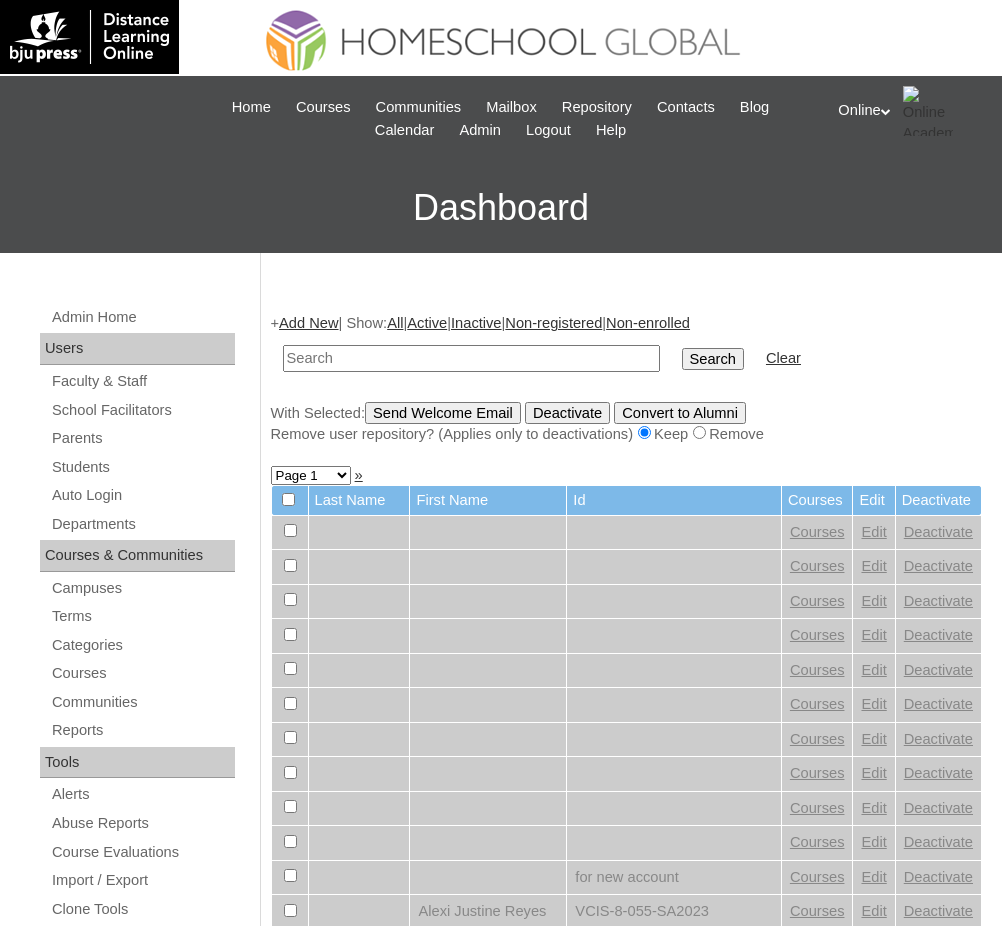 scroll, scrollTop: 0, scrollLeft: 0, axis: both 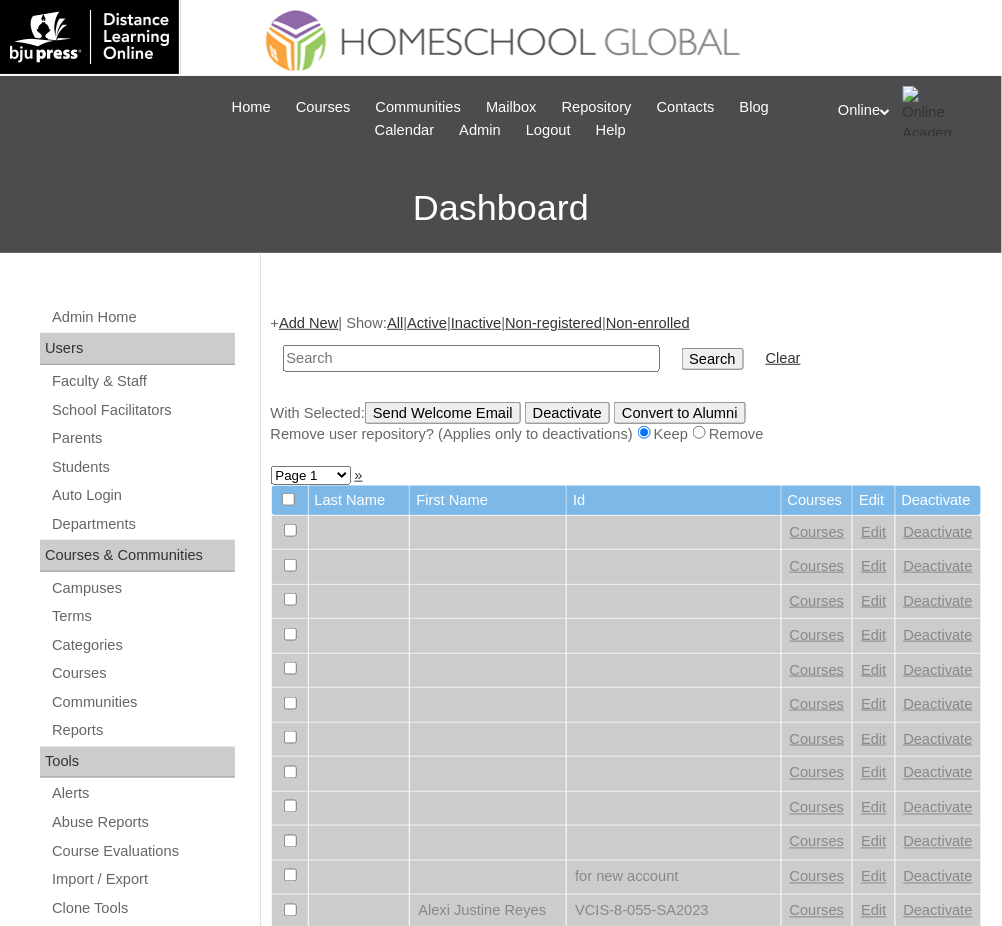 click at bounding box center (471, 358) 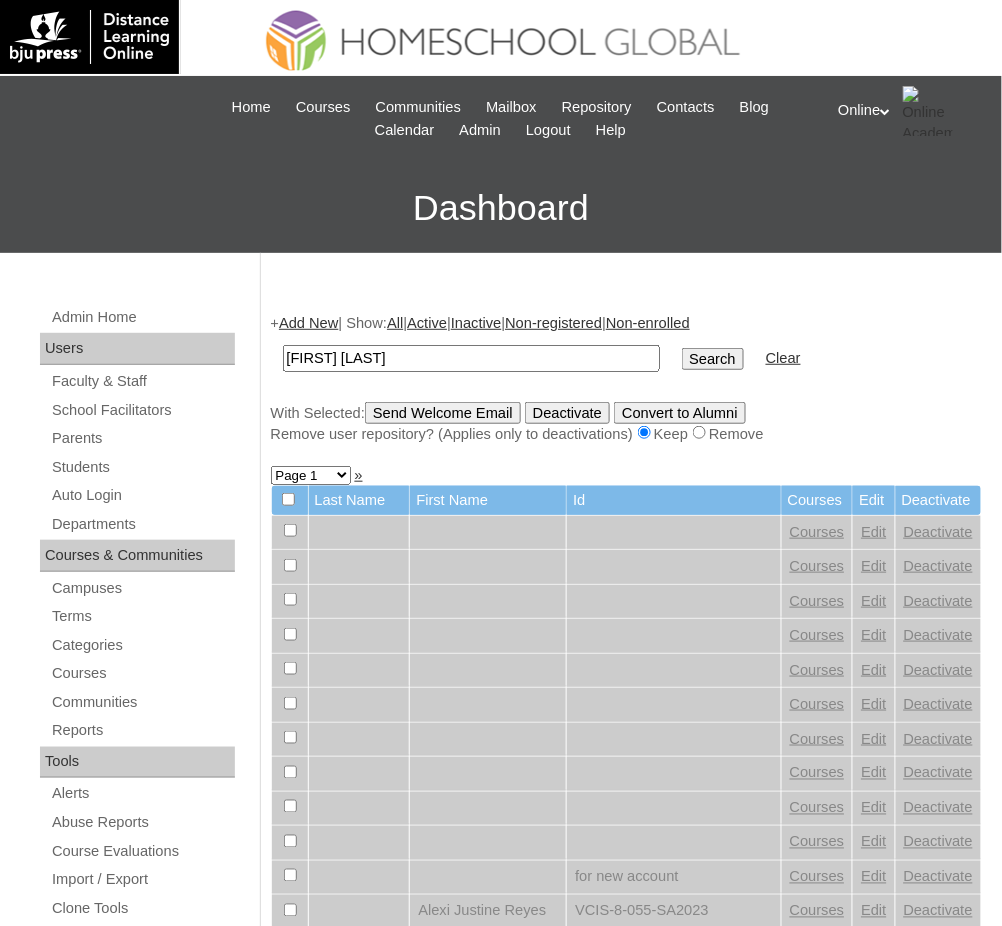type on "Austin Ross" 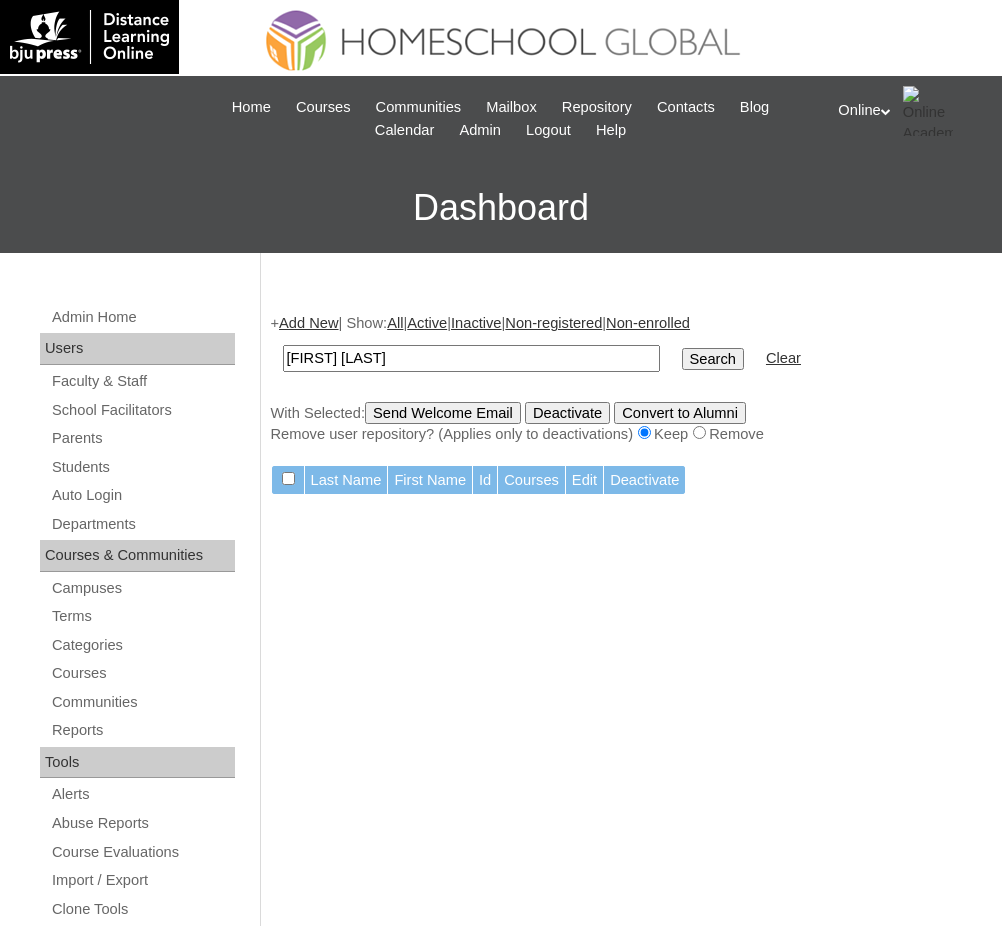 scroll, scrollTop: 0, scrollLeft: 0, axis: both 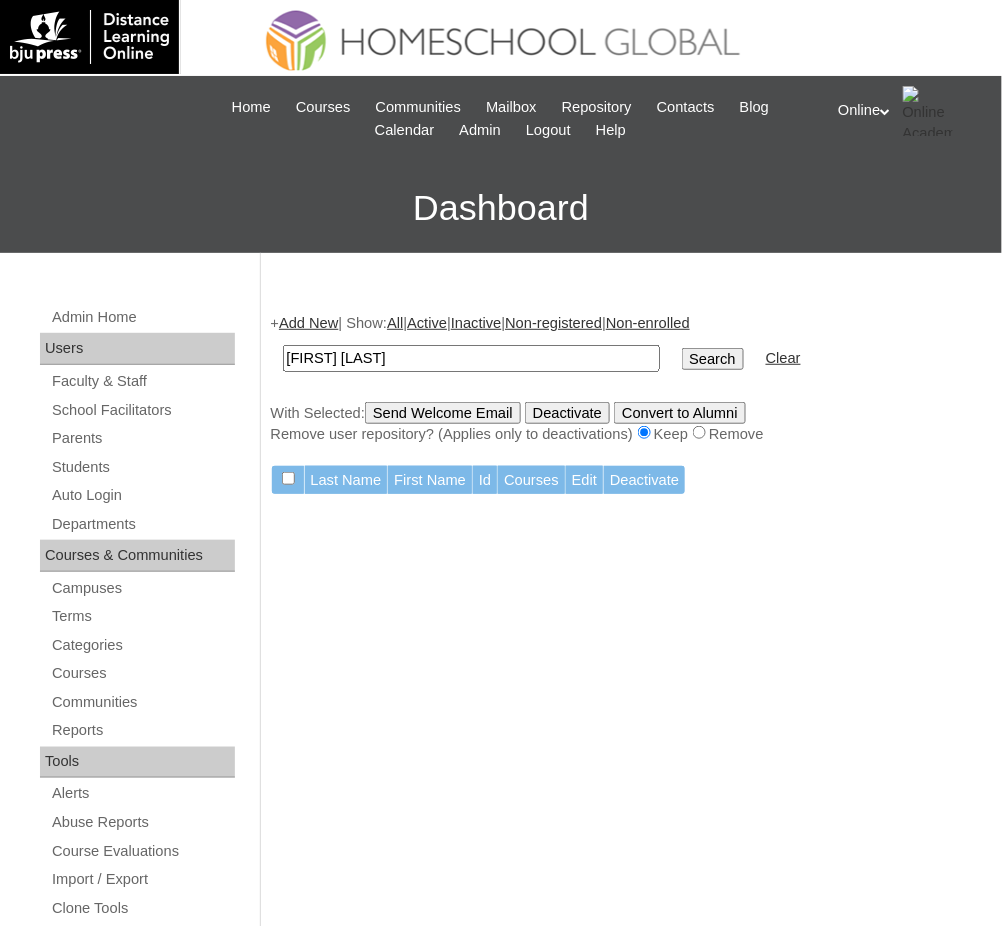 click on "[FIRST] [LAST]" at bounding box center [471, 358] 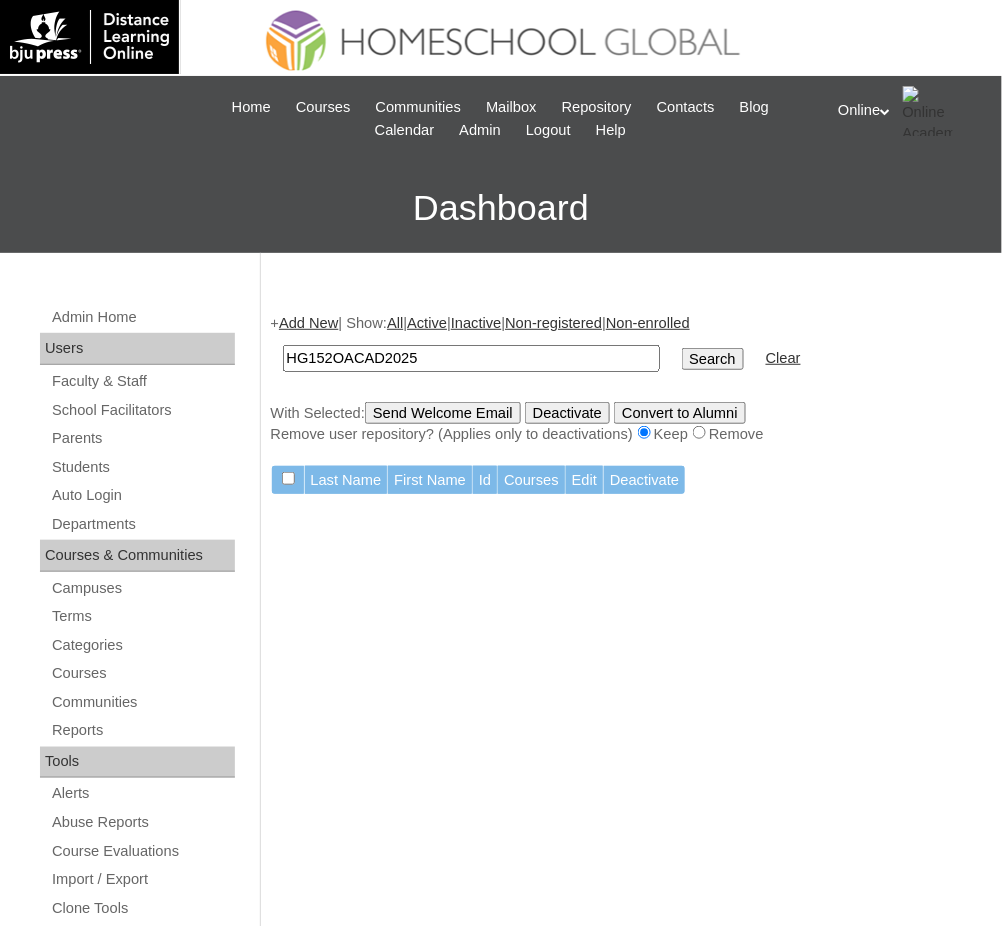 type on "HG152OACAD2025" 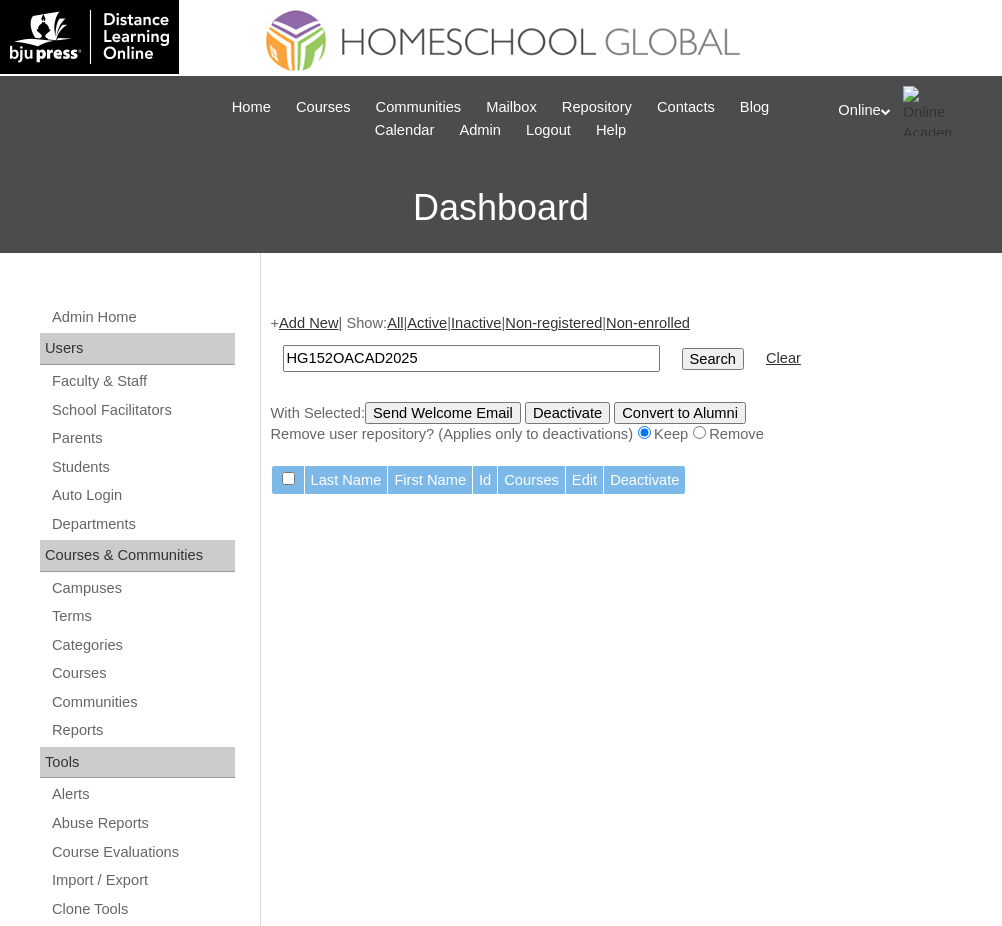 scroll, scrollTop: 0, scrollLeft: 0, axis: both 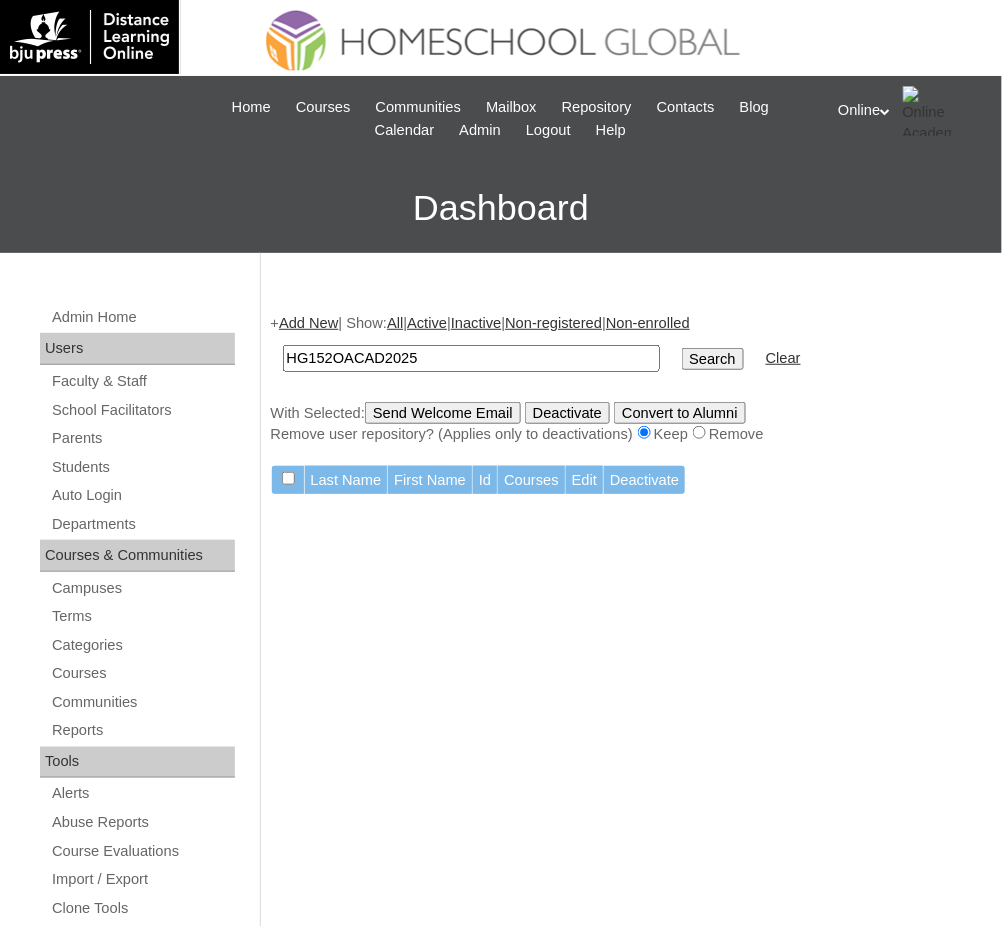 click on "HG152OACAD2025" at bounding box center [471, 358] 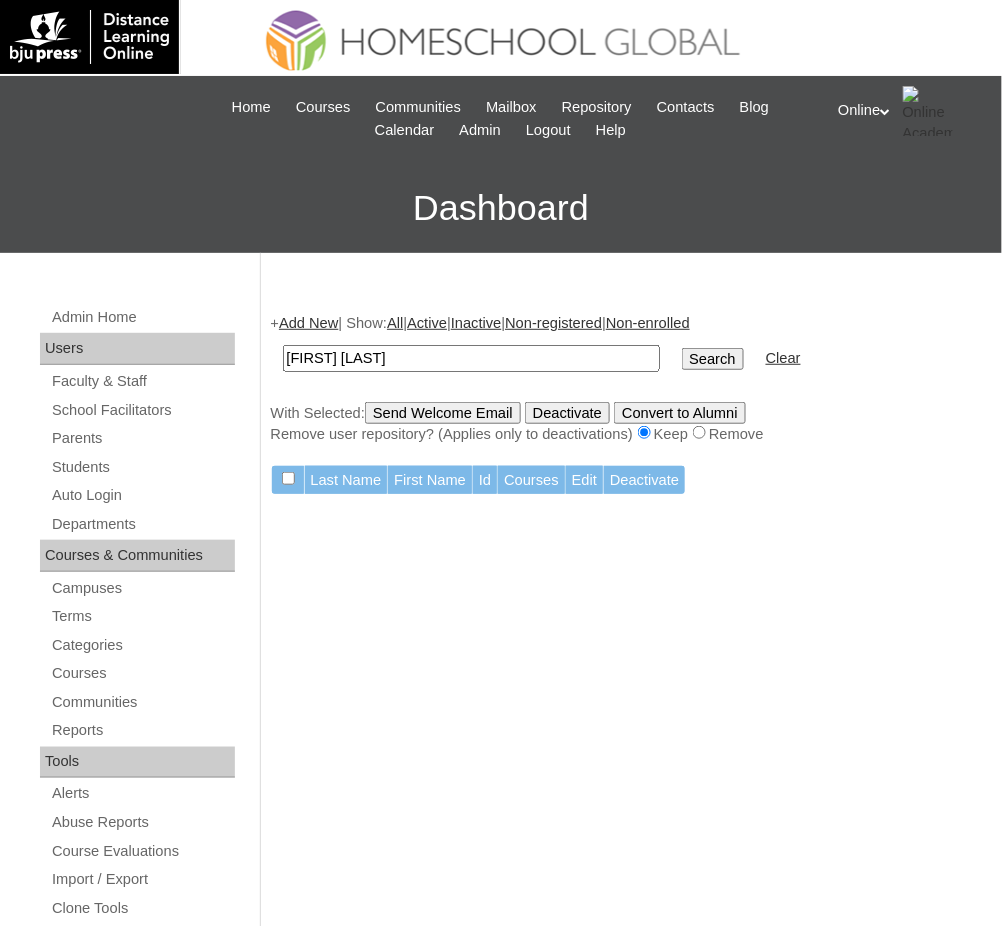 type on "[FIRST] [LAST]" 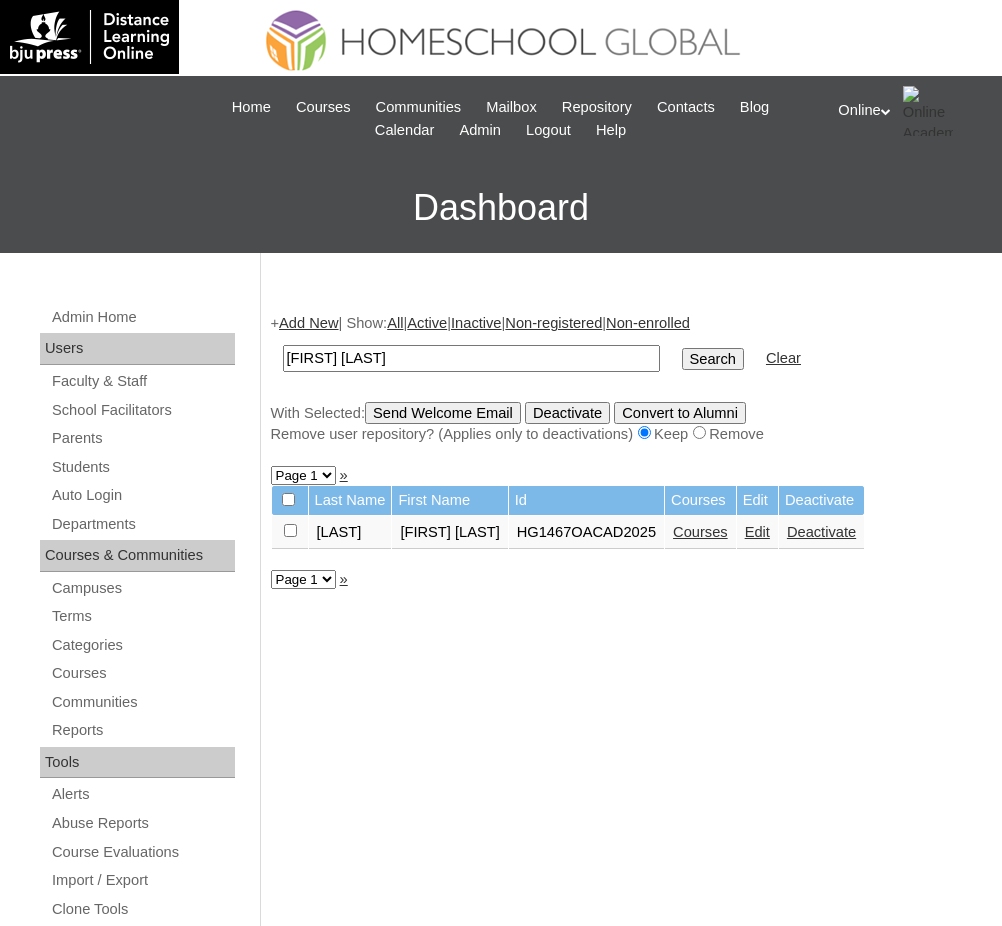 scroll, scrollTop: 0, scrollLeft: 0, axis: both 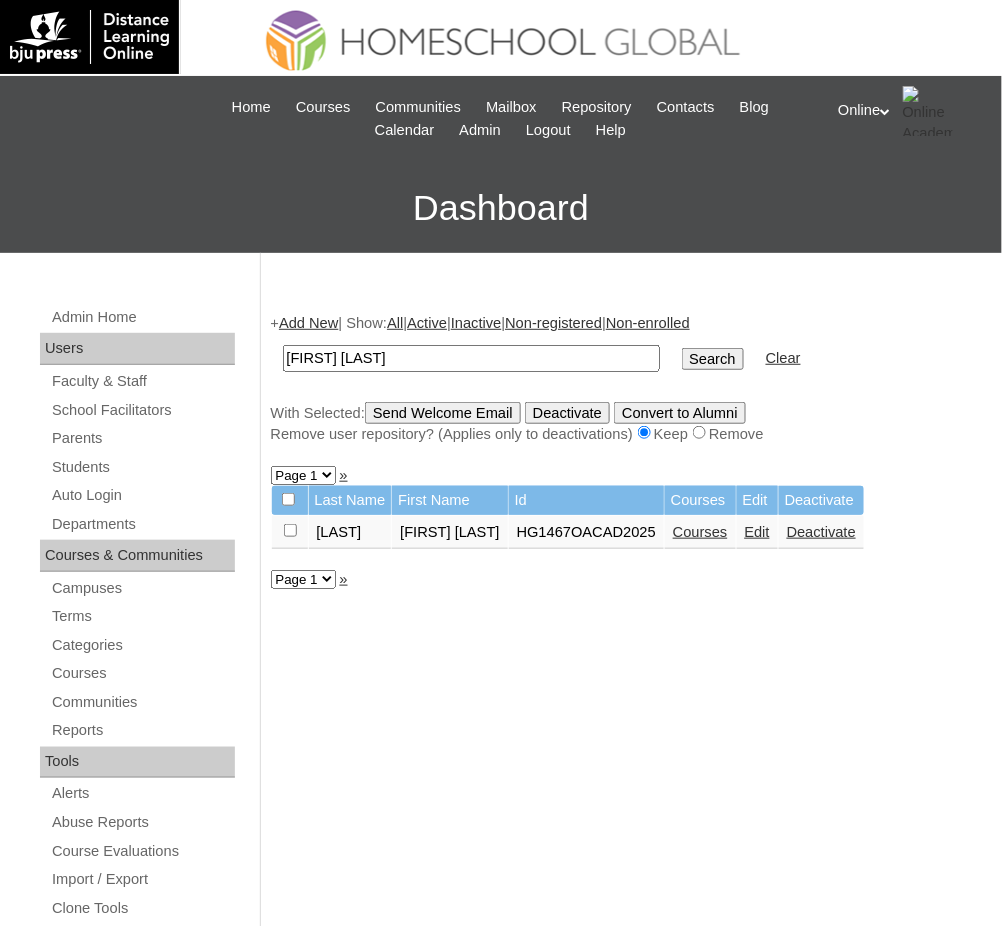 click on "Edit" at bounding box center [757, 532] 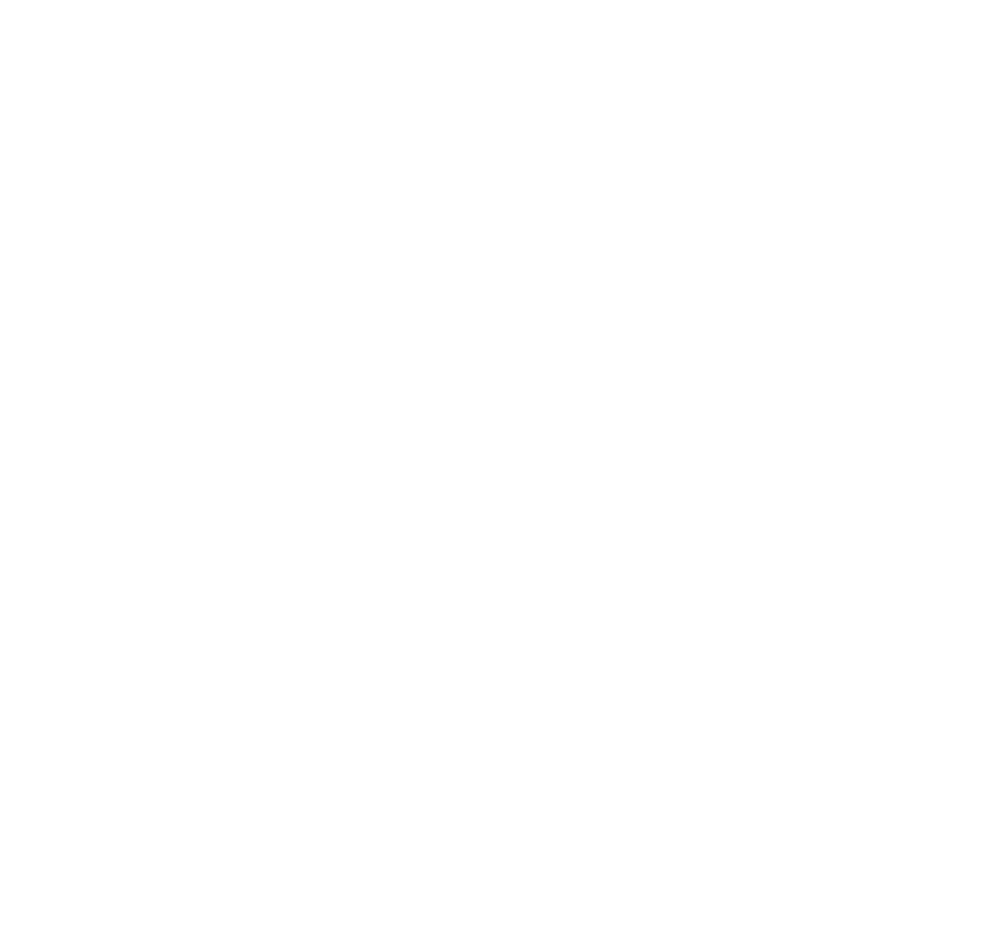 scroll, scrollTop: 0, scrollLeft: 0, axis: both 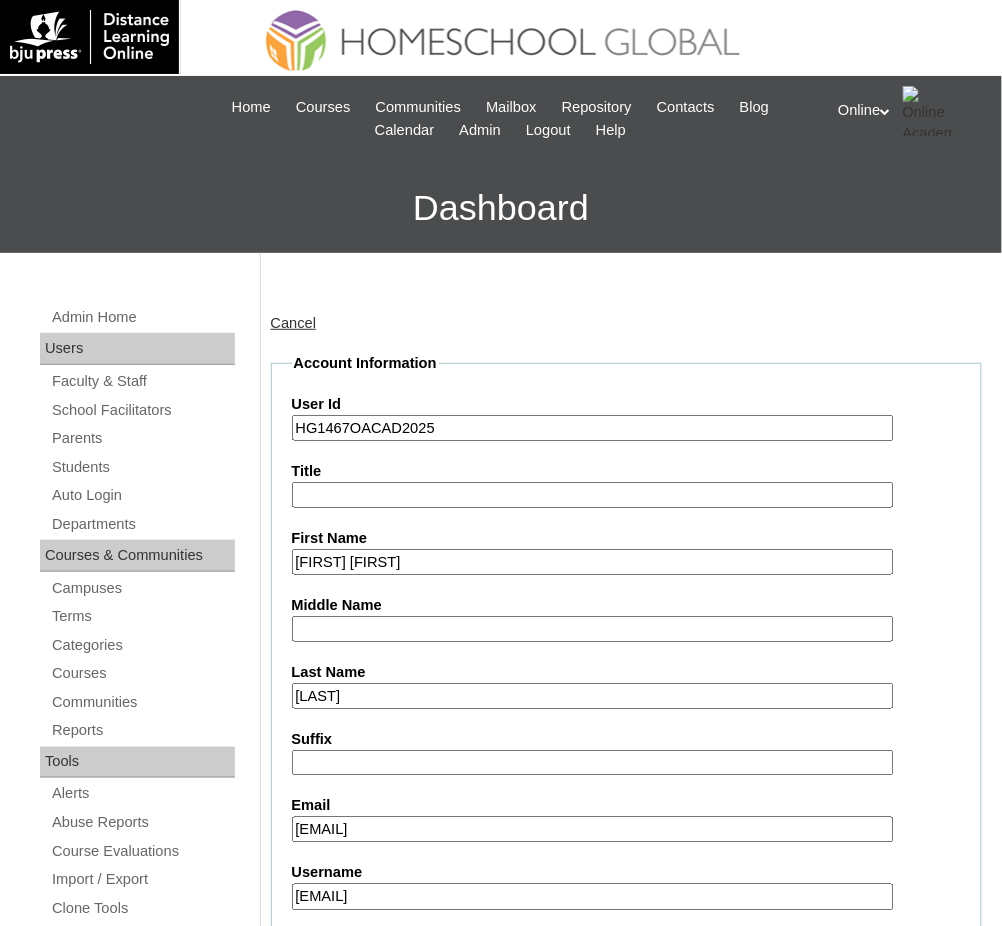 click on "HG1467OACAD2025" at bounding box center [593, 428] 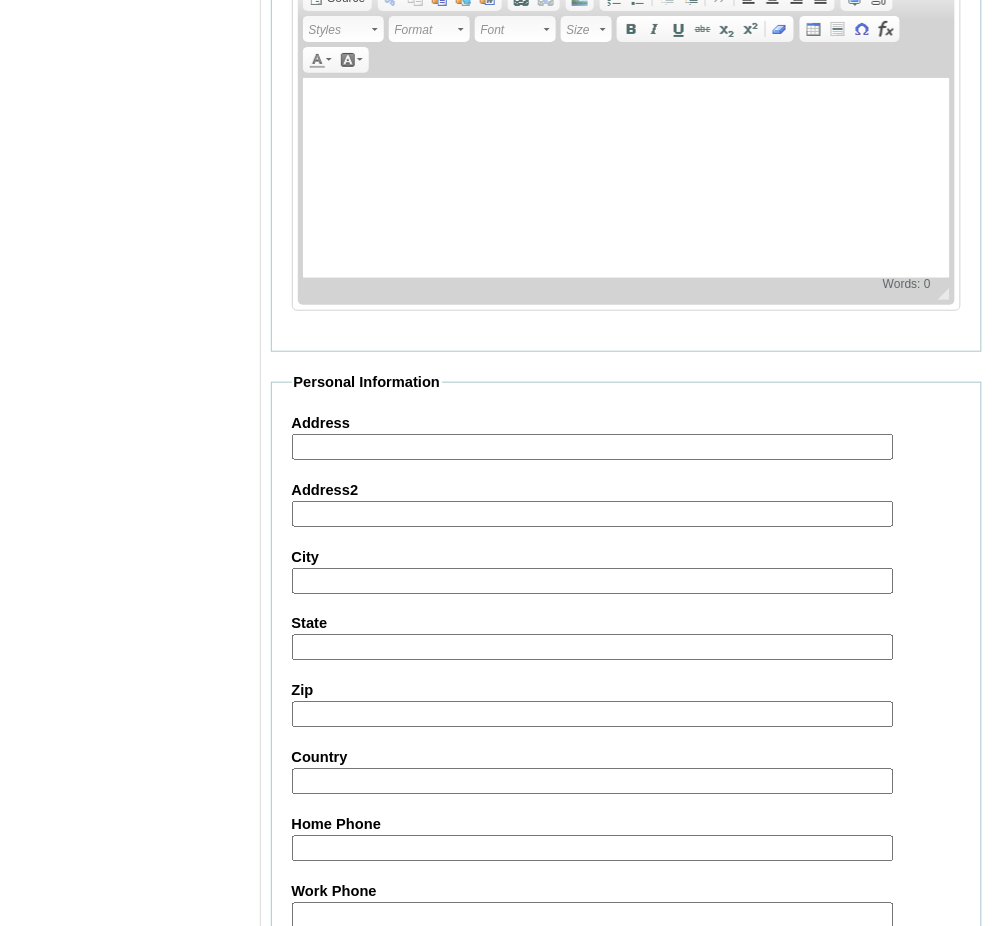 scroll, scrollTop: 2132, scrollLeft: 0, axis: vertical 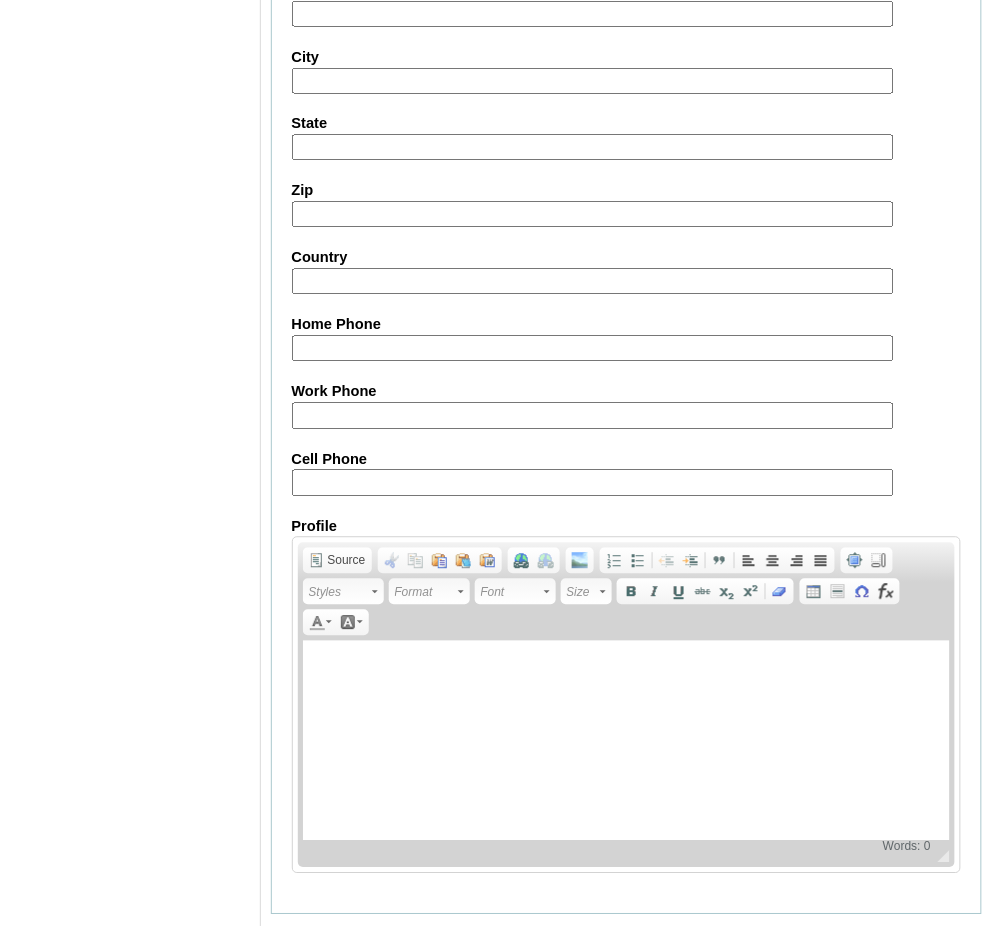 type on "HG153OACAD2025" 